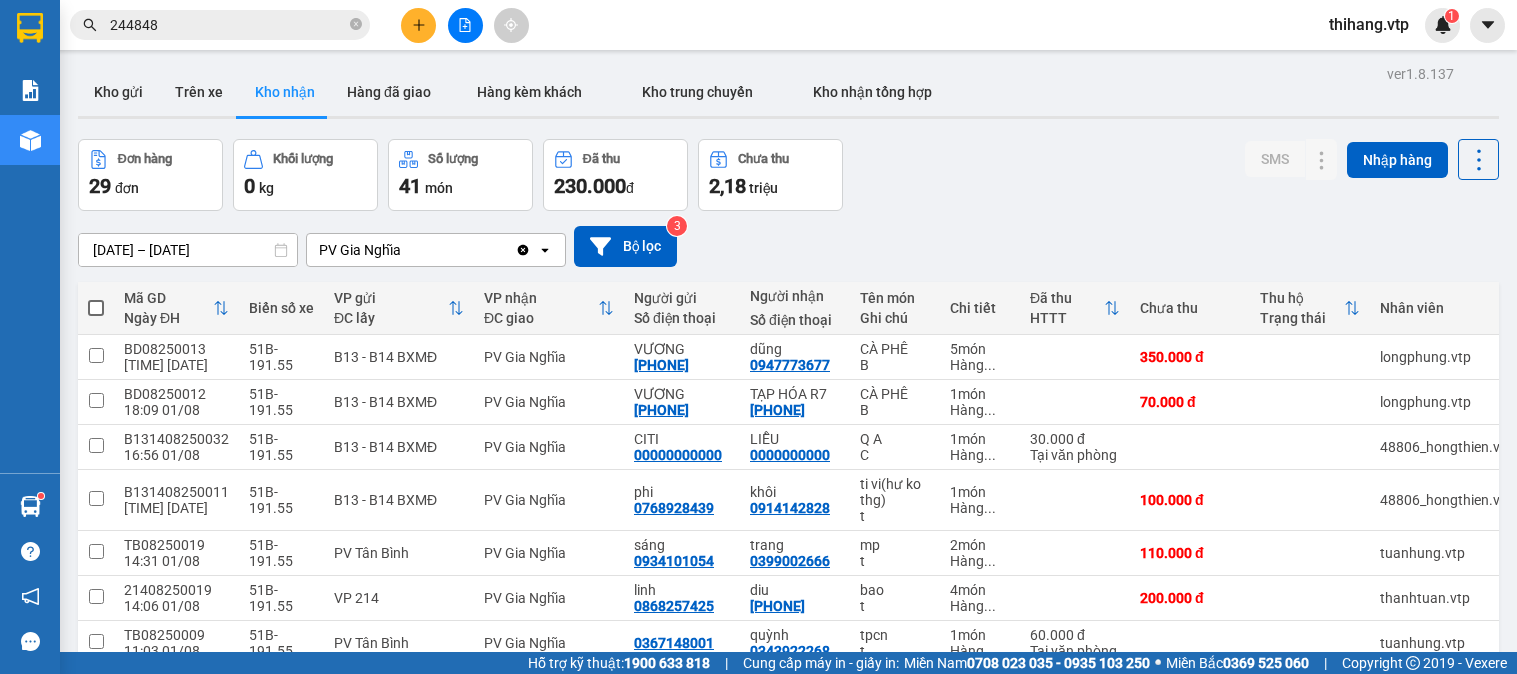 scroll, scrollTop: 0, scrollLeft: 0, axis: both 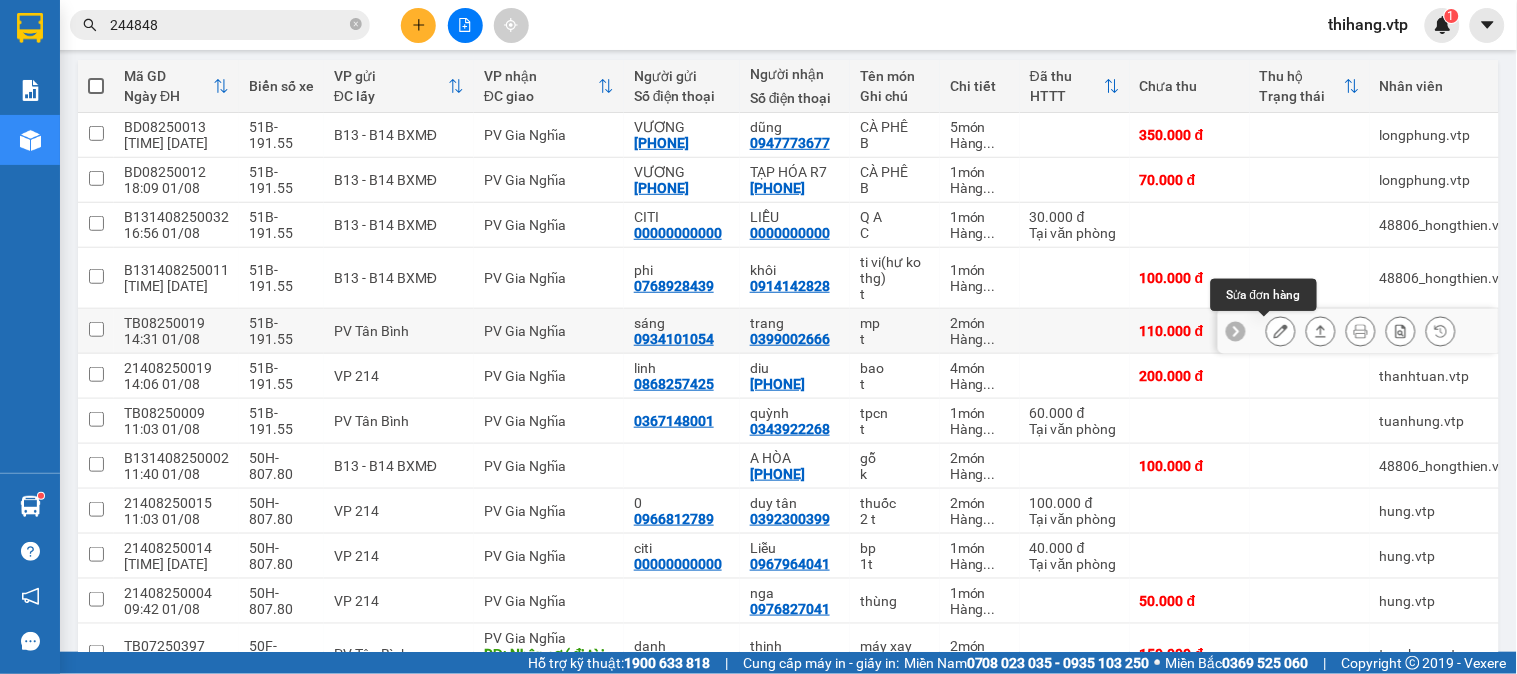 click 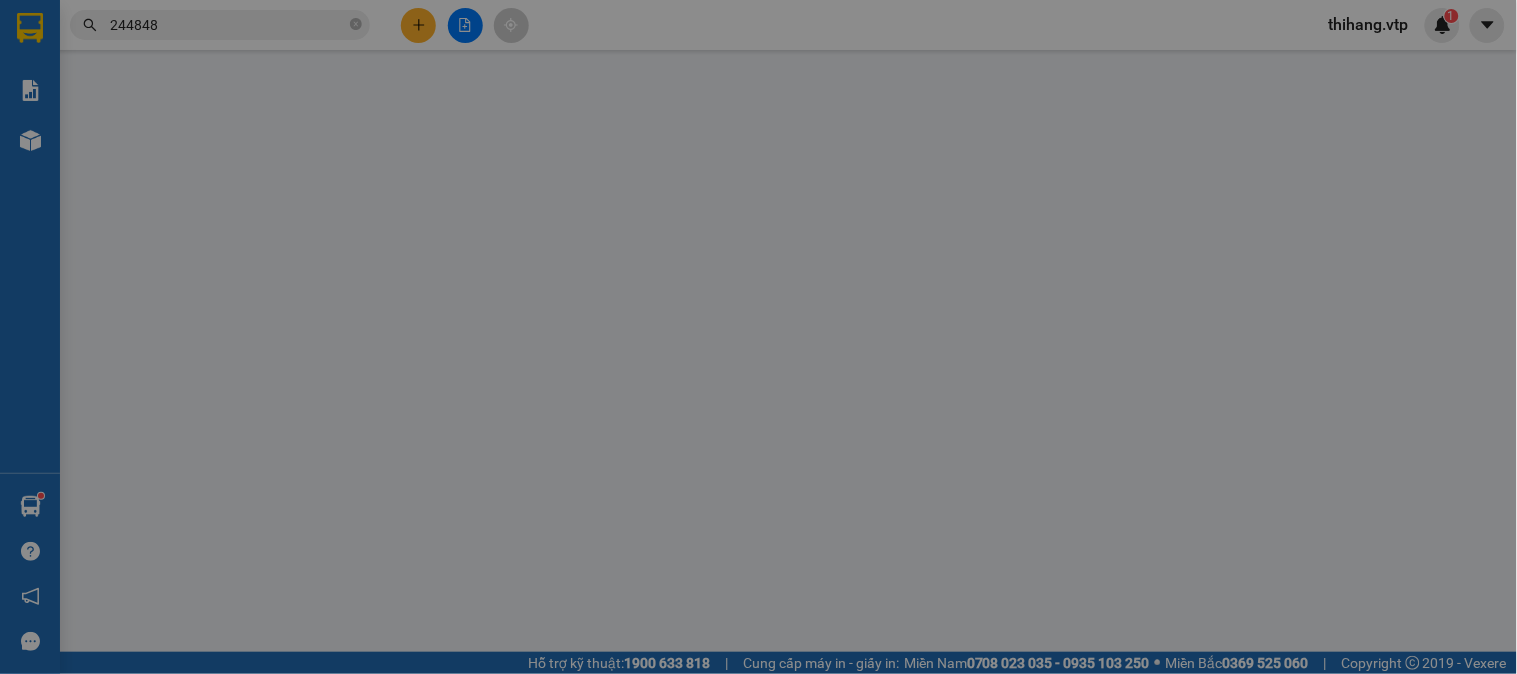 scroll, scrollTop: 0, scrollLeft: 0, axis: both 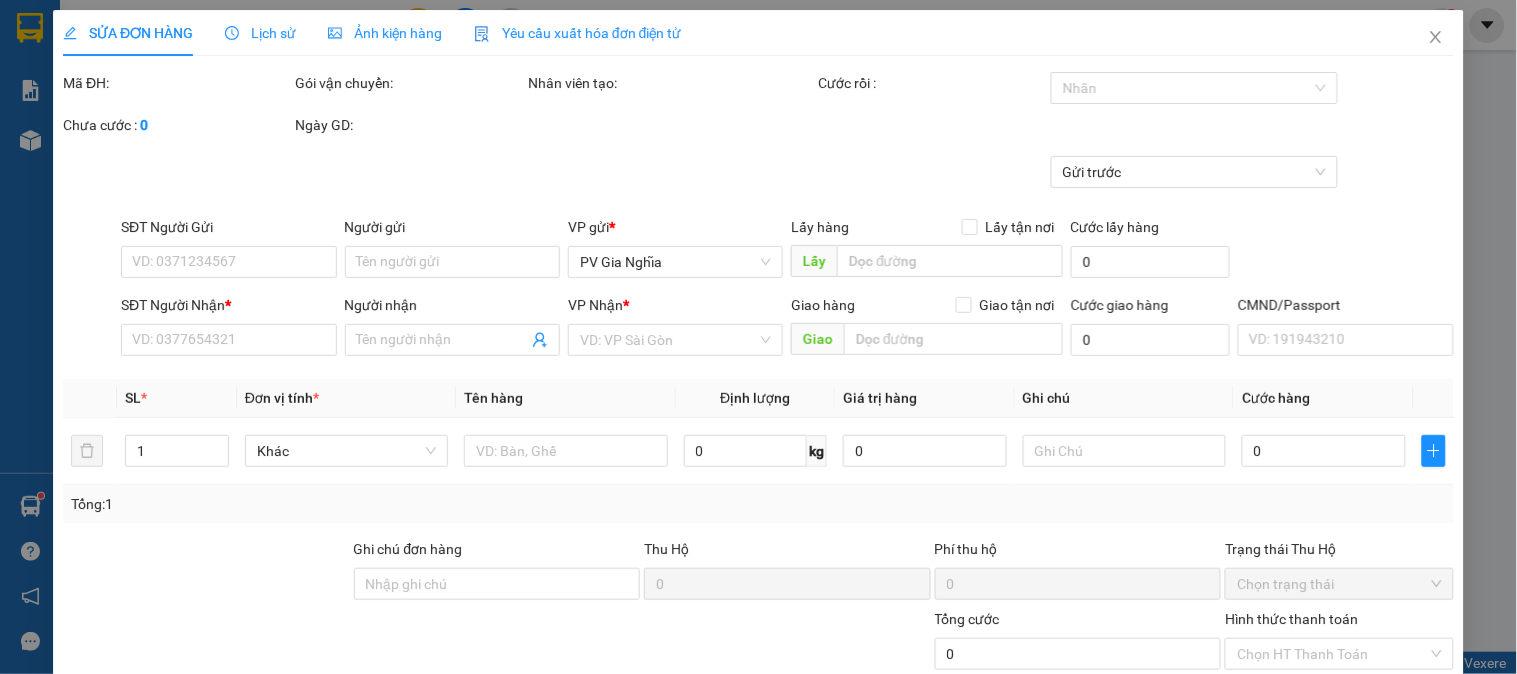 type on "5.500" 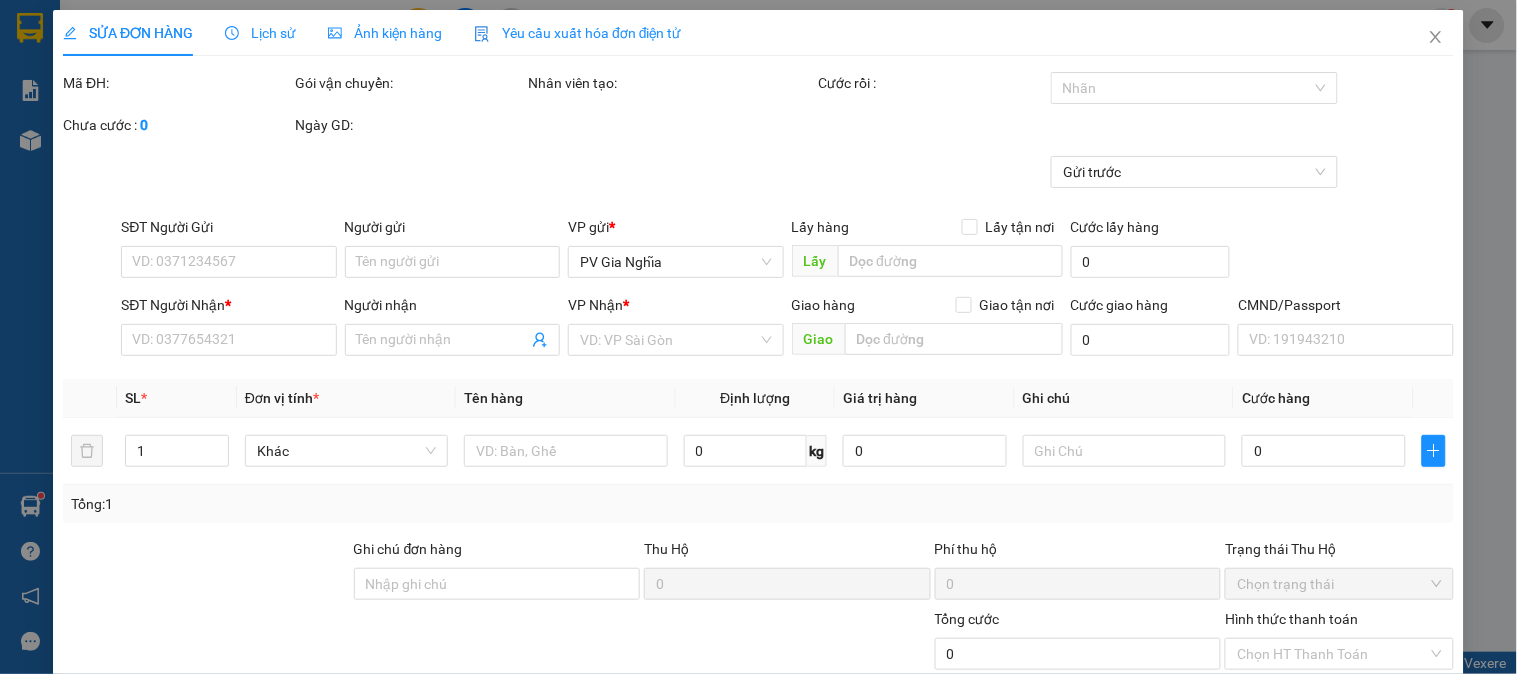 type on "0934101054" 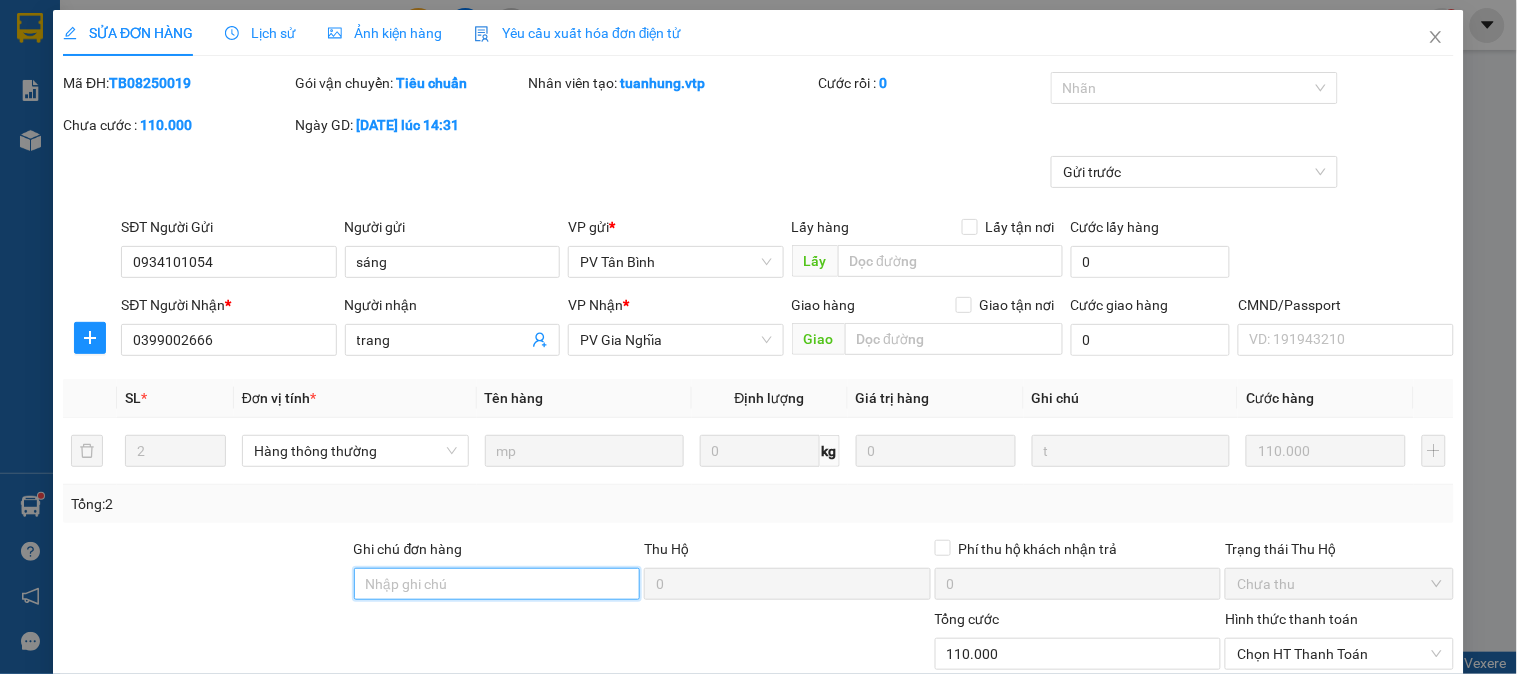 click on "Ghi chú đơn hàng" at bounding box center [497, 584] 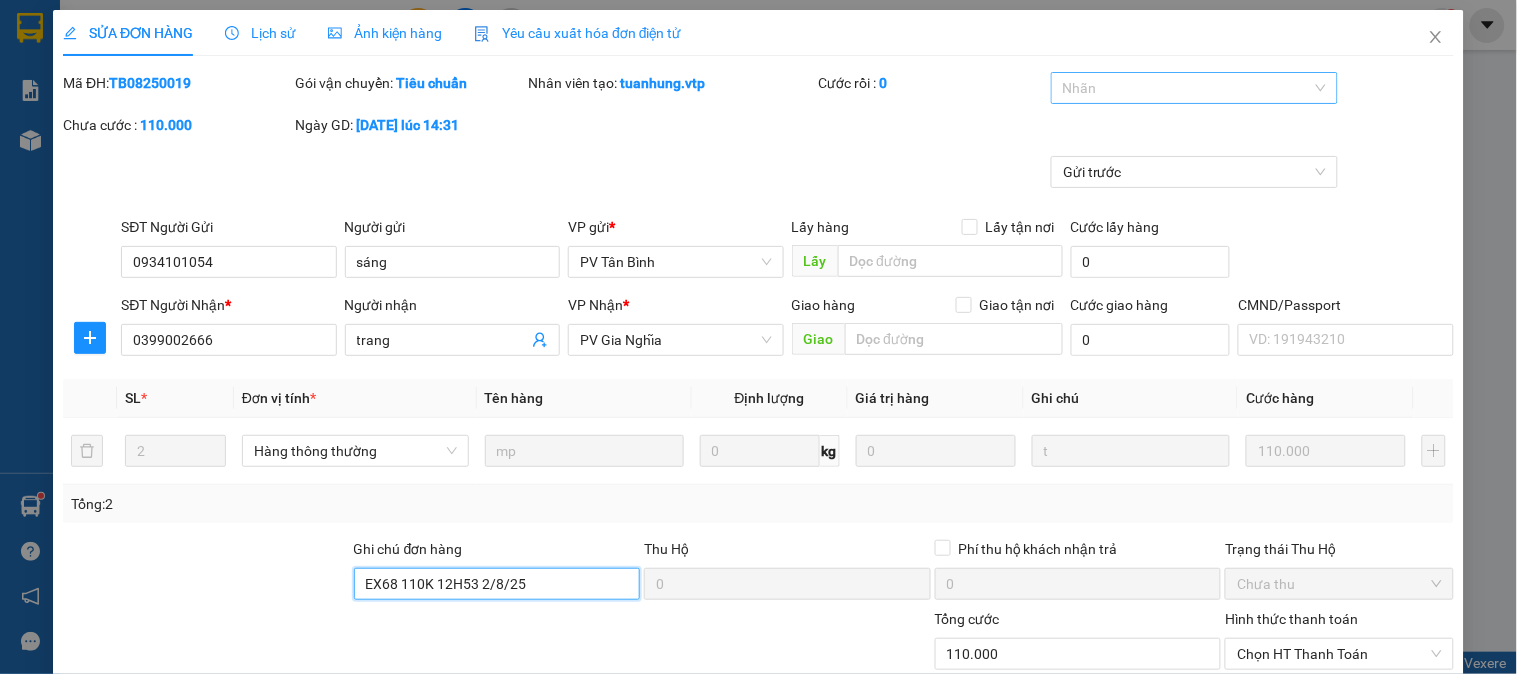 click at bounding box center [1184, 88] 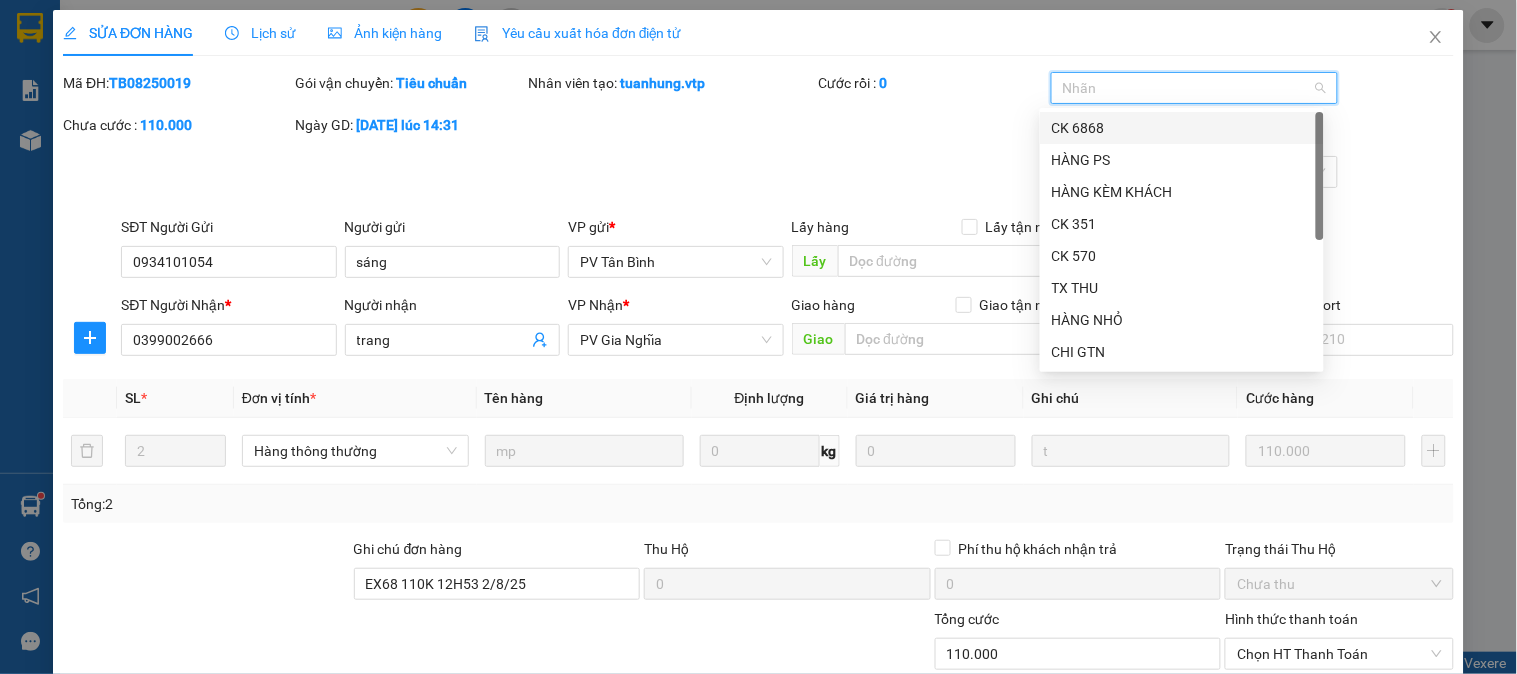click on "CK 6868" at bounding box center (1182, 128) 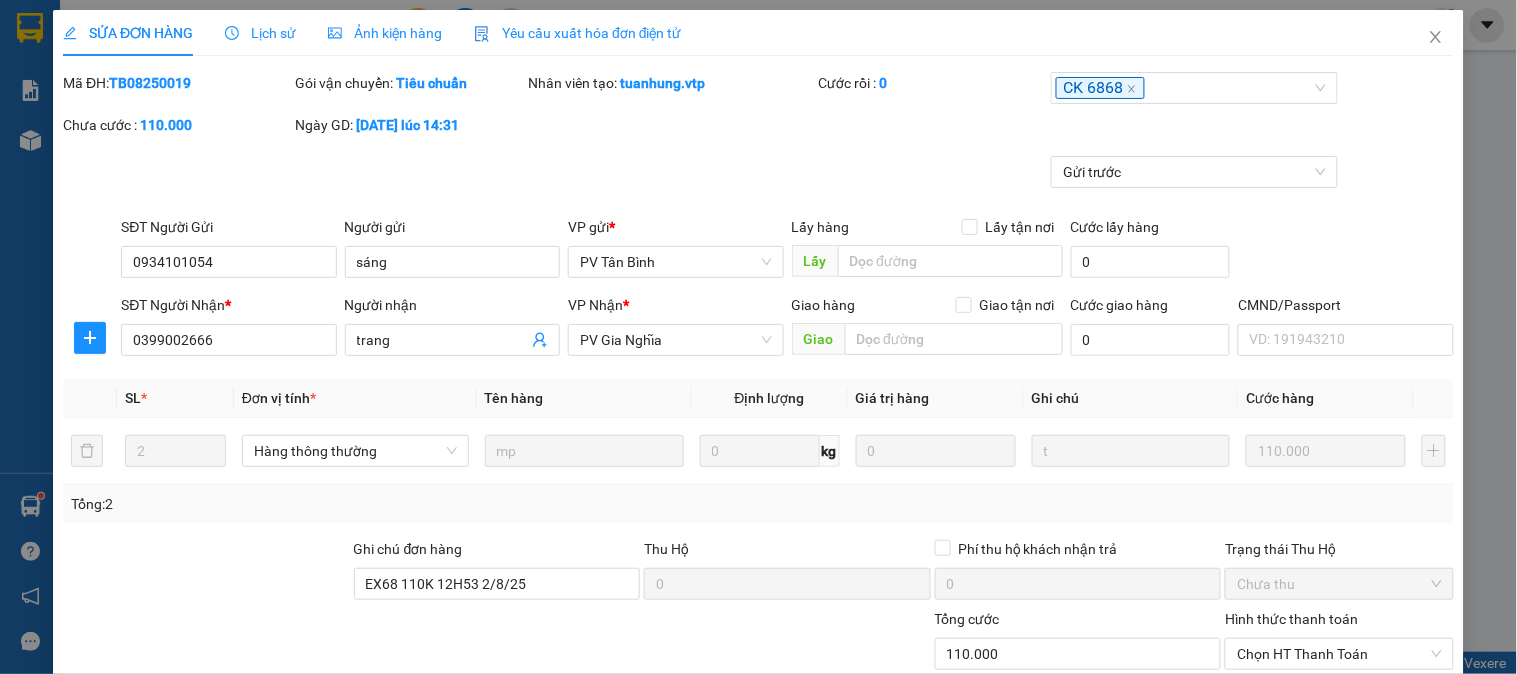 click on "Mã ĐH:  TB08250019 Gói vận chuyển:   Tiêu chuẩn Nhân viên tạo:   tuanhung.vtp Cước rồi :   0 CK 6868   Chưa cước :   110.000 Ngày GD:   01-08-2025 lúc 14:31" at bounding box center (758, 114) 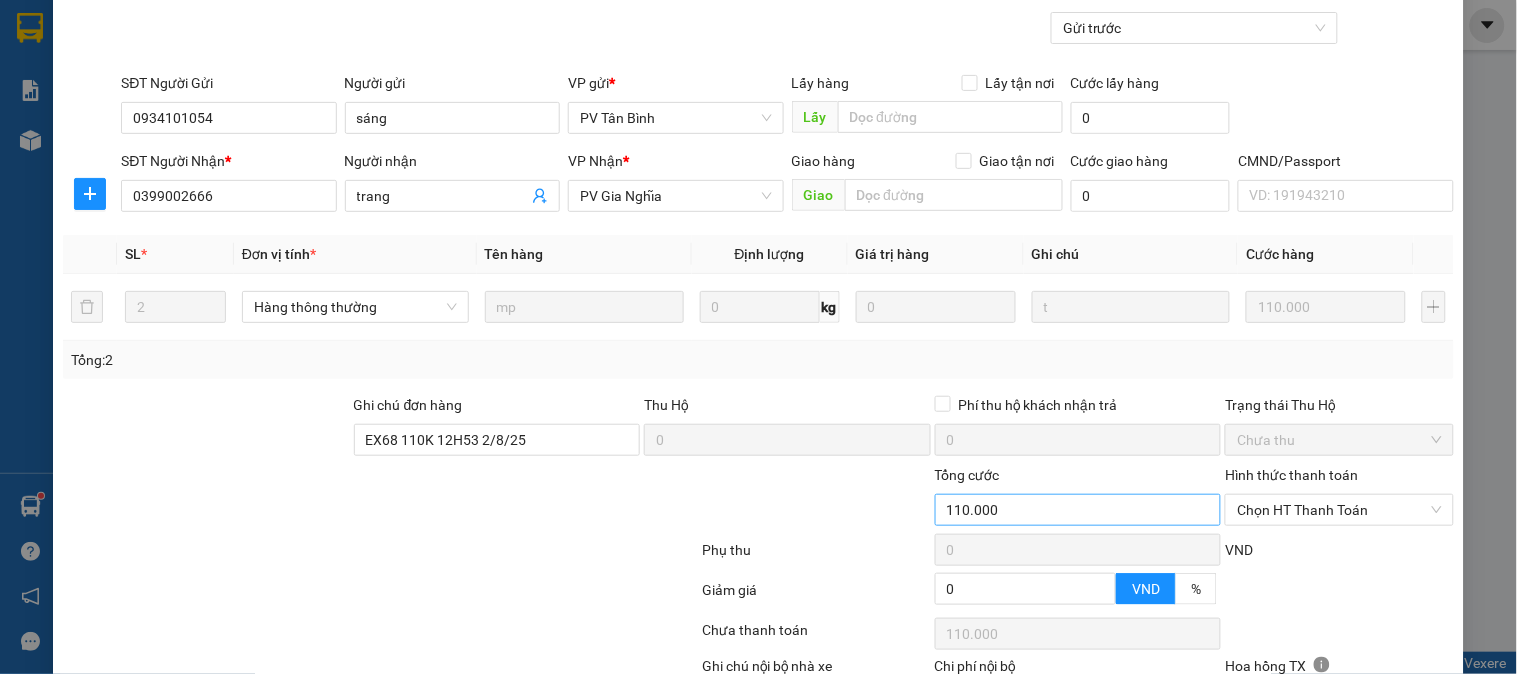 scroll, scrollTop: 273, scrollLeft: 0, axis: vertical 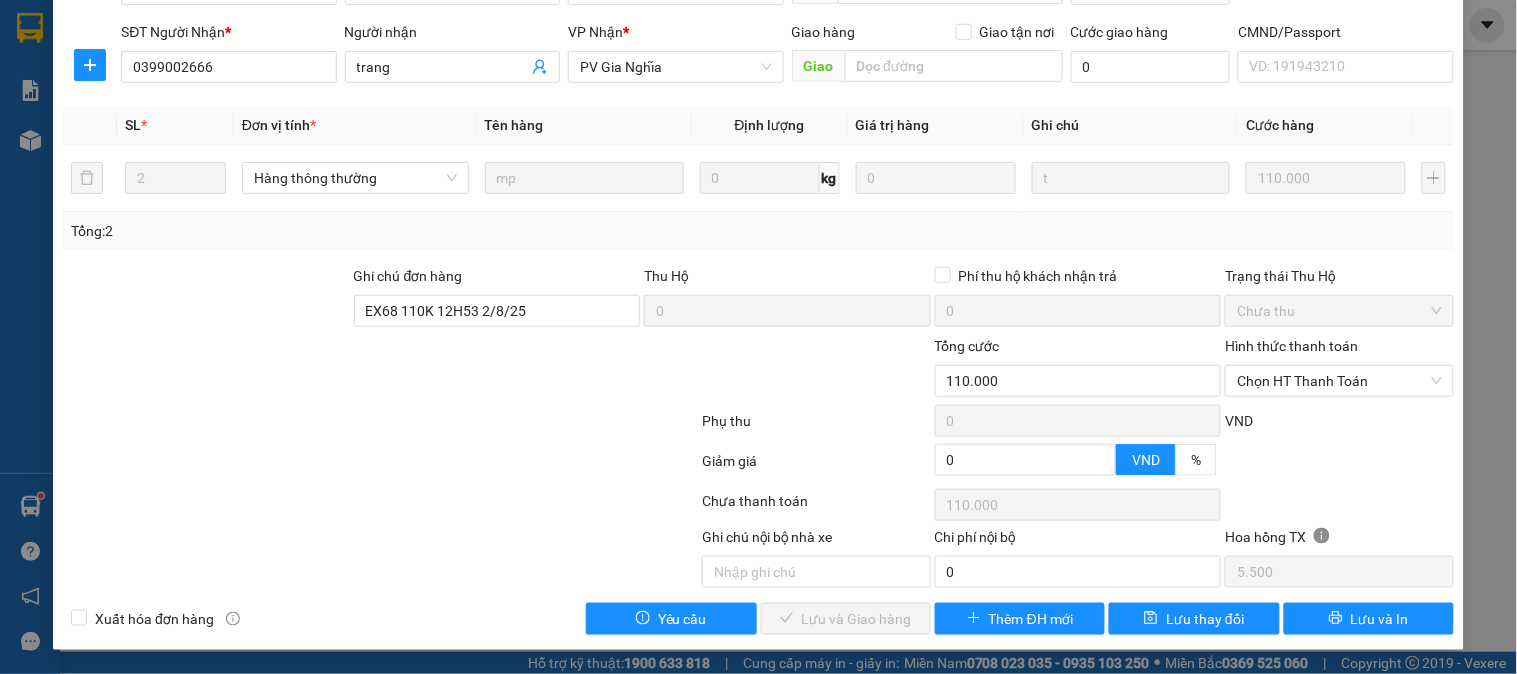 click on "VND" at bounding box center (1239, 421) 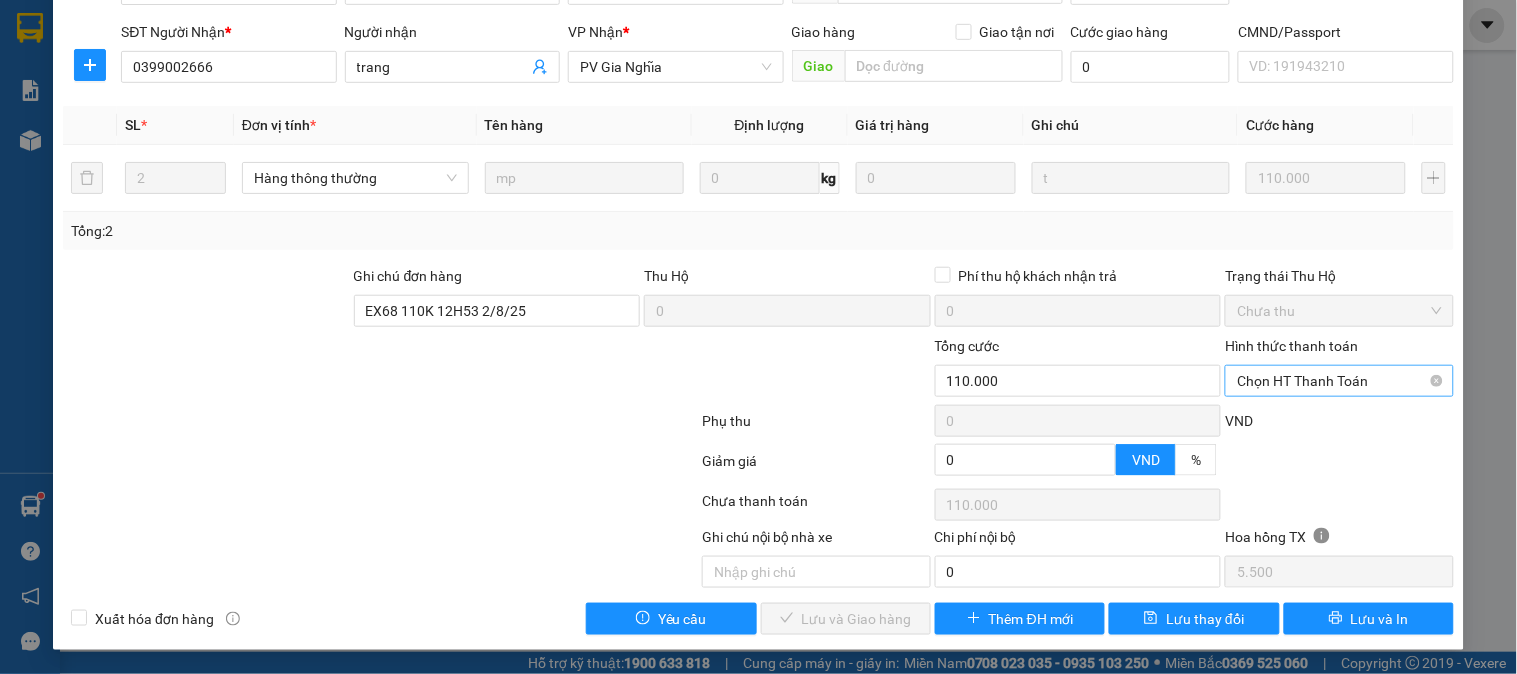 click on "Chọn HT Thanh Toán" at bounding box center [1339, 381] 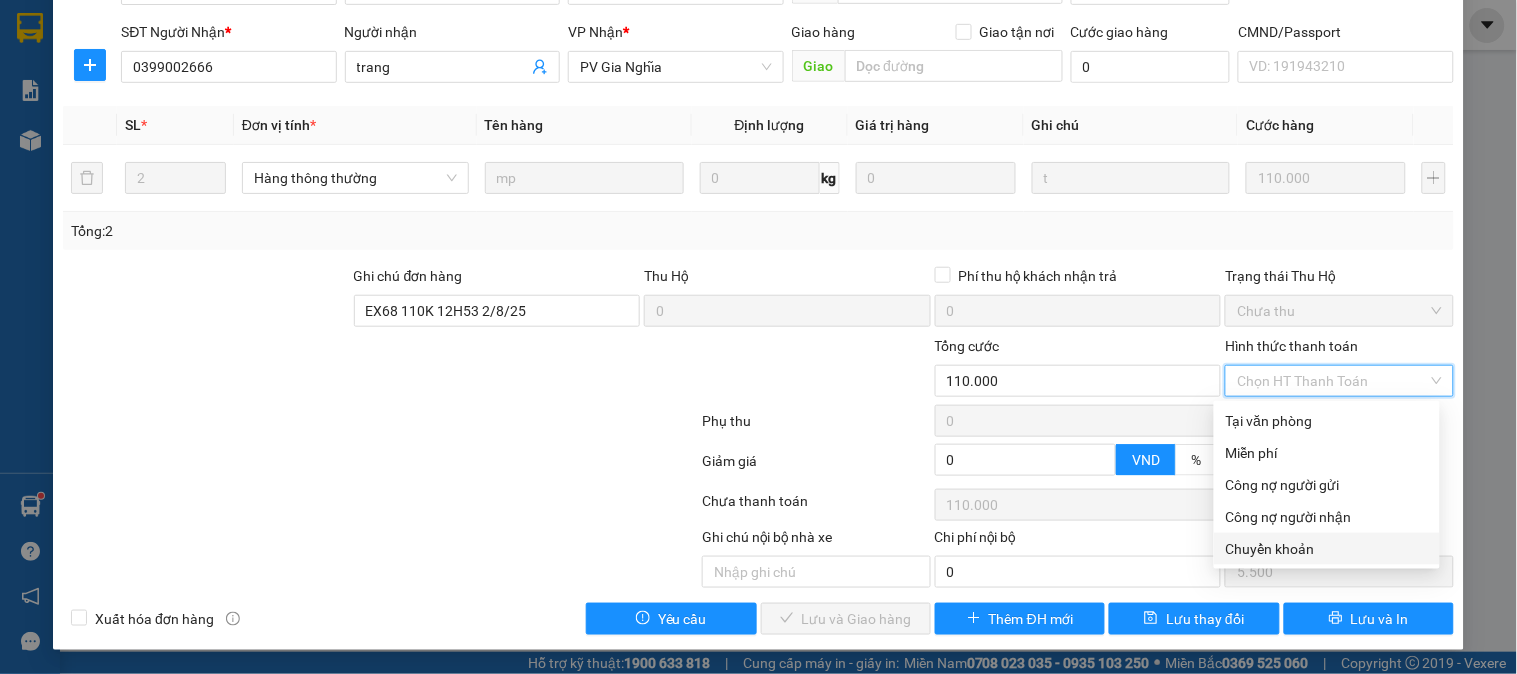 click on "Chuyển khoản" at bounding box center [1327, 549] 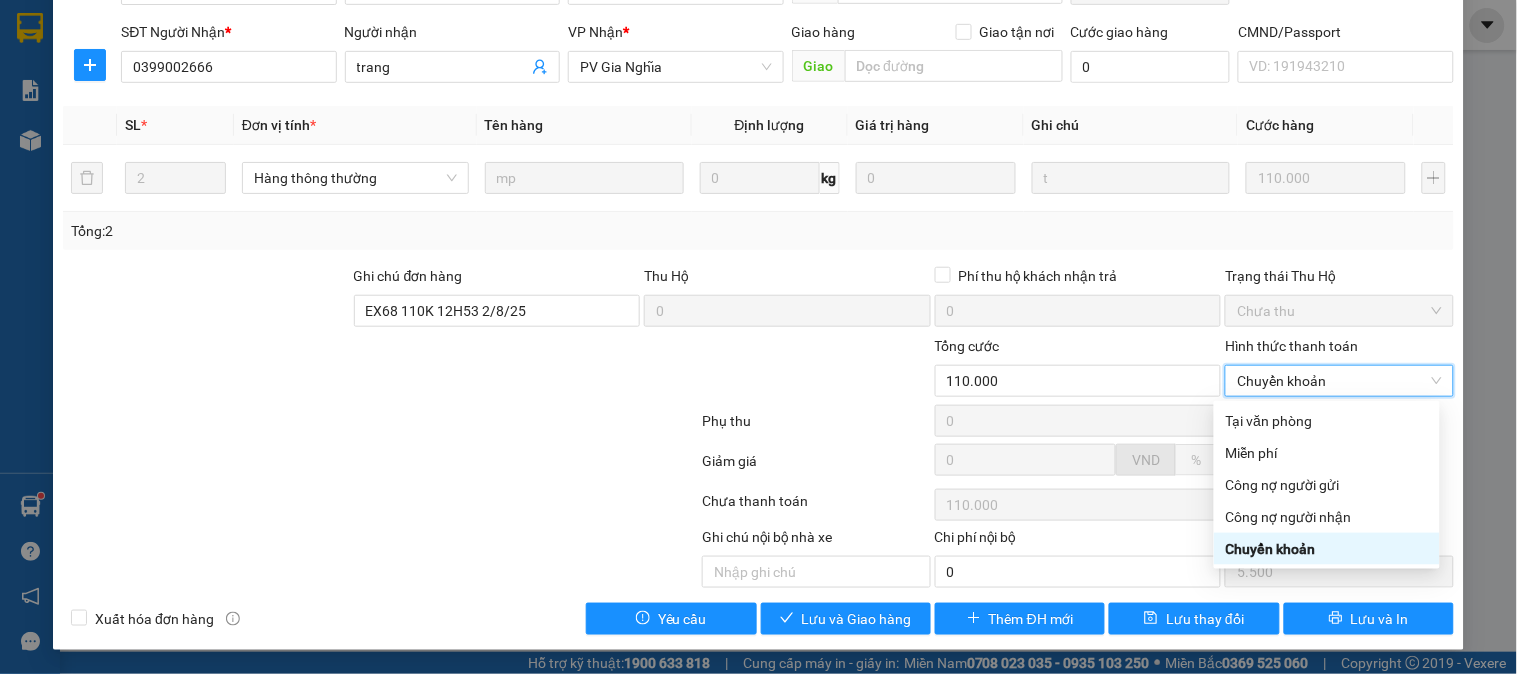 type on "0" 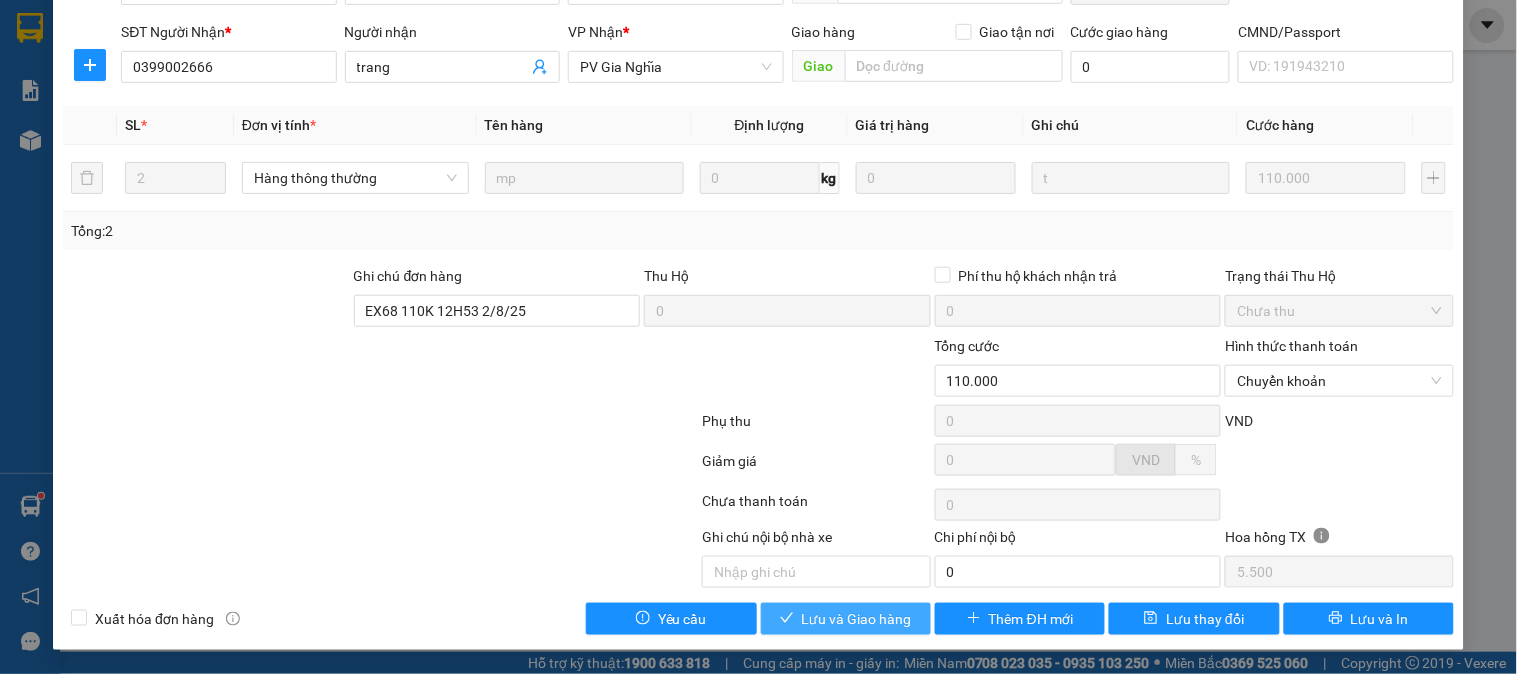 click on "Lưu và Giao hàng" at bounding box center [857, 619] 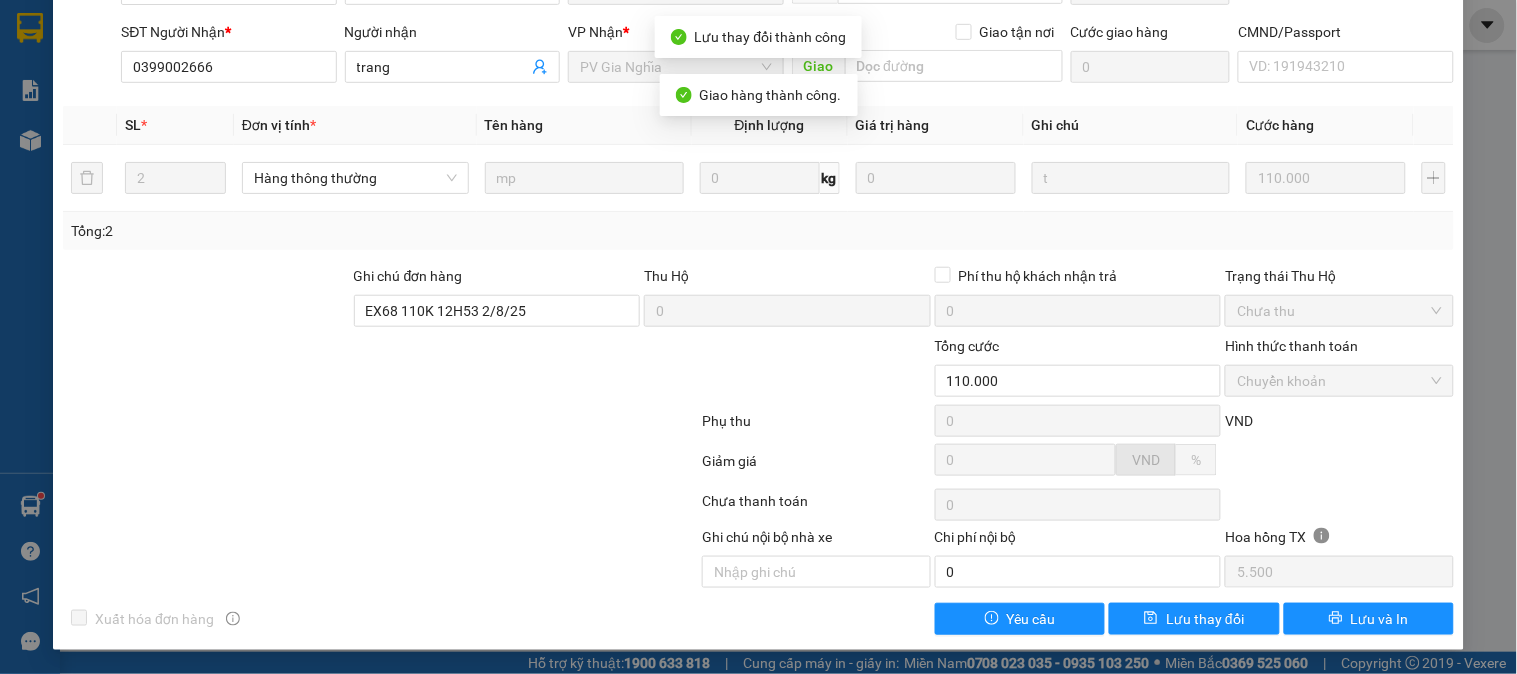 scroll, scrollTop: 0, scrollLeft: 0, axis: both 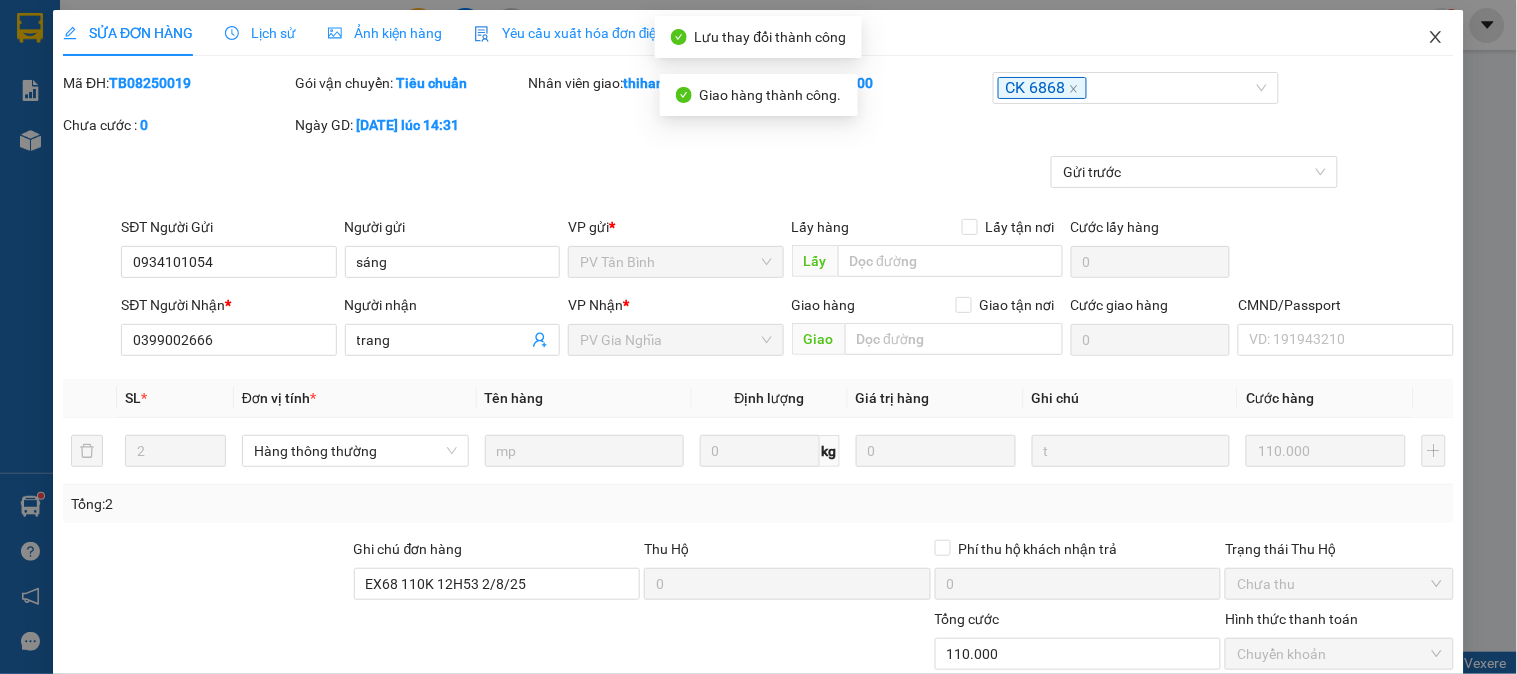 click 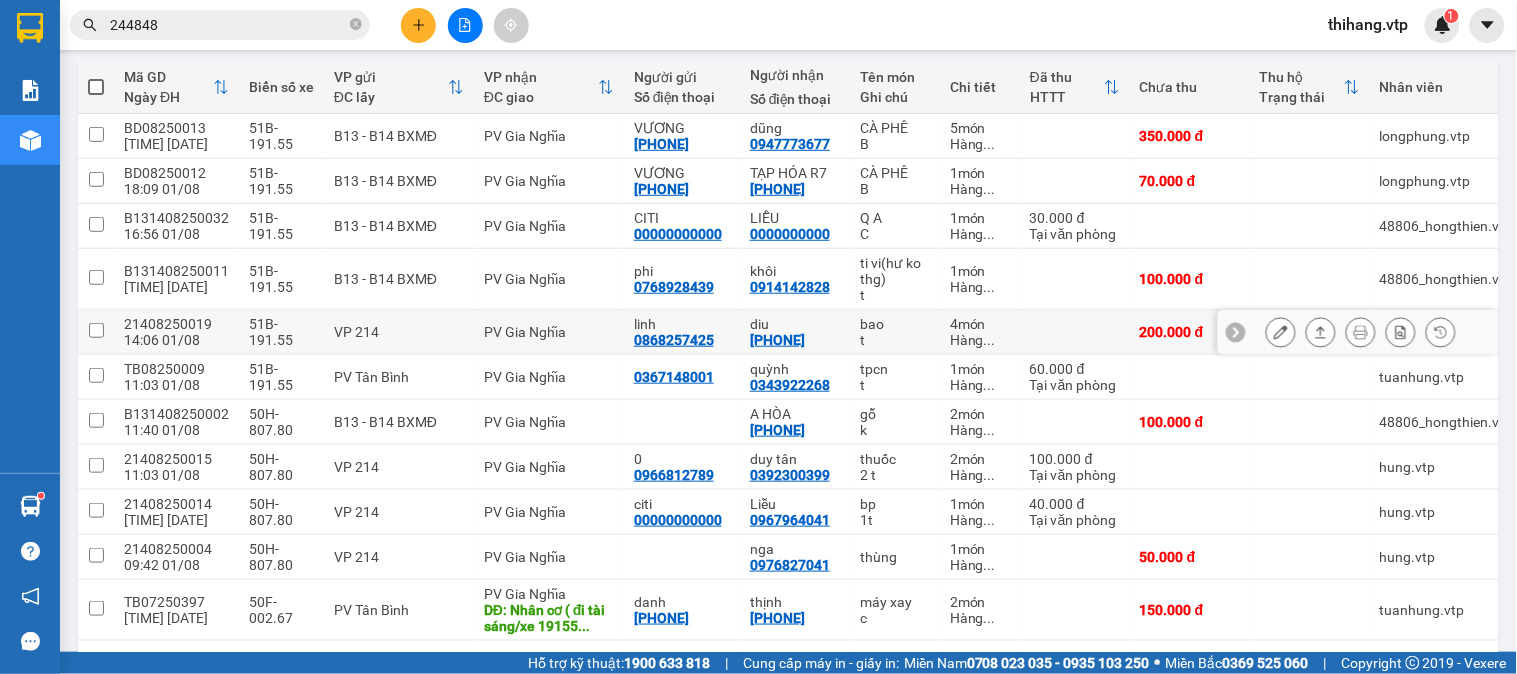 scroll, scrollTop: 222, scrollLeft: 0, axis: vertical 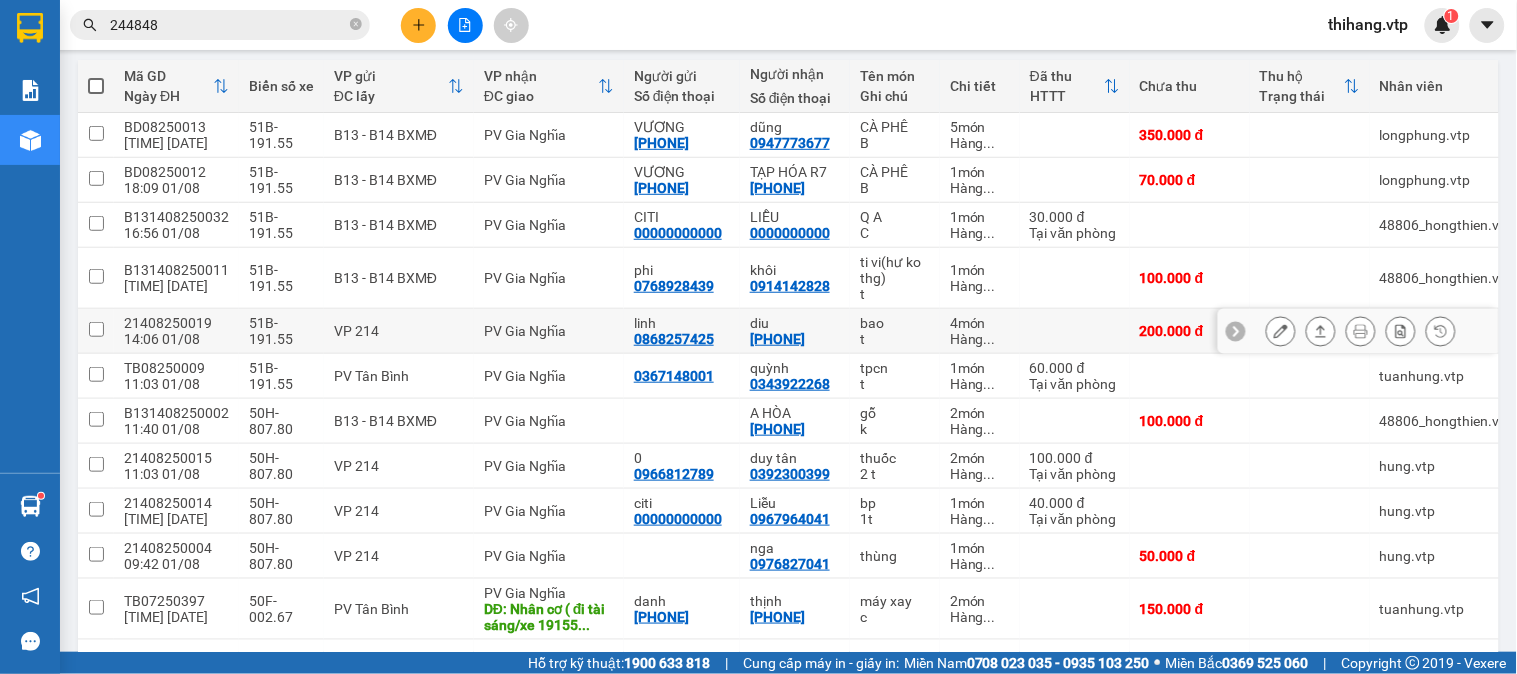 click 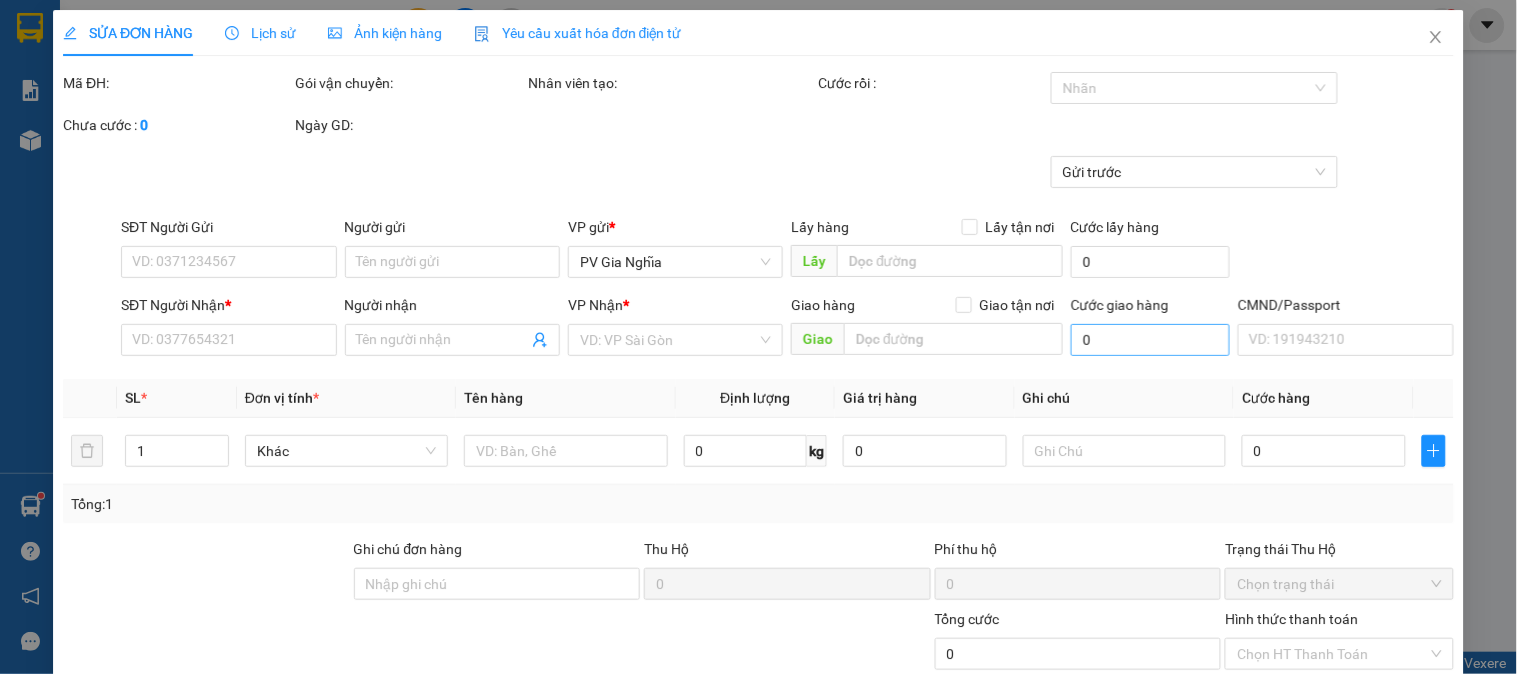 type on "0868257425" 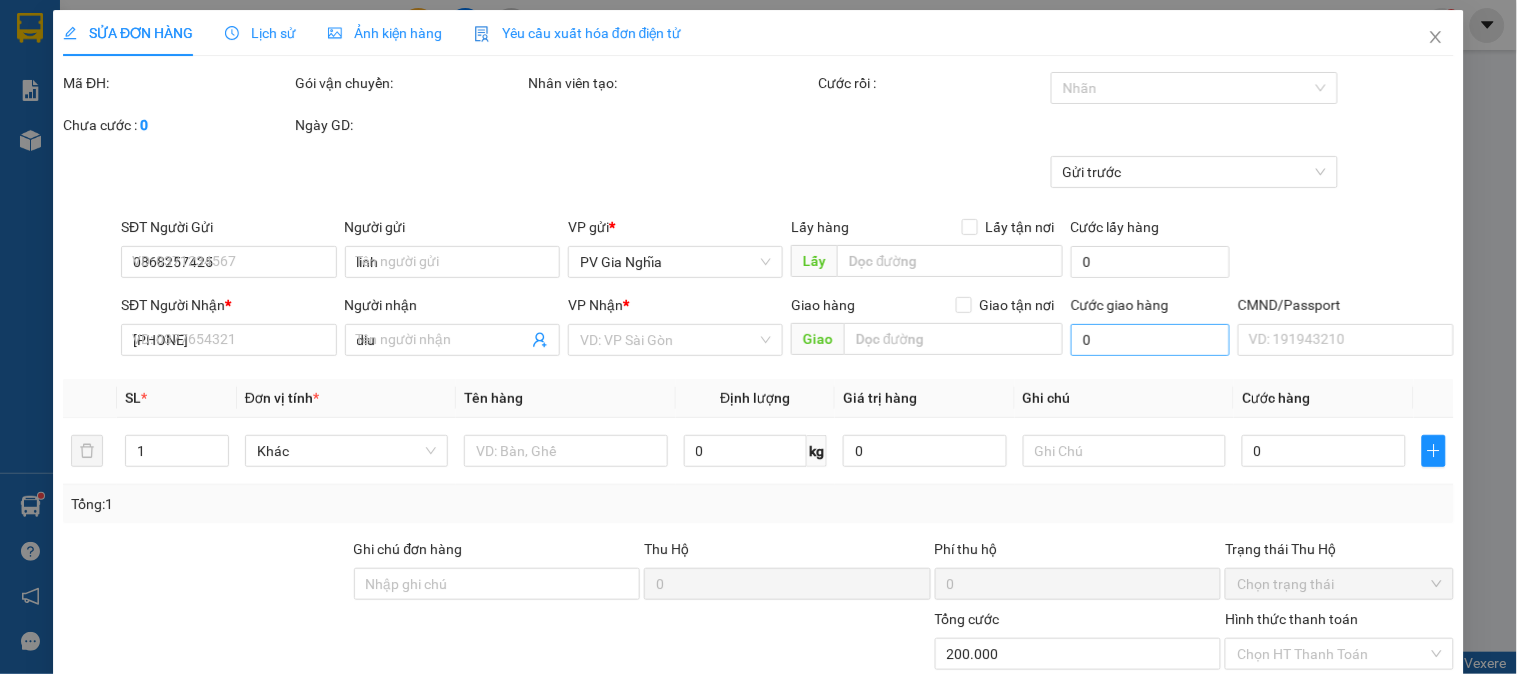 scroll, scrollTop: 0, scrollLeft: 0, axis: both 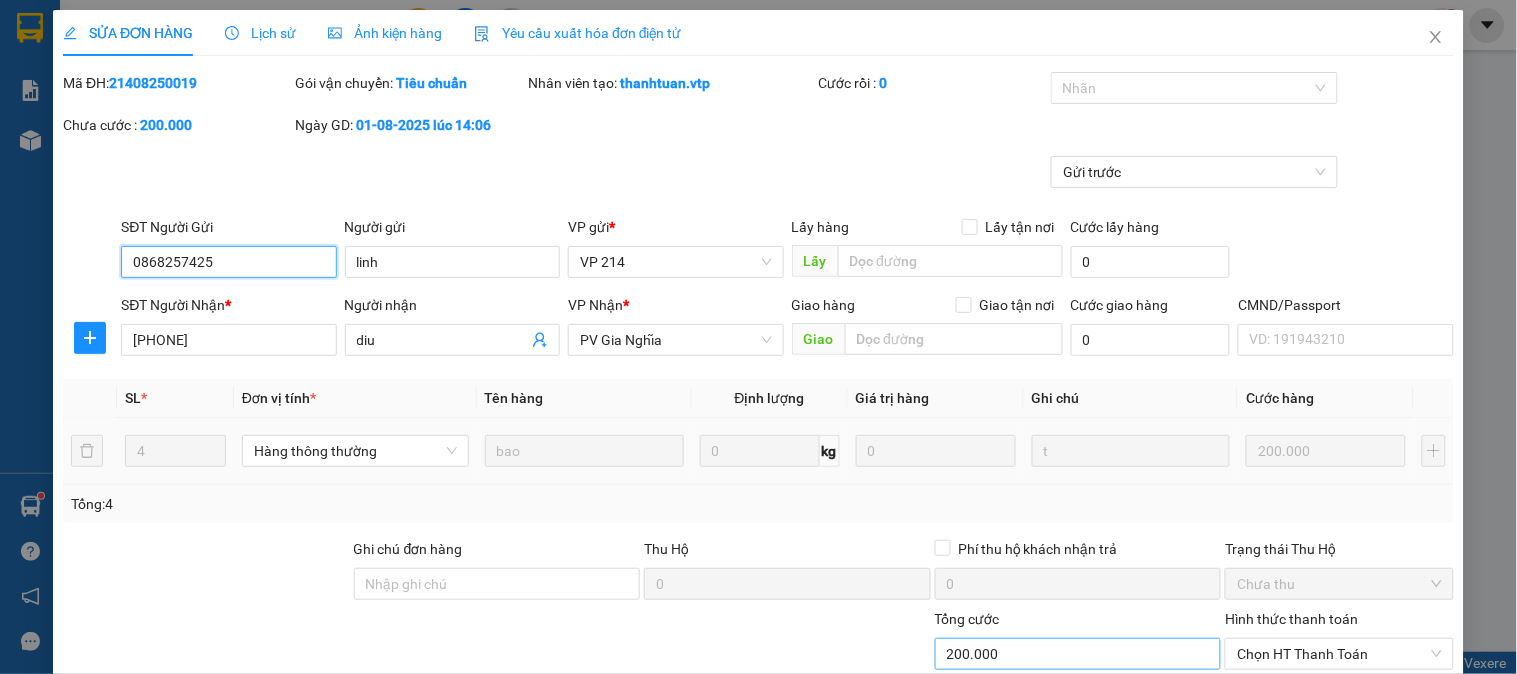 type on "10.000" 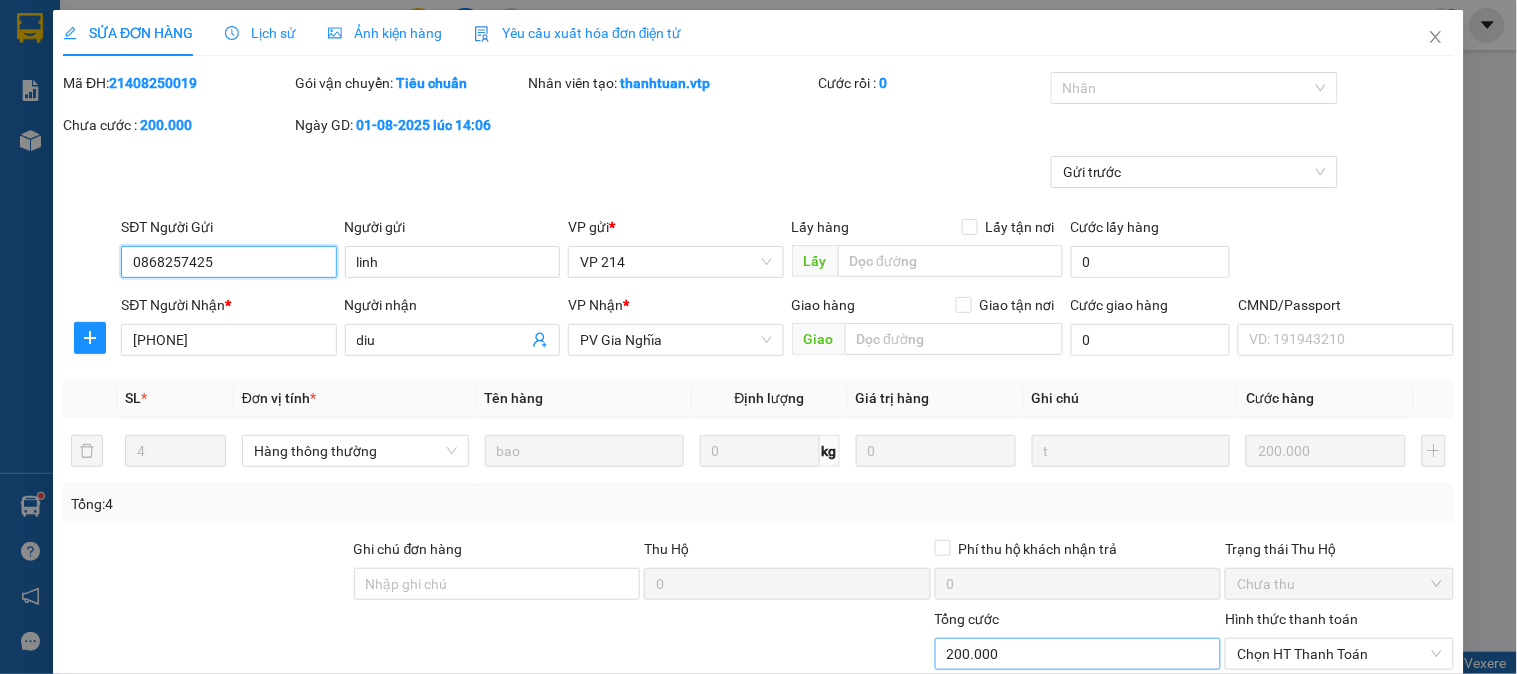 scroll, scrollTop: 263, scrollLeft: 0, axis: vertical 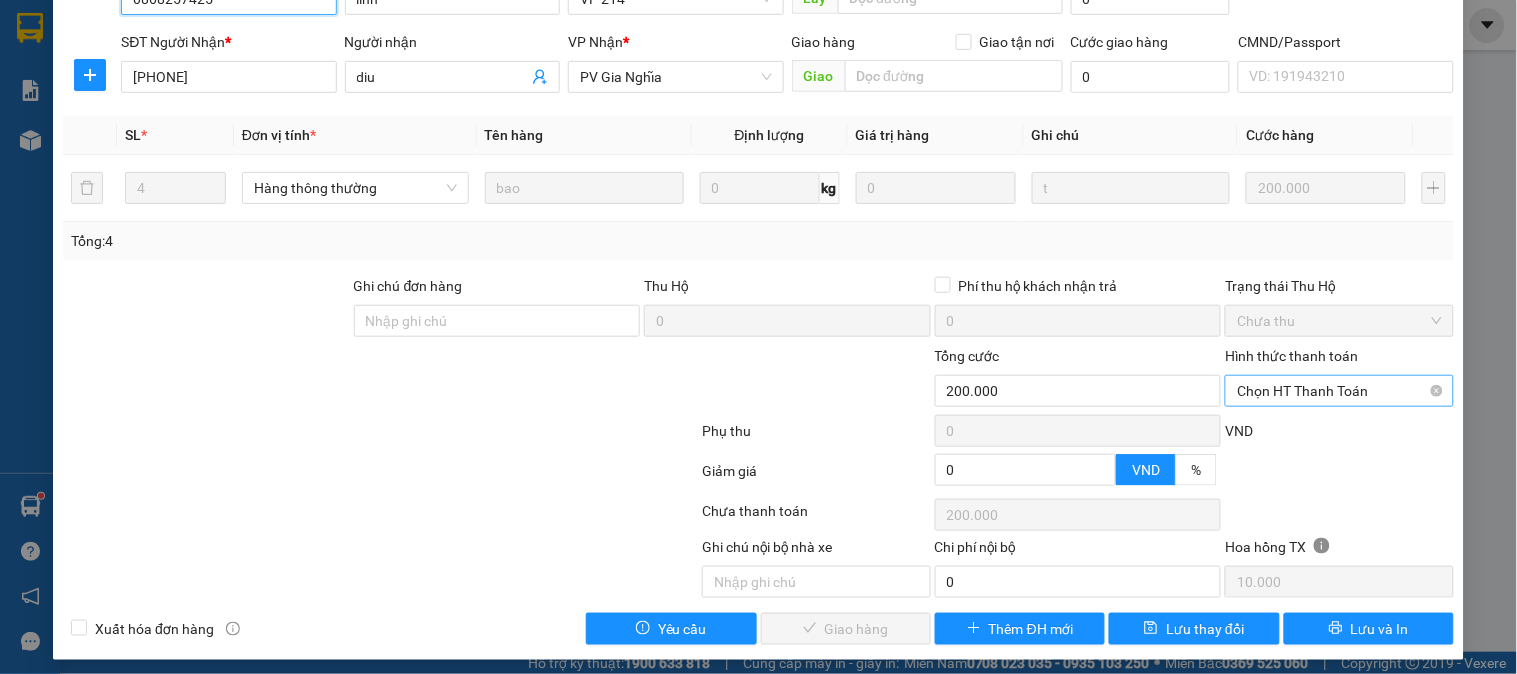 click on "Chọn HT Thanh Toán" at bounding box center (1339, 391) 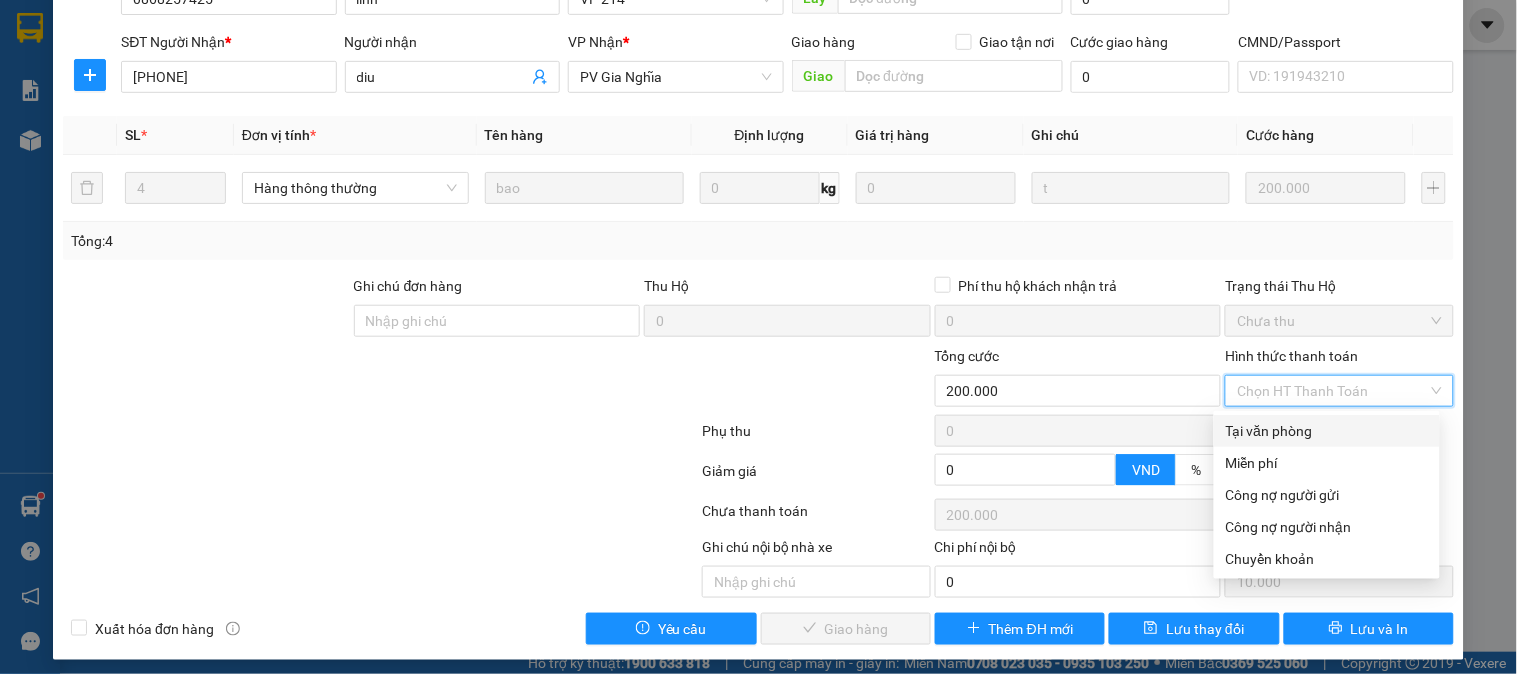 click on "Tại văn phòng" at bounding box center (1327, 431) 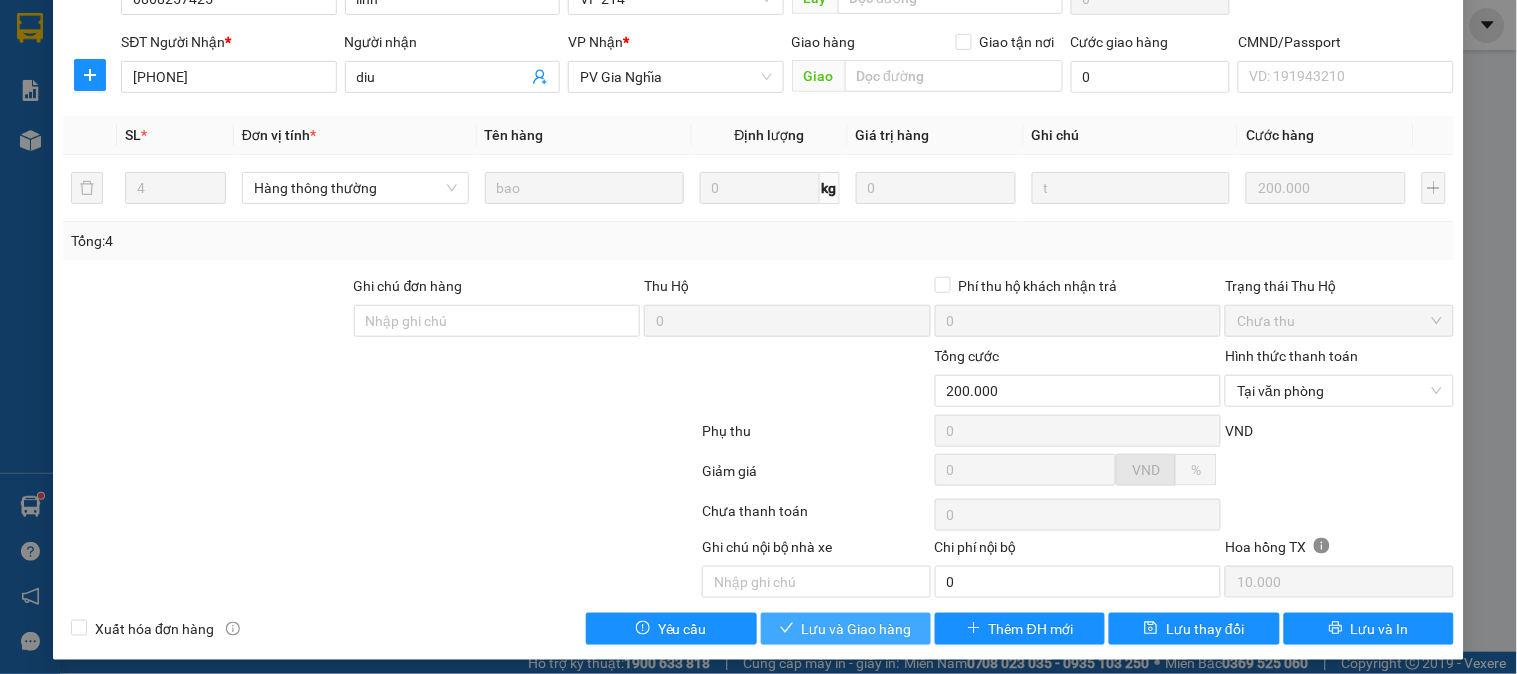 drag, startPoint x: 850, startPoint y: 624, endPoint x: 1033, endPoint y: 537, distance: 202.62773 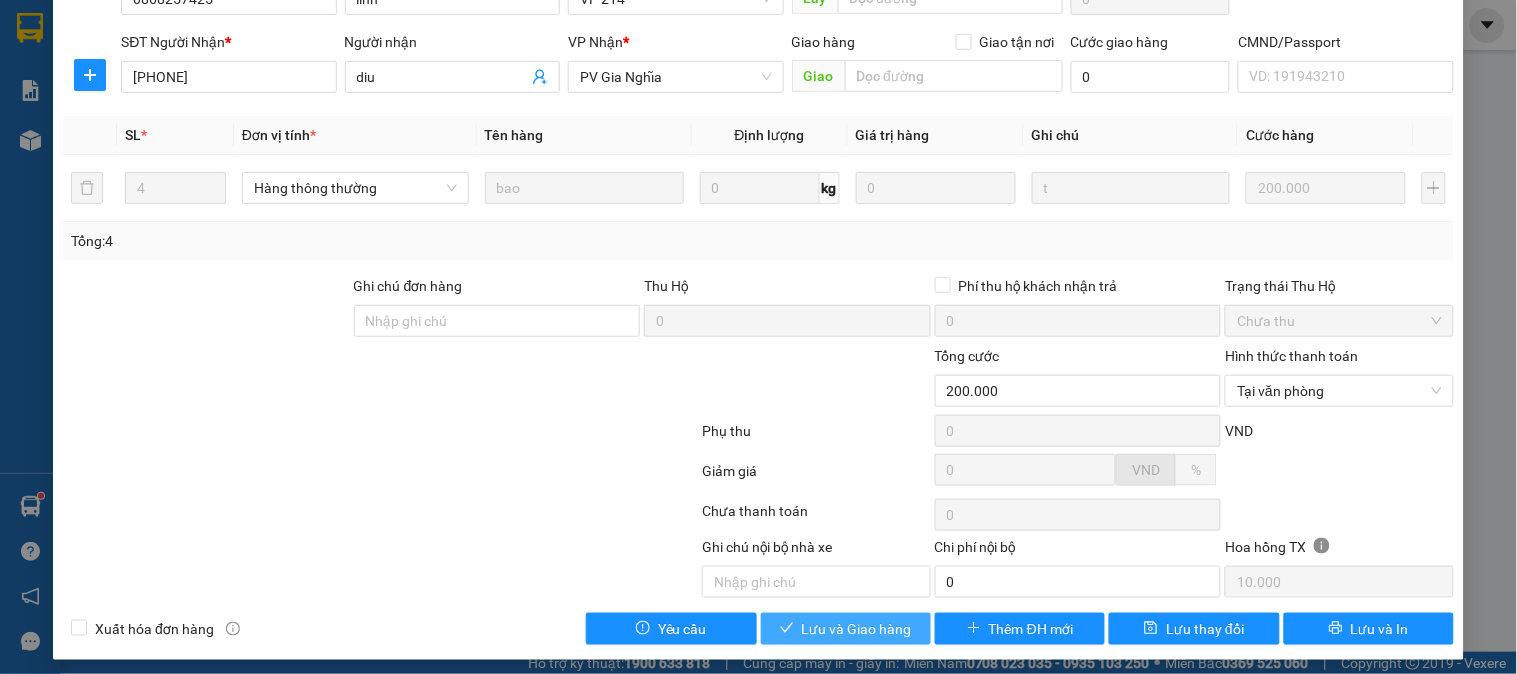 click on "Lưu và Giao hàng" at bounding box center [857, 629] 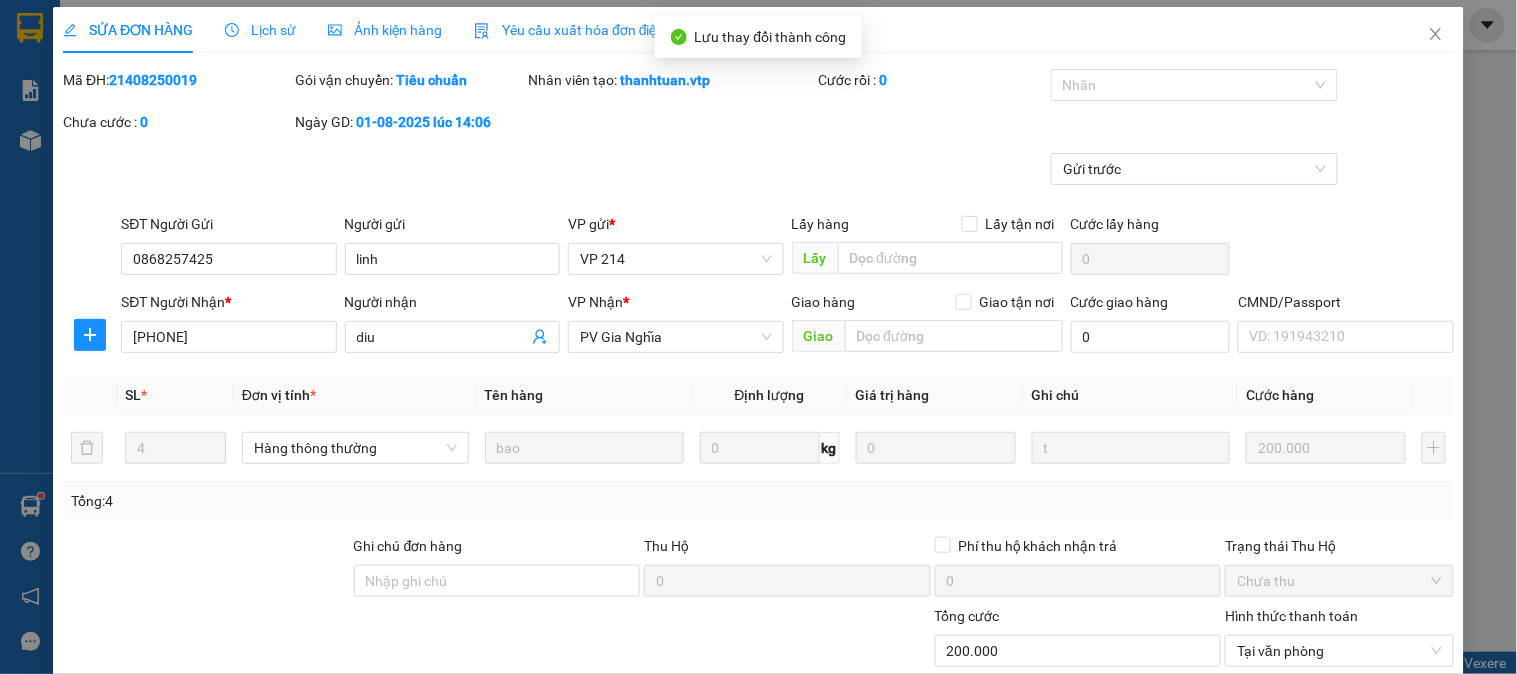 scroll, scrollTop: 0, scrollLeft: 0, axis: both 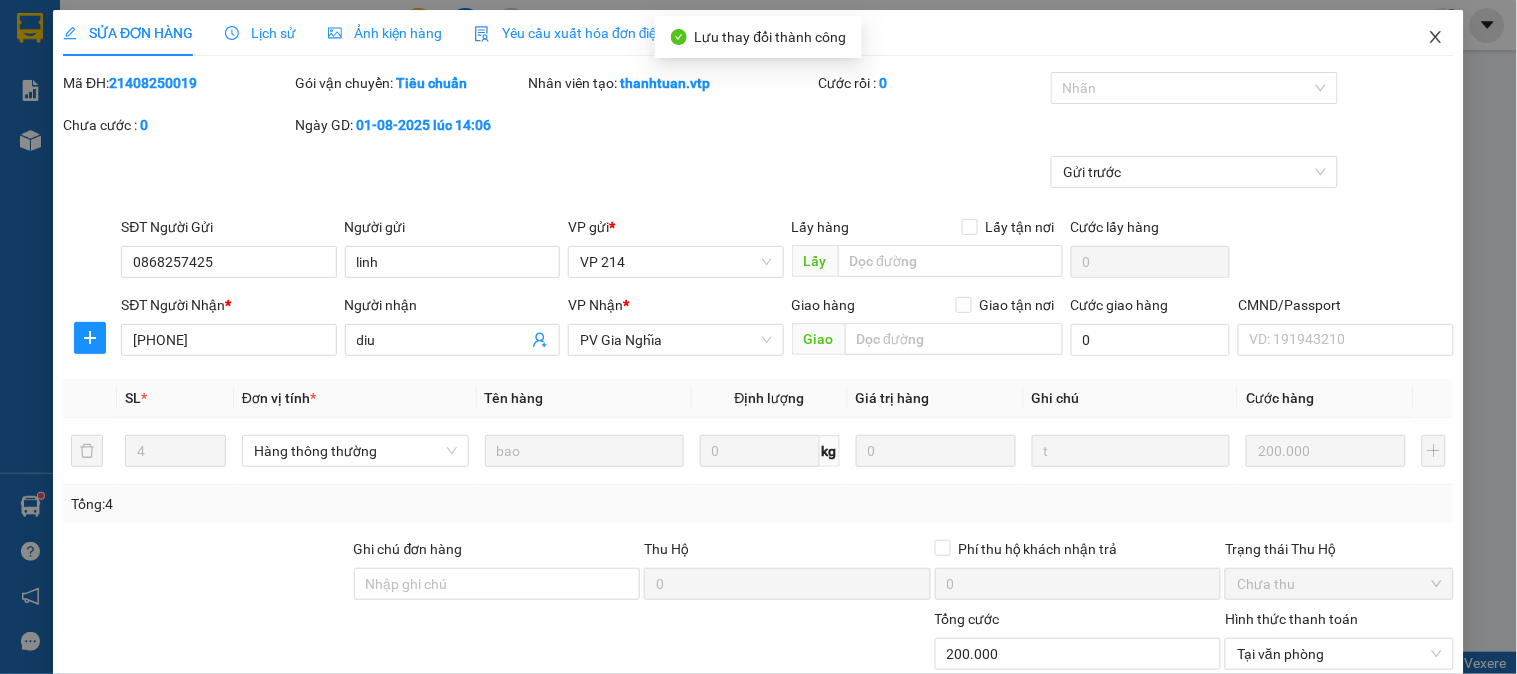 click 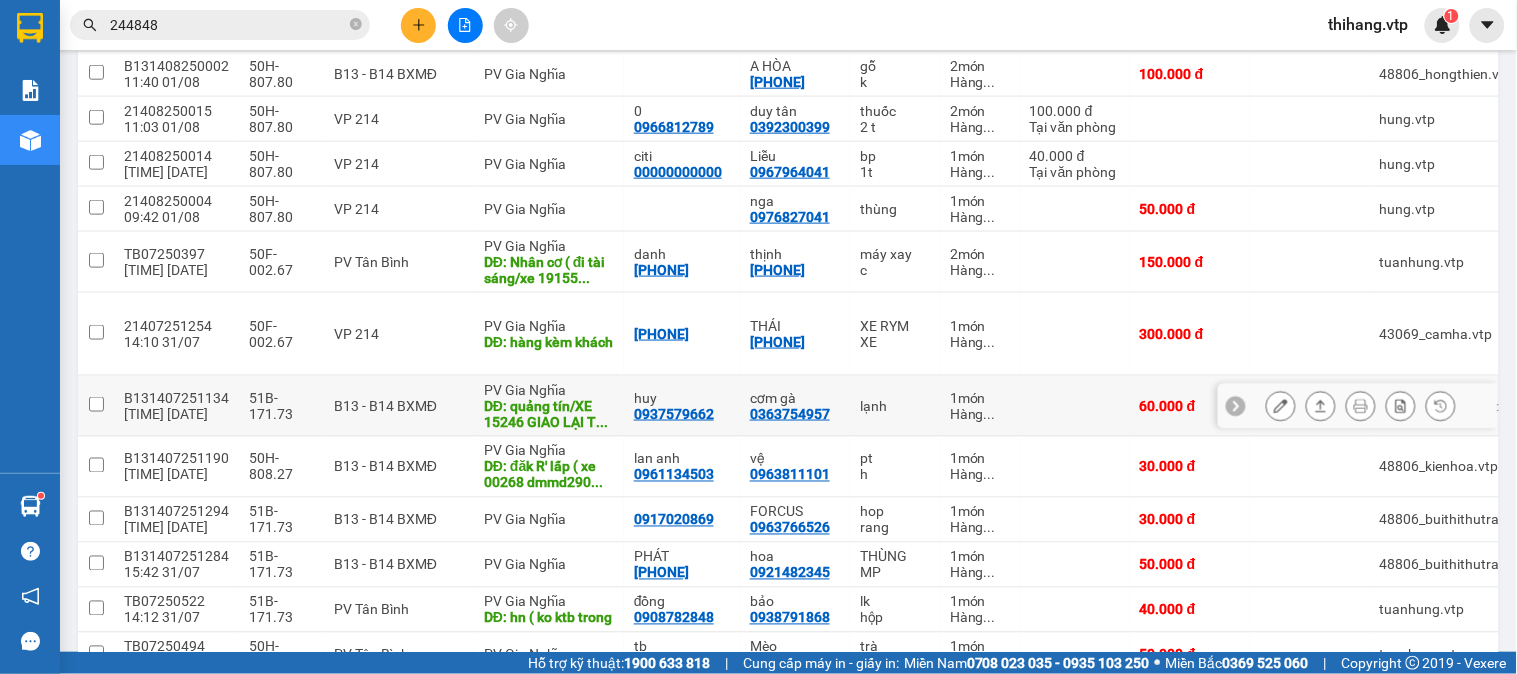 scroll, scrollTop: 558, scrollLeft: 0, axis: vertical 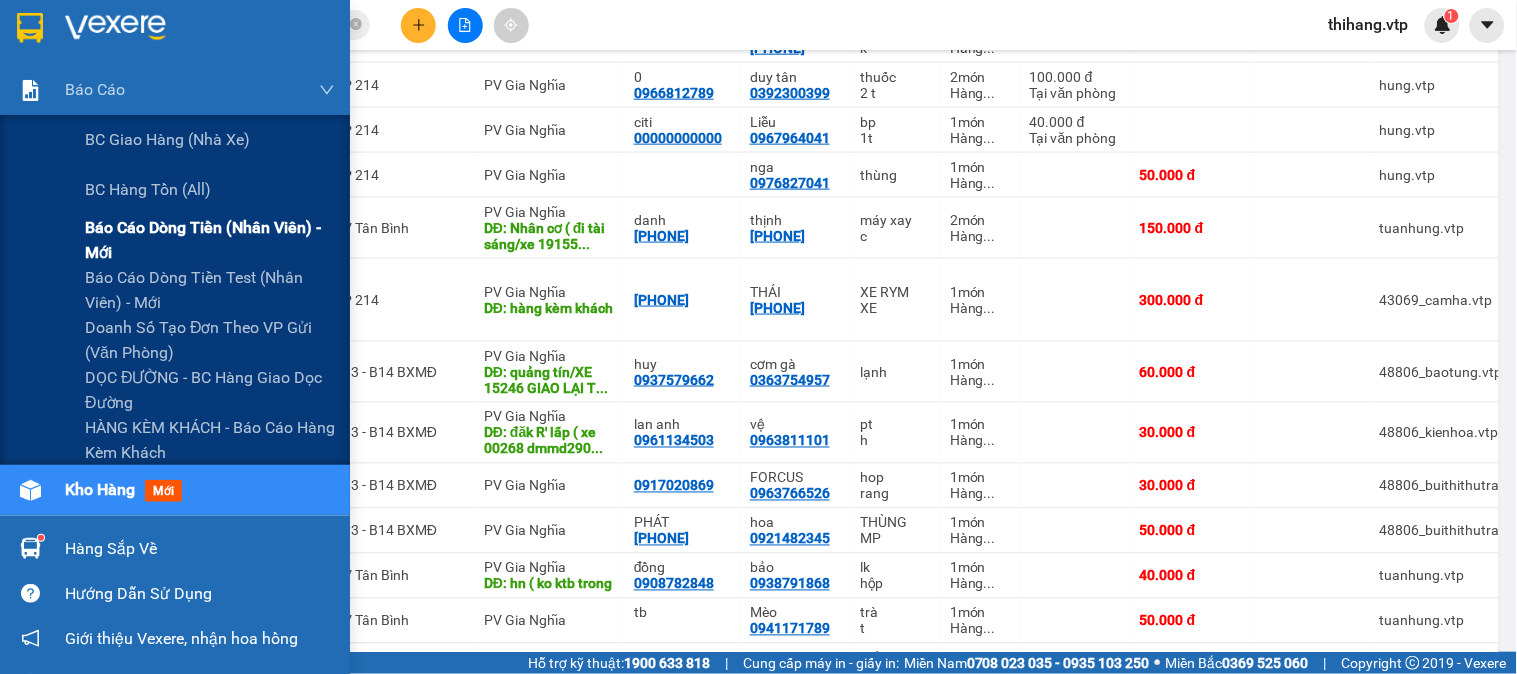click on "Báo cáo dòng tiền (nhân viên) - mới" at bounding box center [210, 240] 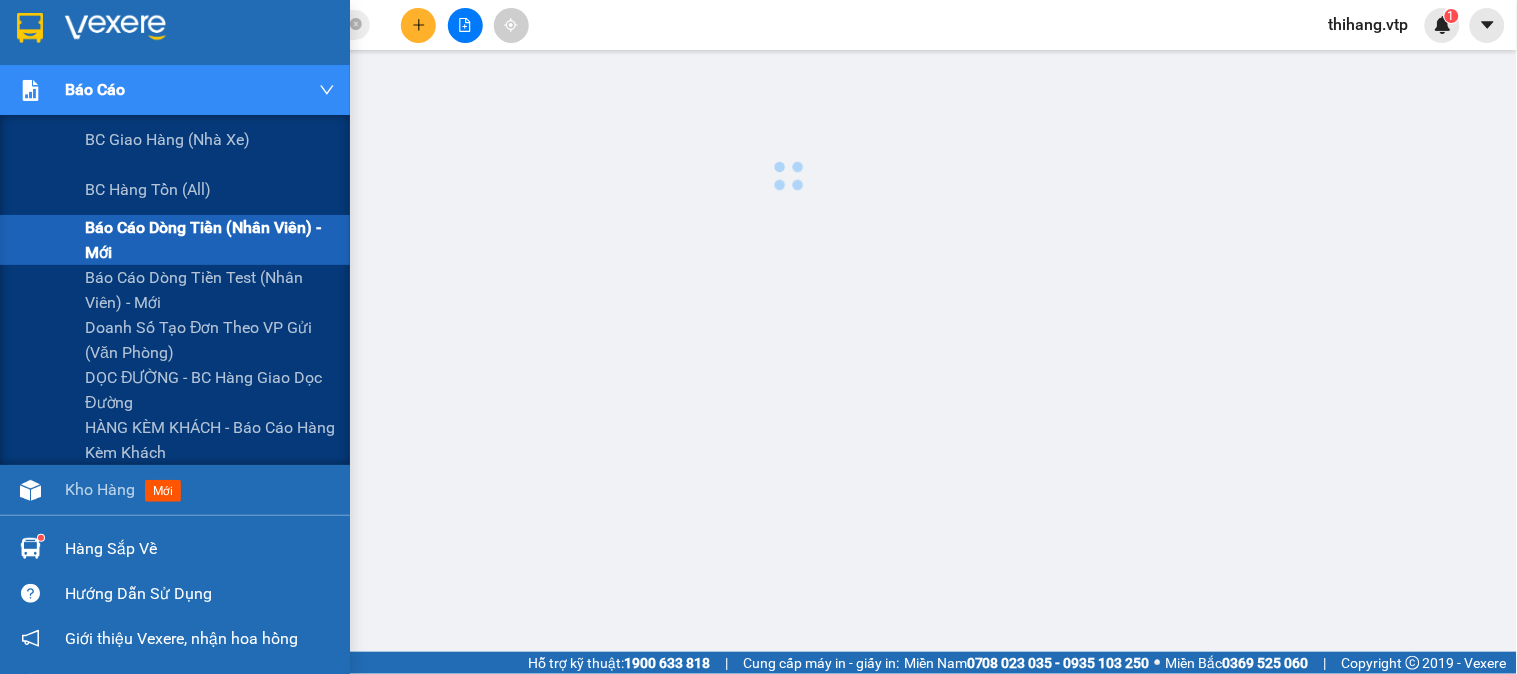 scroll, scrollTop: 0, scrollLeft: 0, axis: both 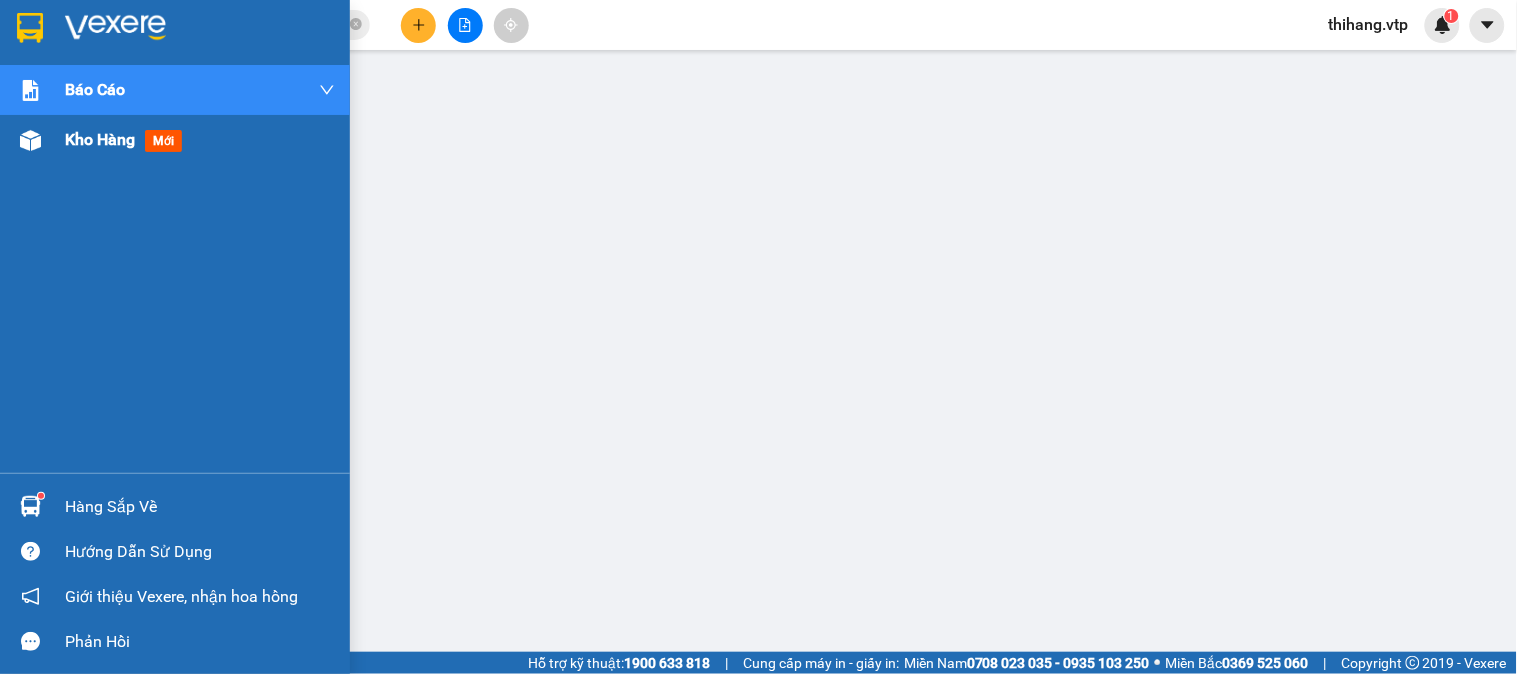 click on "Kho hàng" at bounding box center (100, 139) 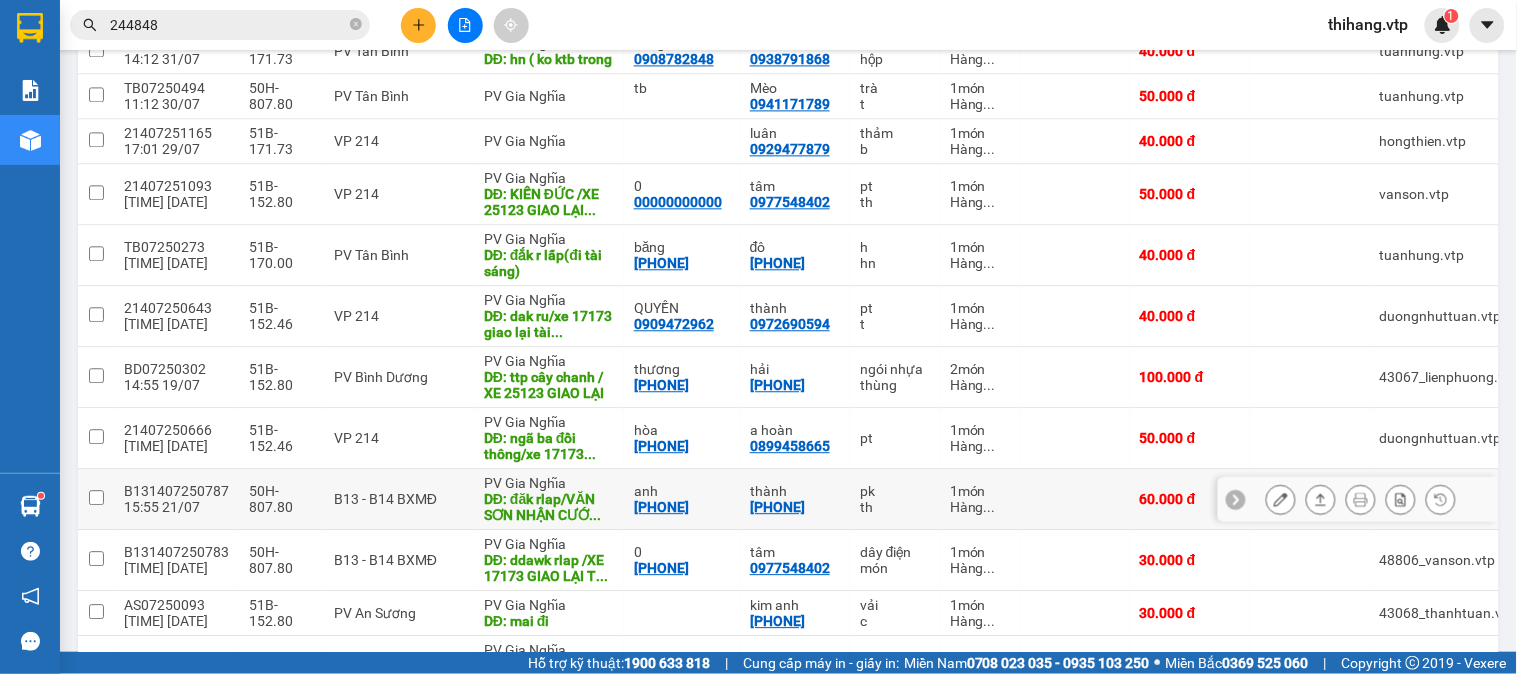 scroll, scrollTop: 888, scrollLeft: 0, axis: vertical 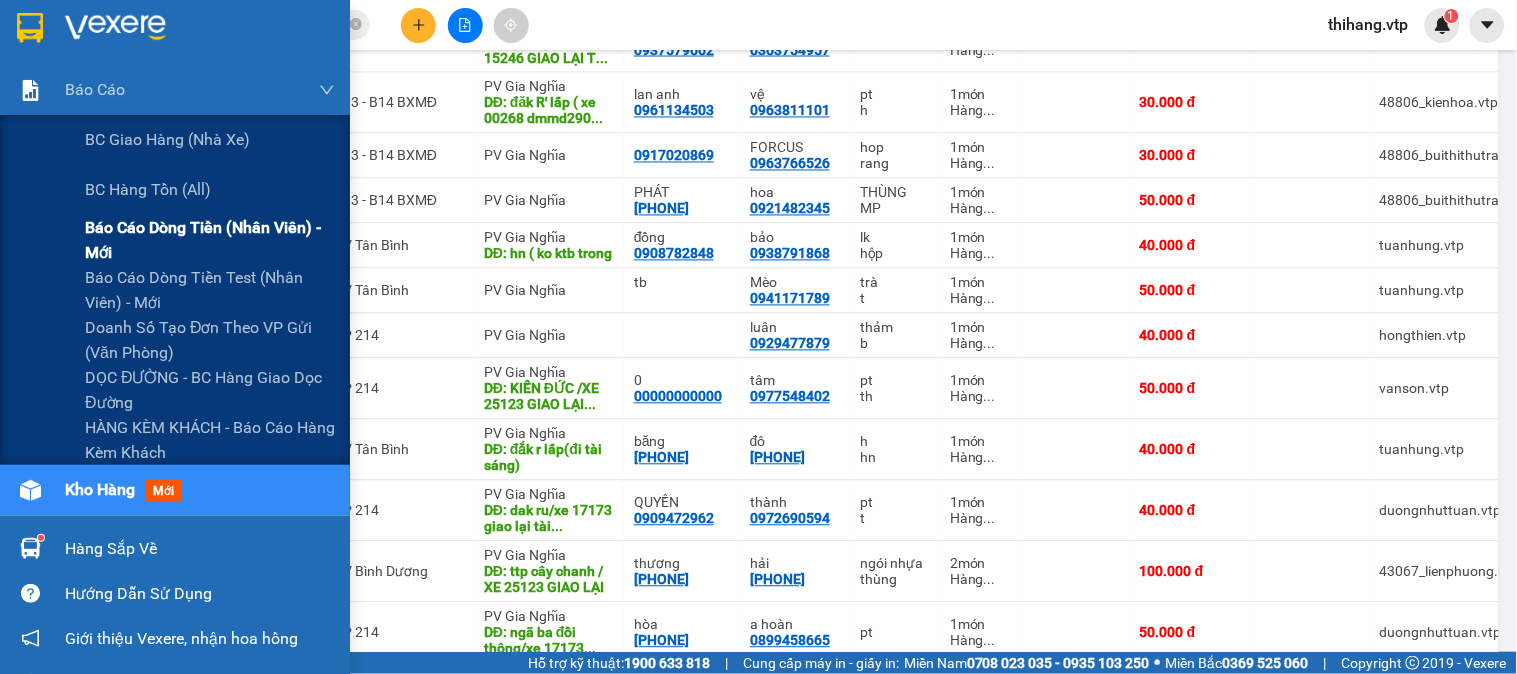click on "Báo cáo dòng tiền (nhân viên) - mới" at bounding box center [210, 240] 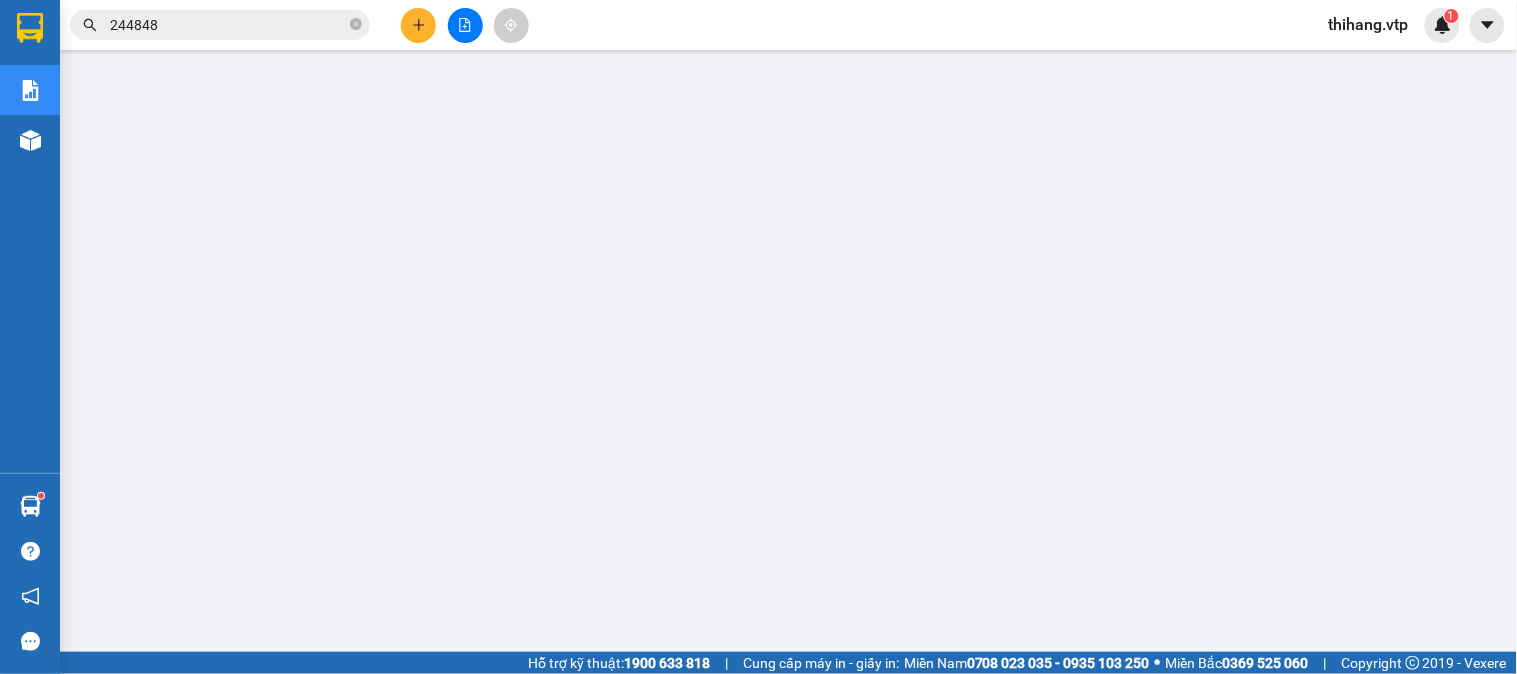 scroll, scrollTop: 0, scrollLeft: 0, axis: both 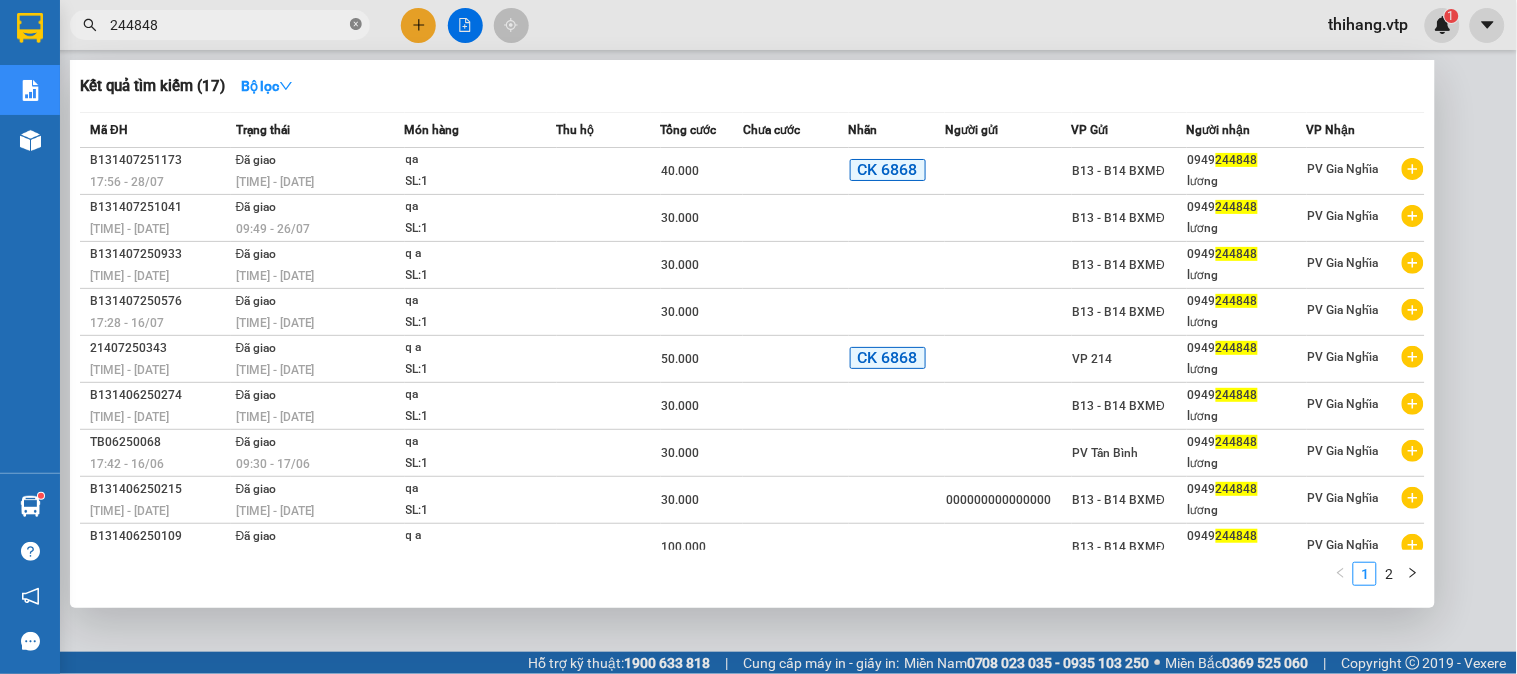 click 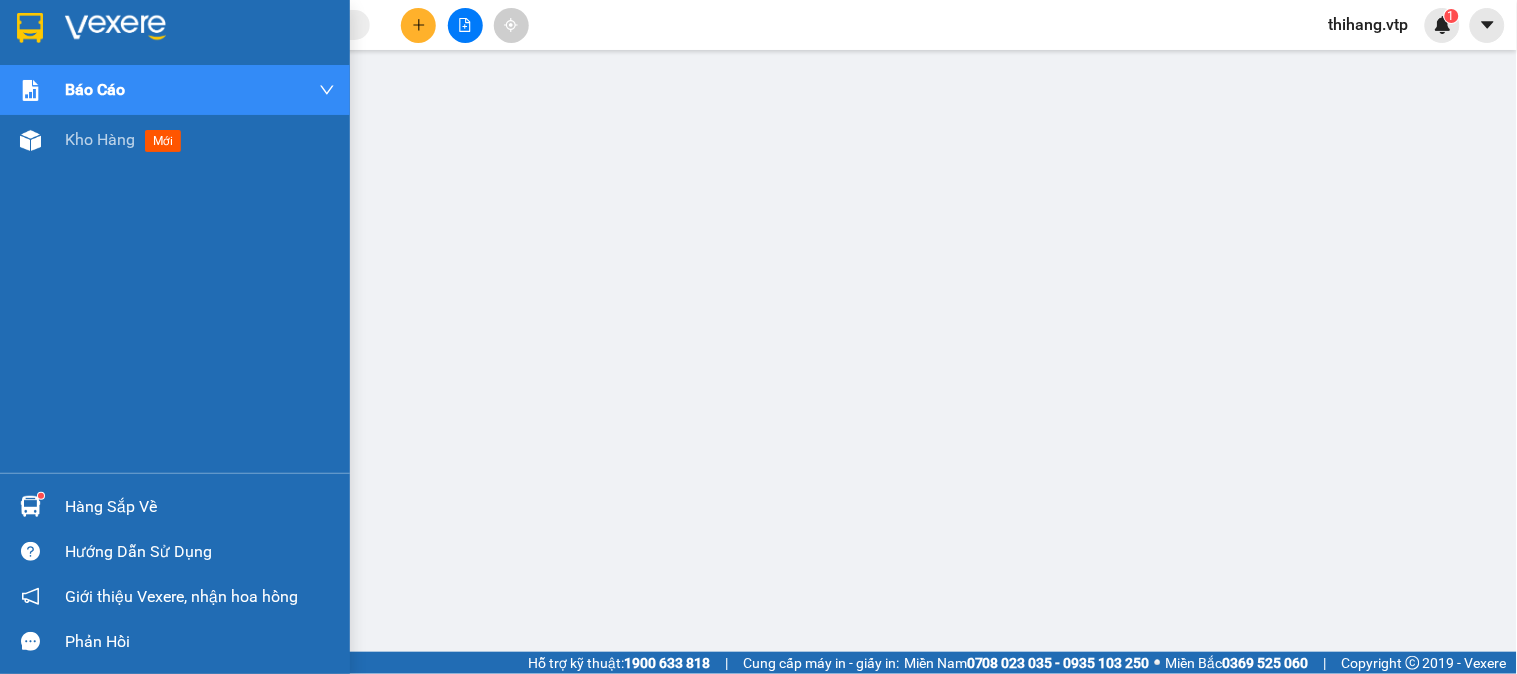 click at bounding box center [115, 28] 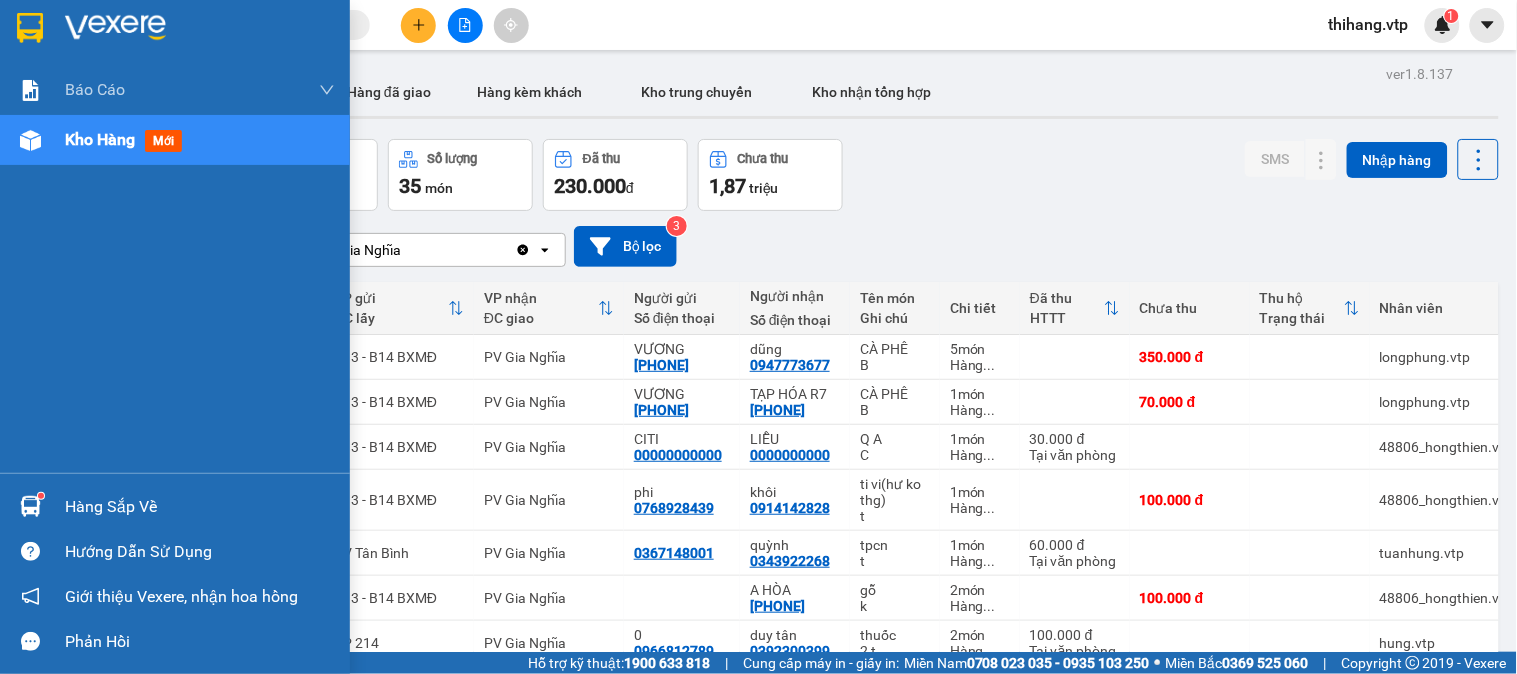 click on "Hàng sắp về" at bounding box center [200, 507] 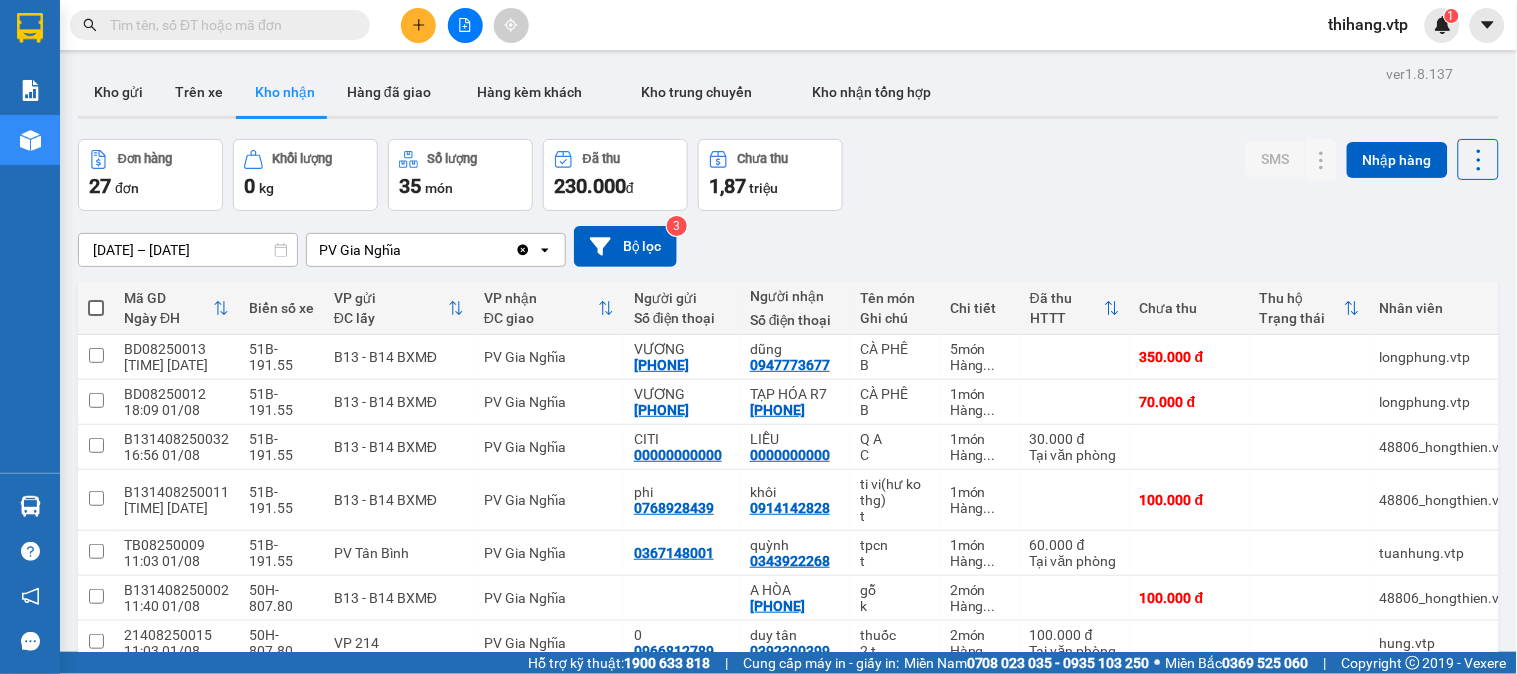 click on "Kết quả tìm kiếm ( 17 )  Bộ lọc  Mã ĐH Trạng thái Món hàng Thu hộ Tổng cước Chưa cước Nhãn Người gửi VP Gửi Người nhận VP Nhận B131407251173 17:56 - 28/07 Đã giao   11:02 - 29/07 qa SL:  1 40.000 CK 6868 B13 - B14 BXMĐ 0949244848 lương PV Gia Nghĩa B131407251041 17:19 - 25/07 Đã giao   09:49 - 26/07 qa SL:  1 30.000 B13 - B14 BXMĐ 0949244848 lương PV Gia Nghĩa B131407250933 17:45 - 23/07 Đã giao   09:31 - 24/07 q a SL:  1 30.000 B13 - B14 BXMĐ 0949244848 lương PV Gia Nghĩa B131407250576 17:28 - 16/07 Đã giao   09:49 - 17/07 qa SL:  1 30.000 B13 - B14 BXMĐ 0949244848 lương PV Gia Nghĩa 21407250343 20:16 - 11/07 Đã giao   19:34 - 12/07 q a SL:  1 50.000 CK 6868 VP 214 0949244848 lương PV Gia Nghĩa B131406250274 18:13 - 18/06 Đã giao   12:00 - 19/06 qa SL:  1 30.000 B13 - B14 BXMĐ 0949244848 lương PV Gia Nghĩa TB06250068 17:42 - 16/06 Đã giao   09:30 - 17/06 qa SL:  1 30.000 PV Tân Bình 0949244848 lương PV Gia Nghĩa Đã giao" at bounding box center [758, 337] 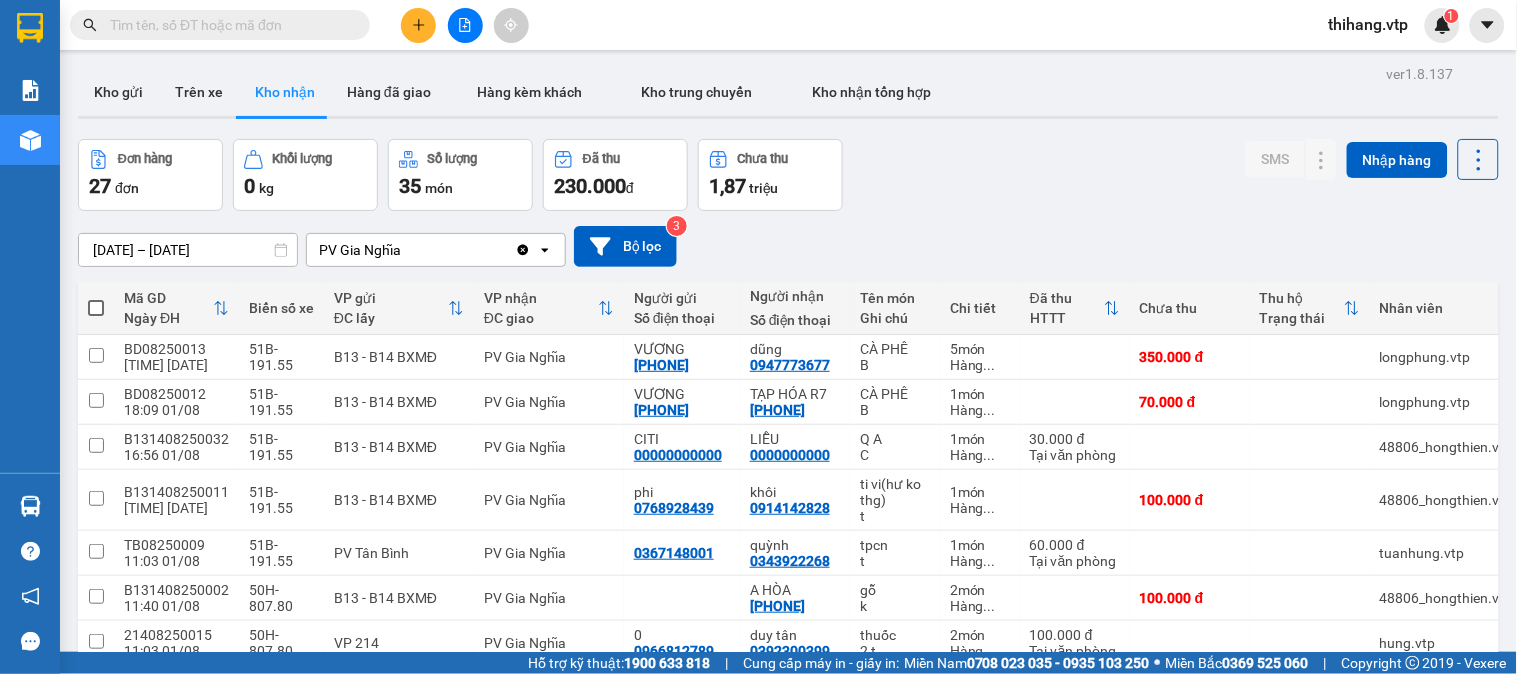 click on "thihang.vtp" at bounding box center (1369, 24) 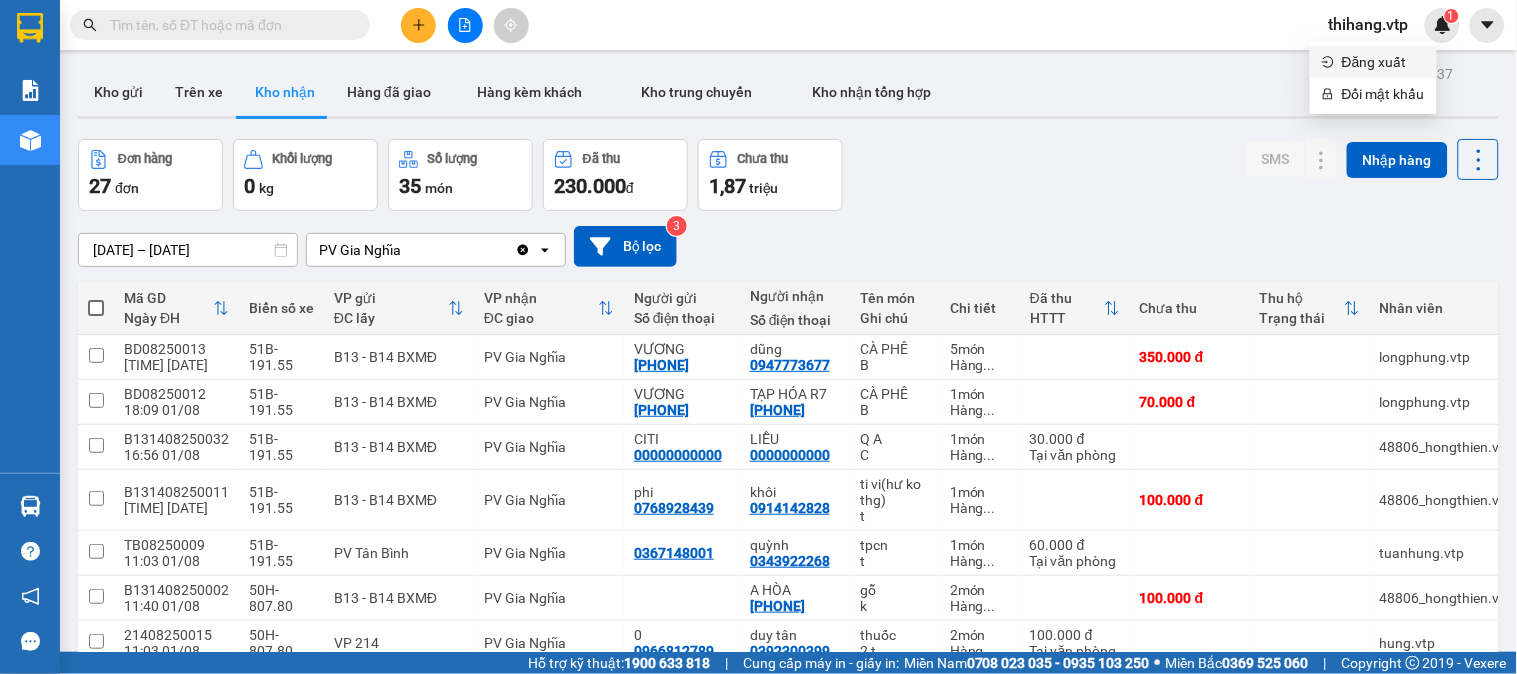 click on "Đăng xuất" at bounding box center (1383, 62) 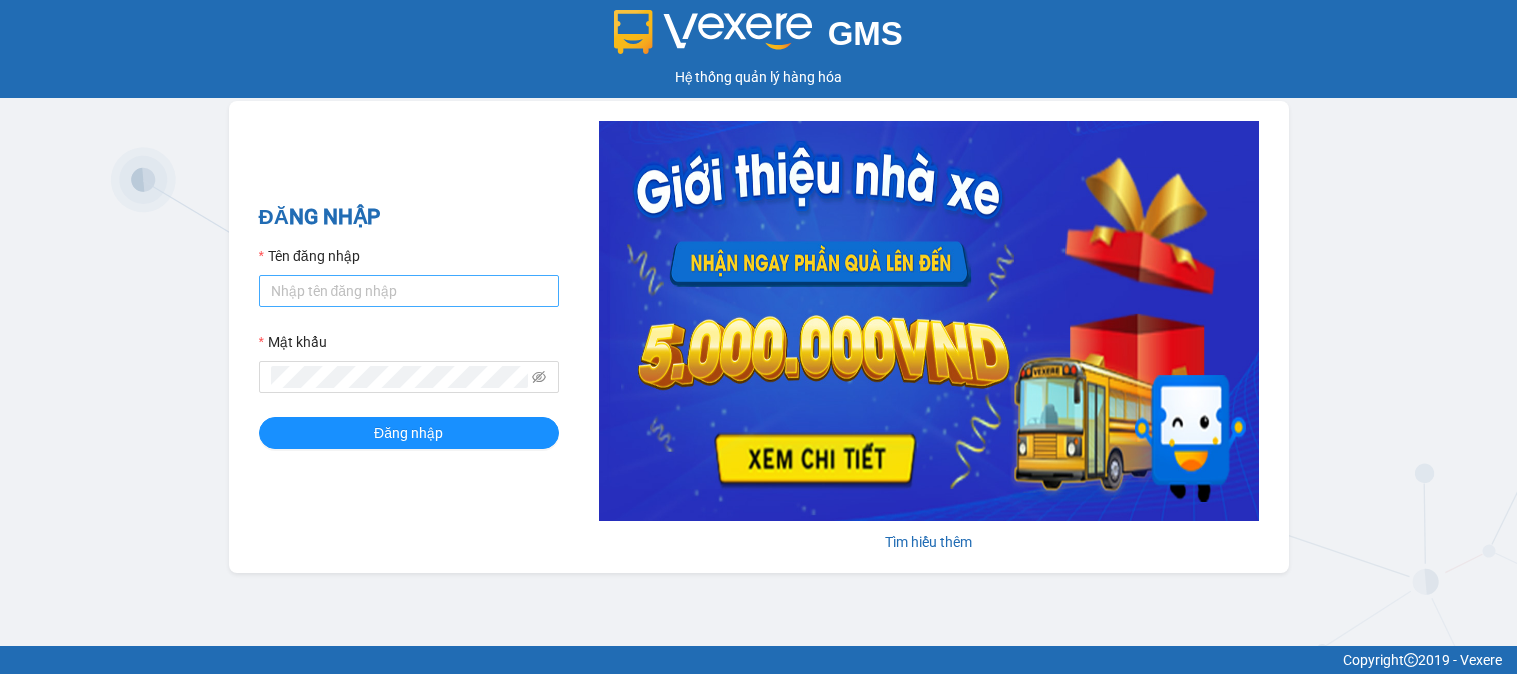 scroll, scrollTop: 0, scrollLeft: 0, axis: both 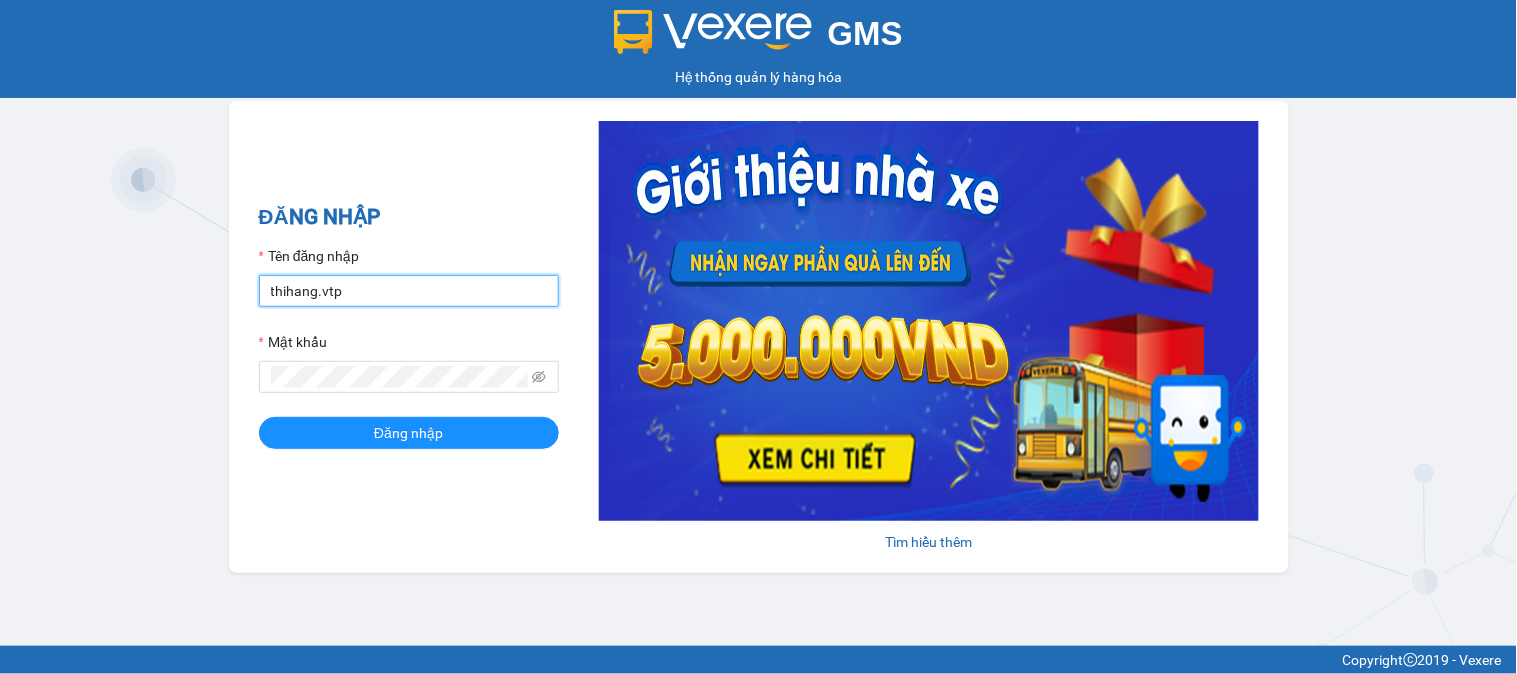 click on "thihang.vtp" at bounding box center [409, 291] 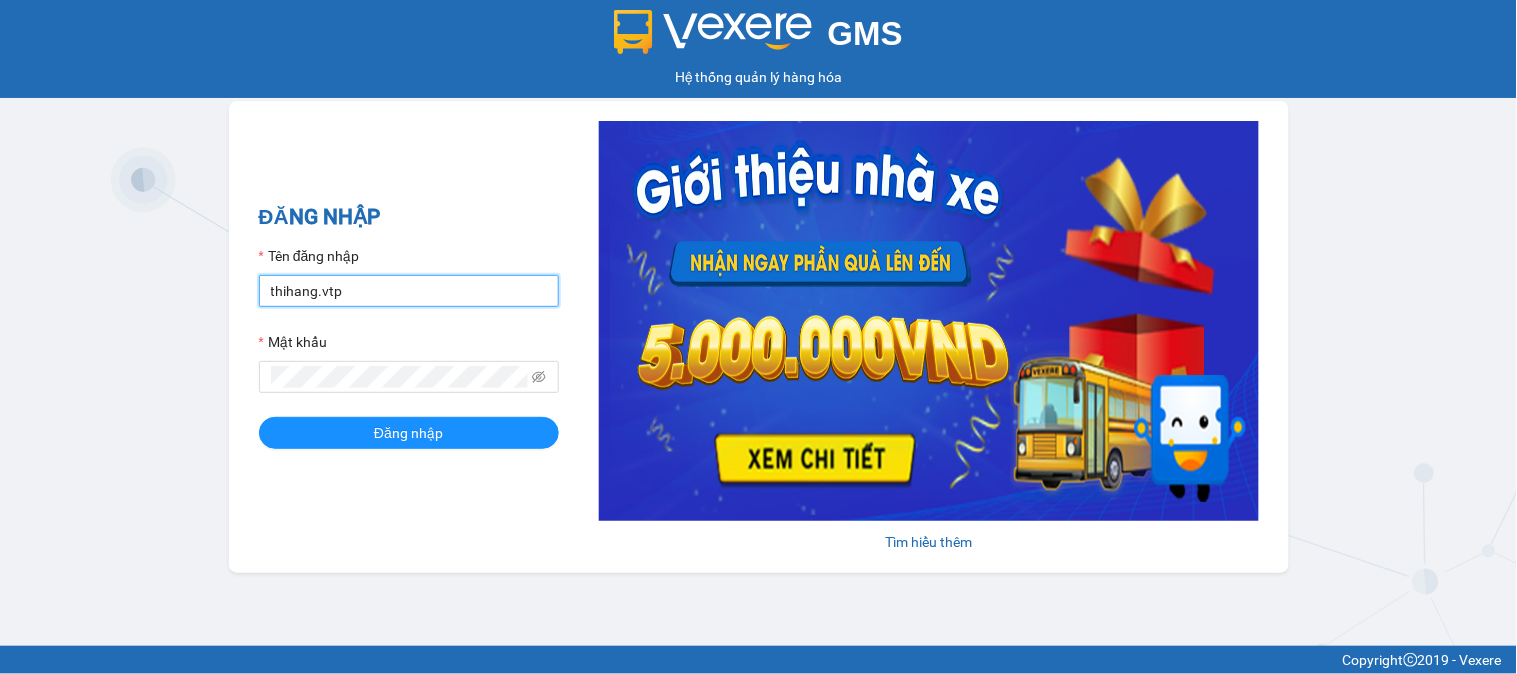 type on "phanthithuha.vtp" 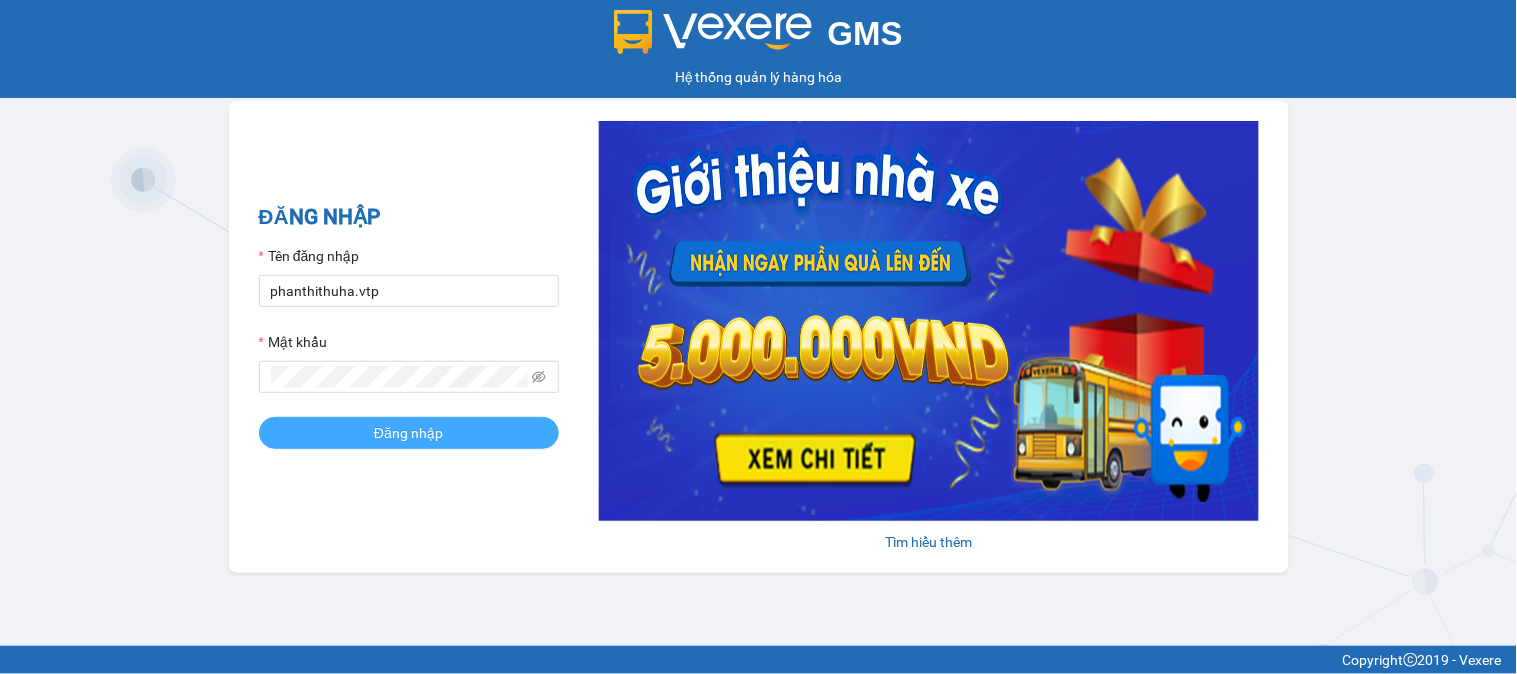 click on "Đăng nhập" at bounding box center [408, 433] 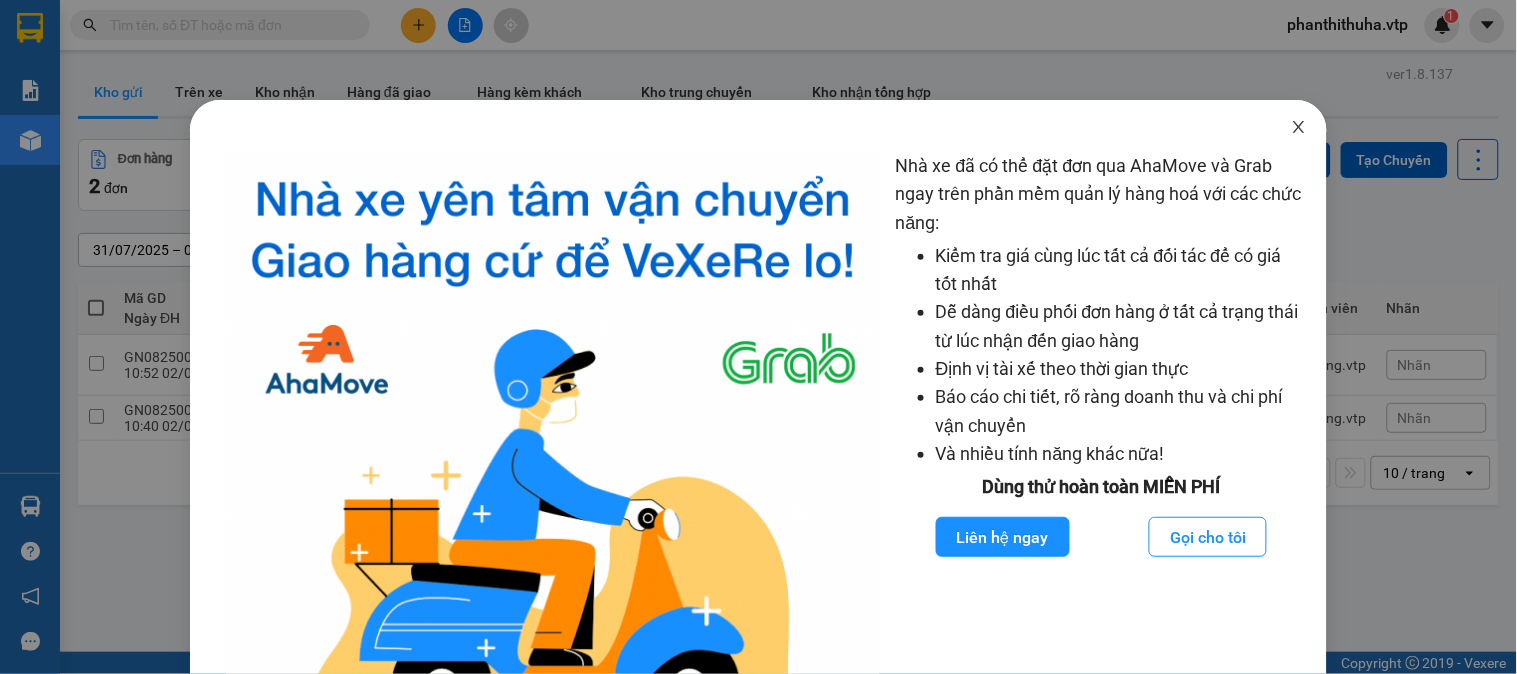 click 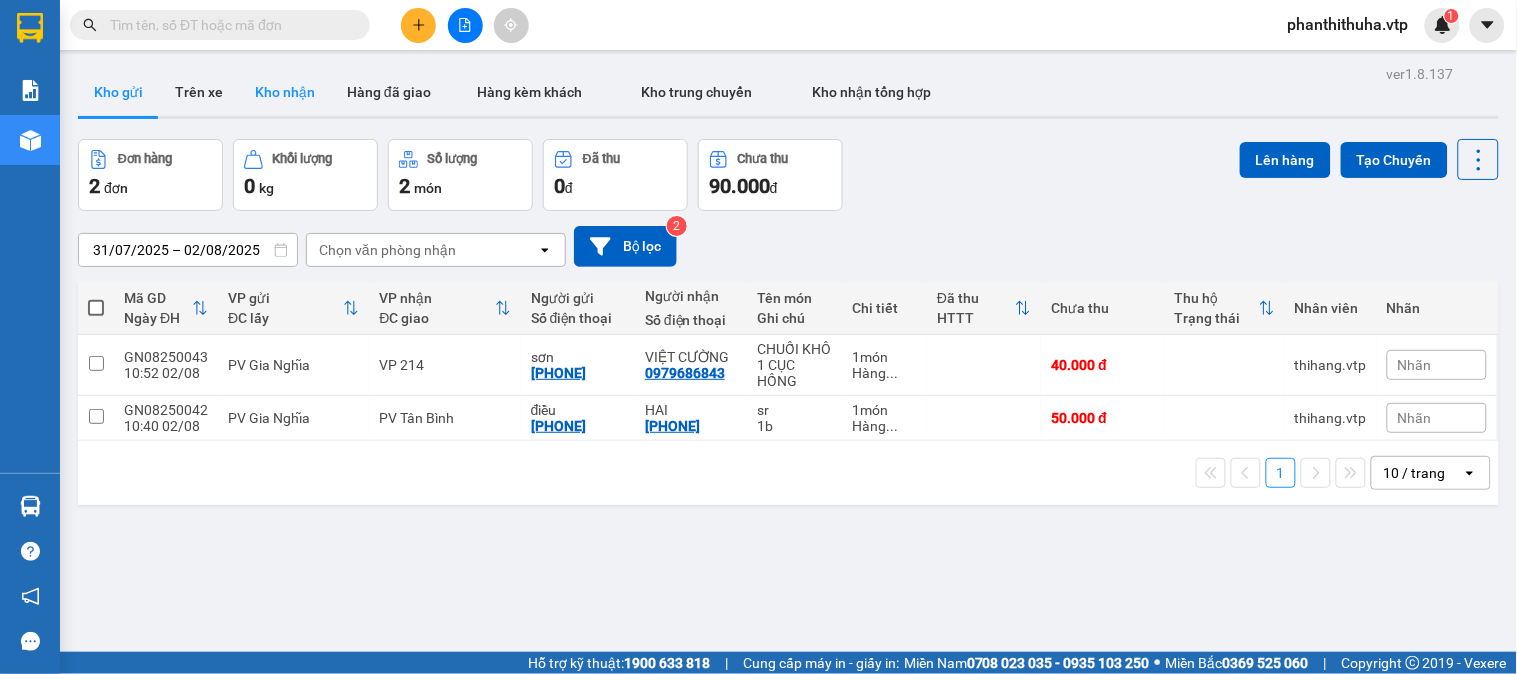 click on "Kho nhận" at bounding box center (285, 92) 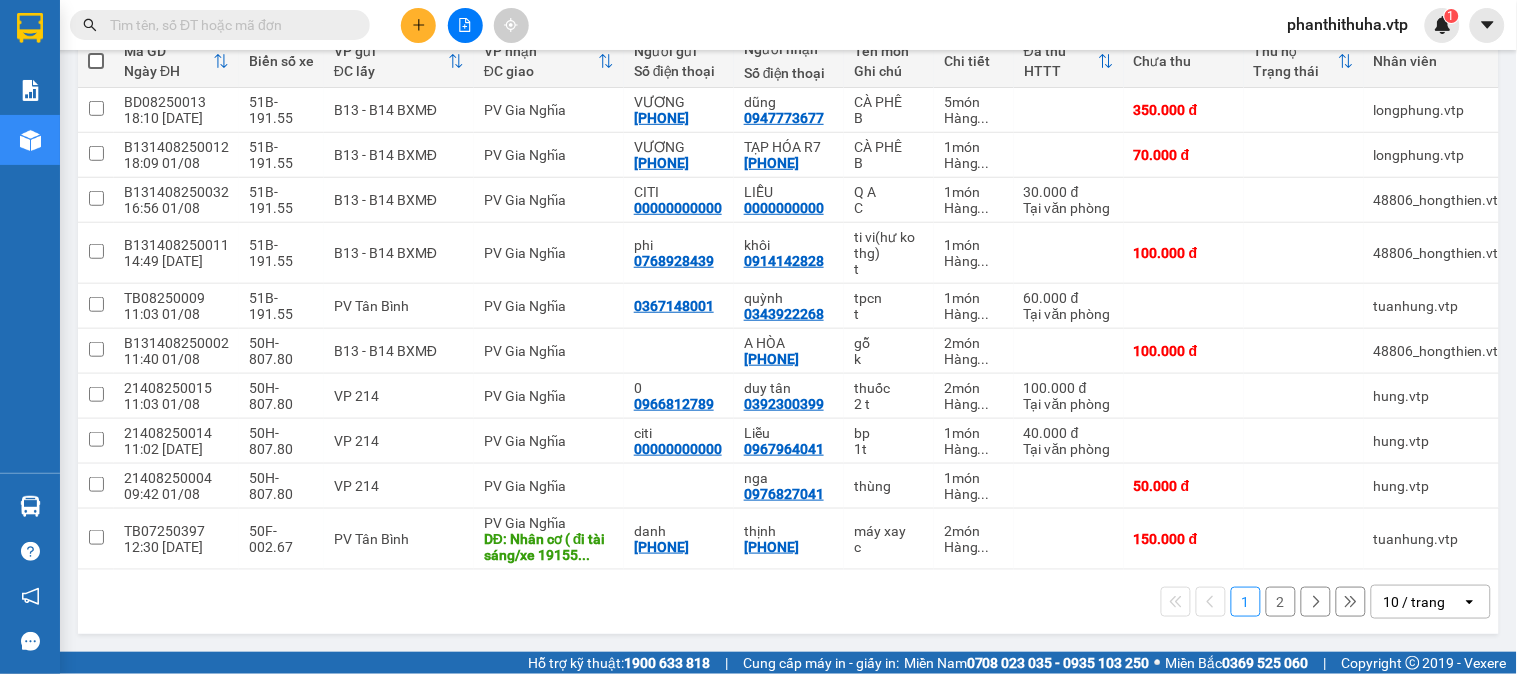 scroll, scrollTop: 256, scrollLeft: 0, axis: vertical 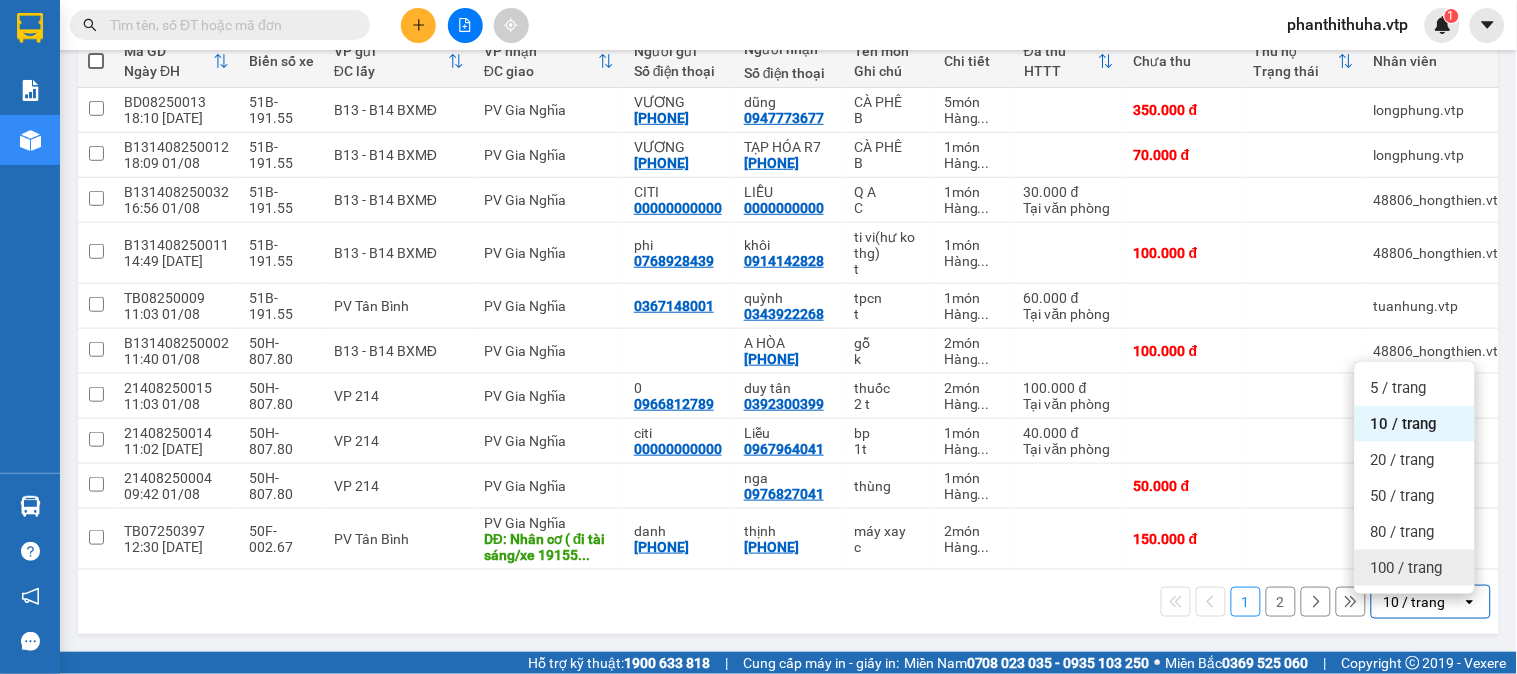click on "100 / trang" at bounding box center [1407, 568] 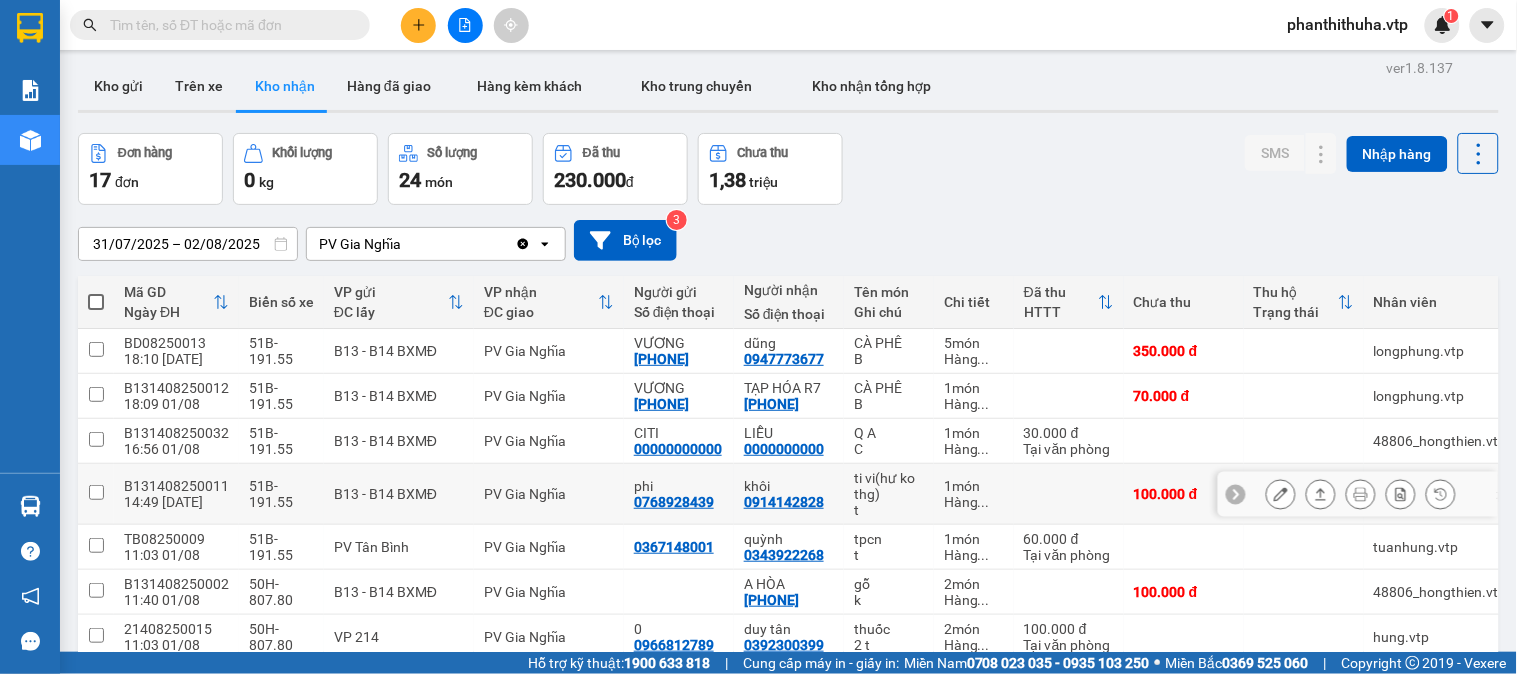 scroll, scrollTop: 0, scrollLeft: 0, axis: both 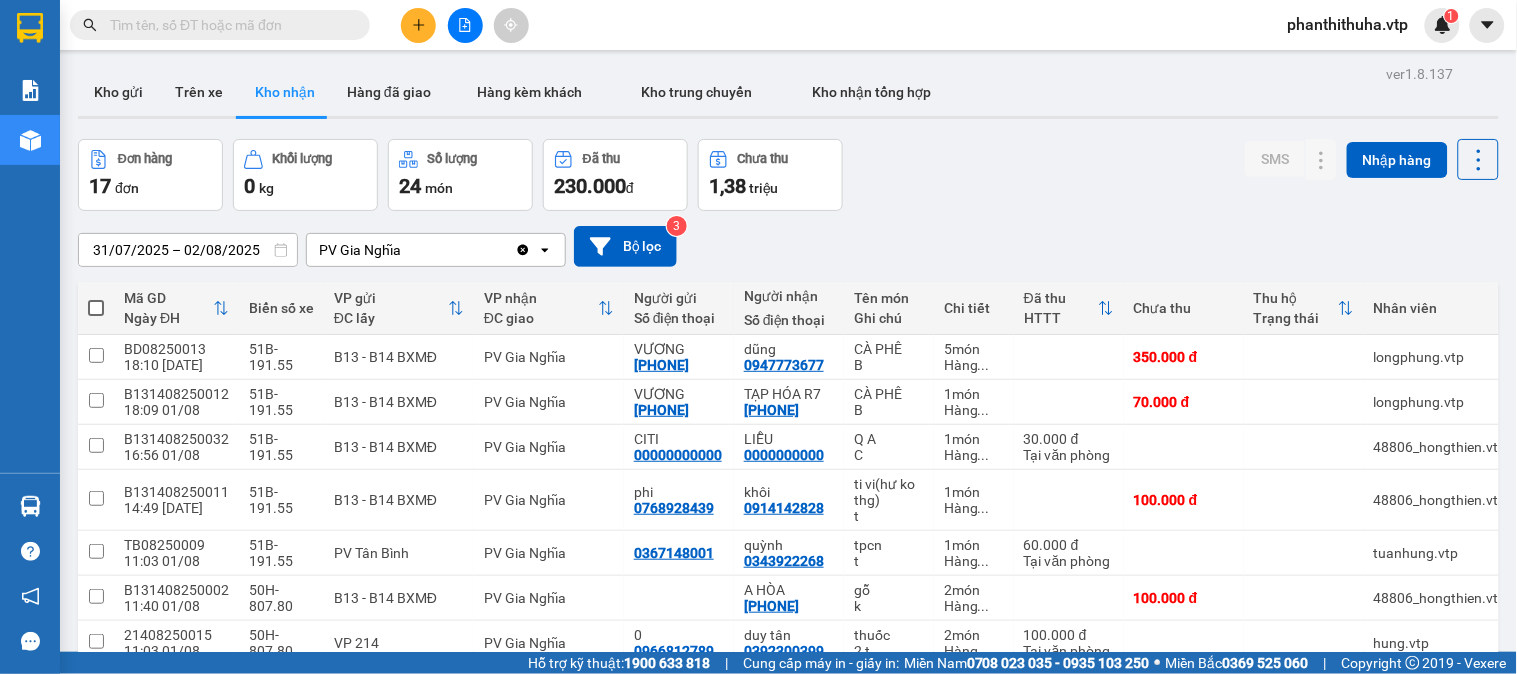 click on "Đơn hàng 17 đơn Khối lượng 0 kg Số lượng 24 món Đã thu 230.000  đ Chưa thu 1,38   triệu SMS Nhập hàng" at bounding box center [788, 175] 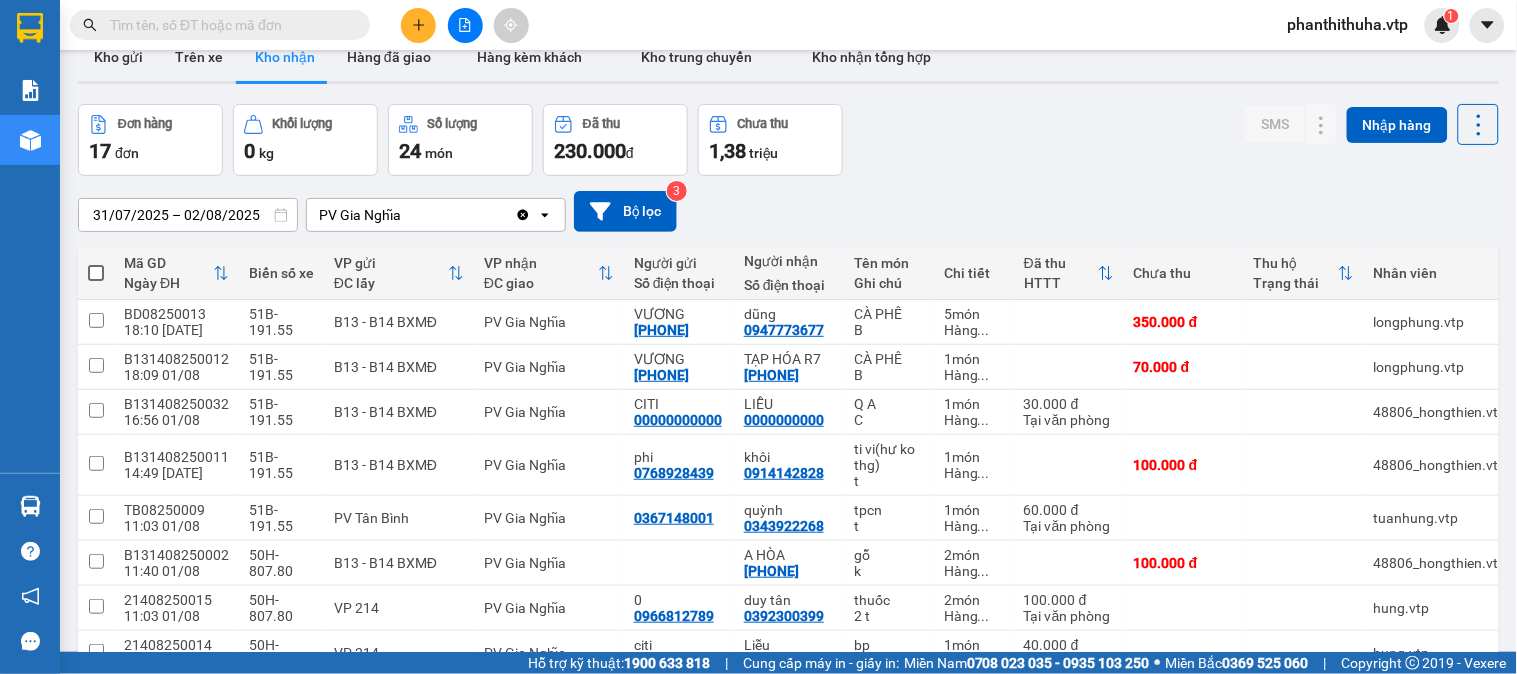 scroll, scrollTop: 0, scrollLeft: 0, axis: both 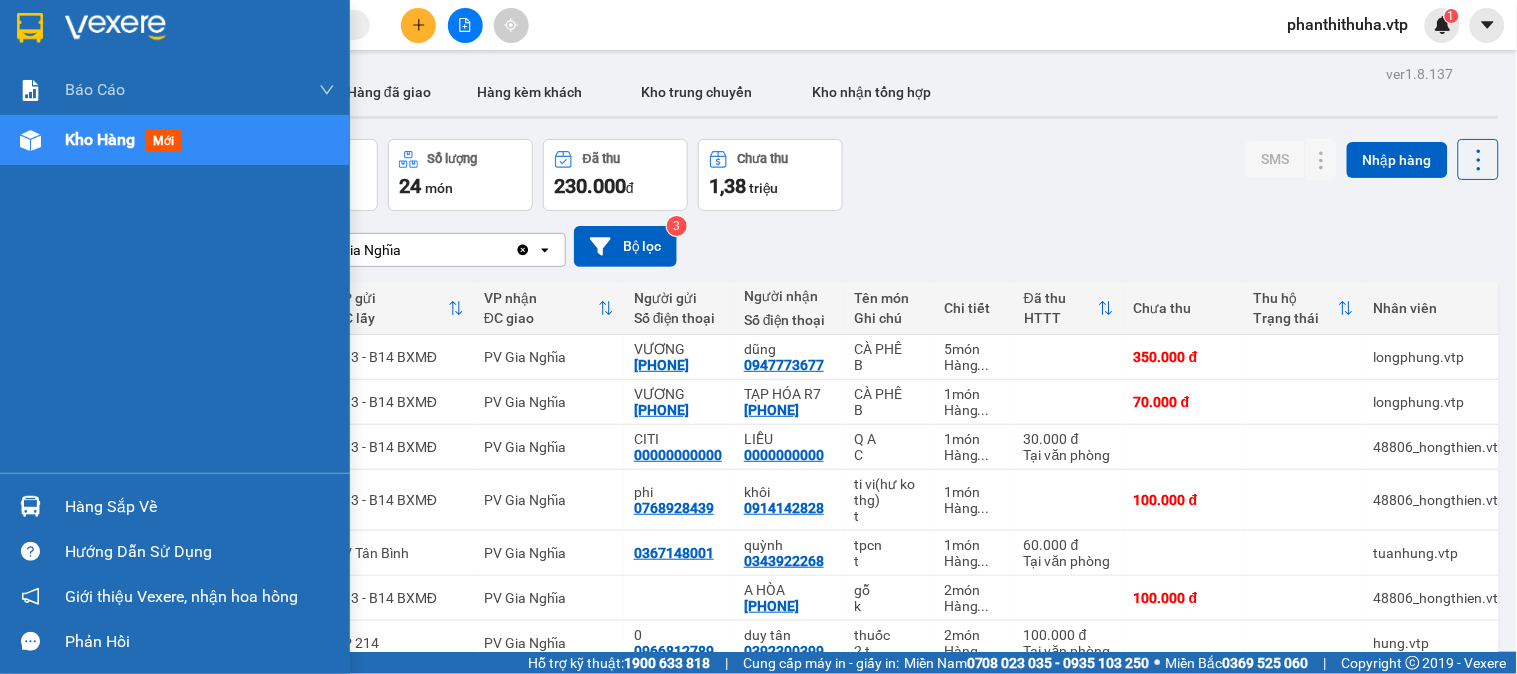 click at bounding box center [30, 506] 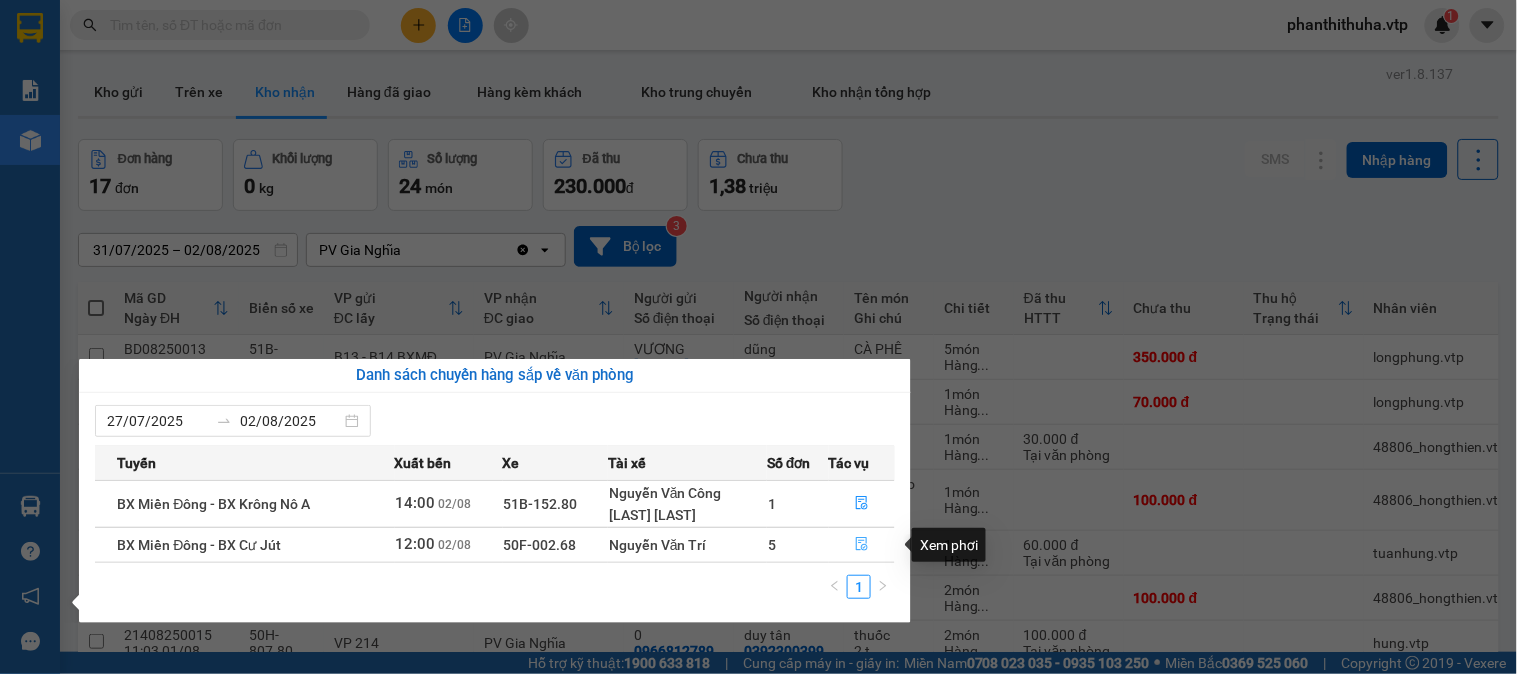 click 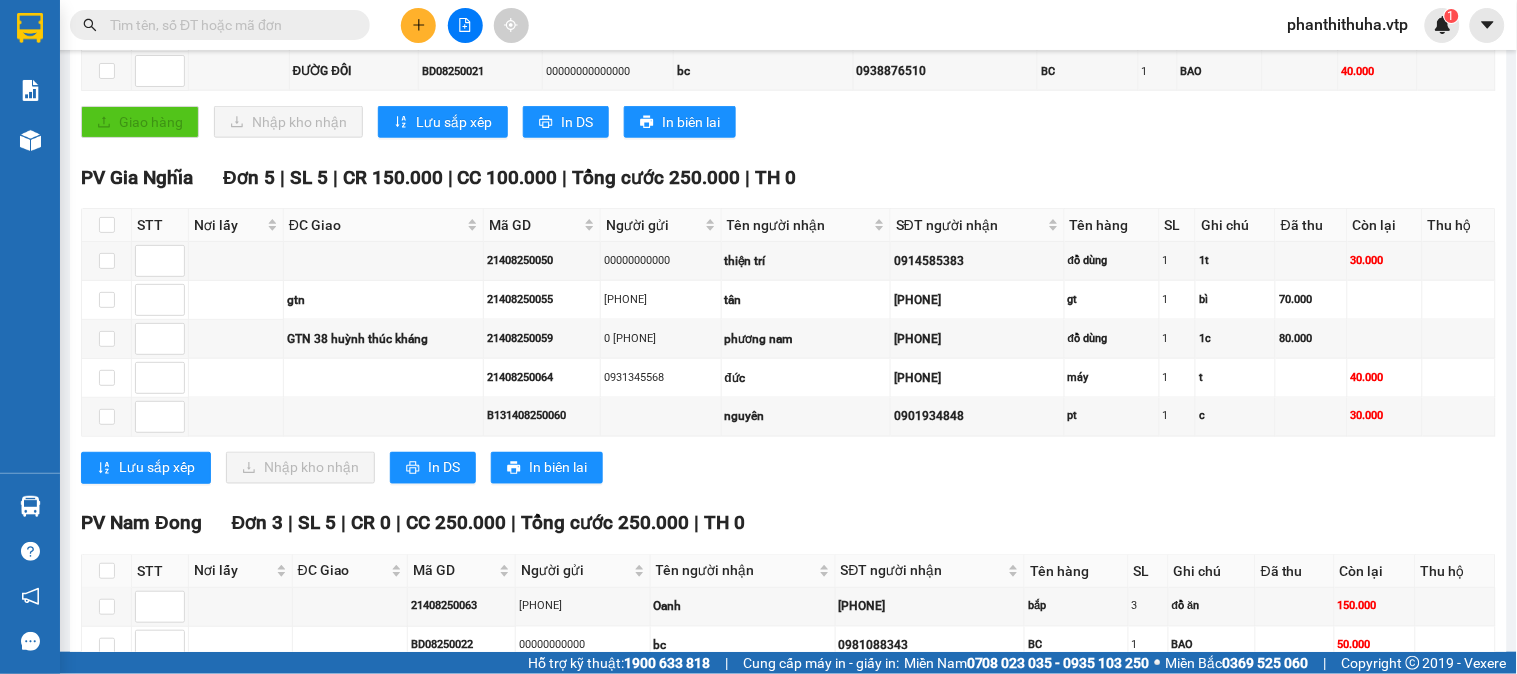 scroll, scrollTop: 555, scrollLeft: 0, axis: vertical 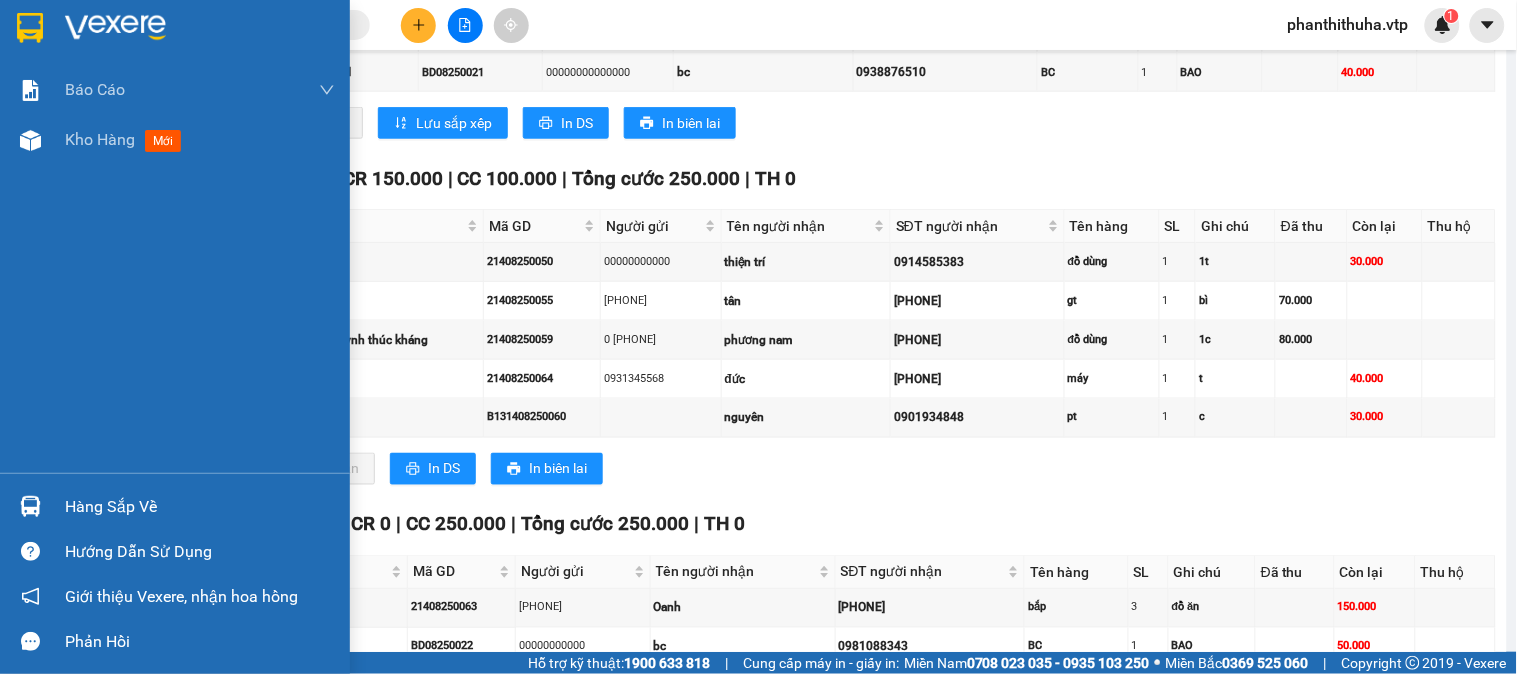 click at bounding box center [175, 32] 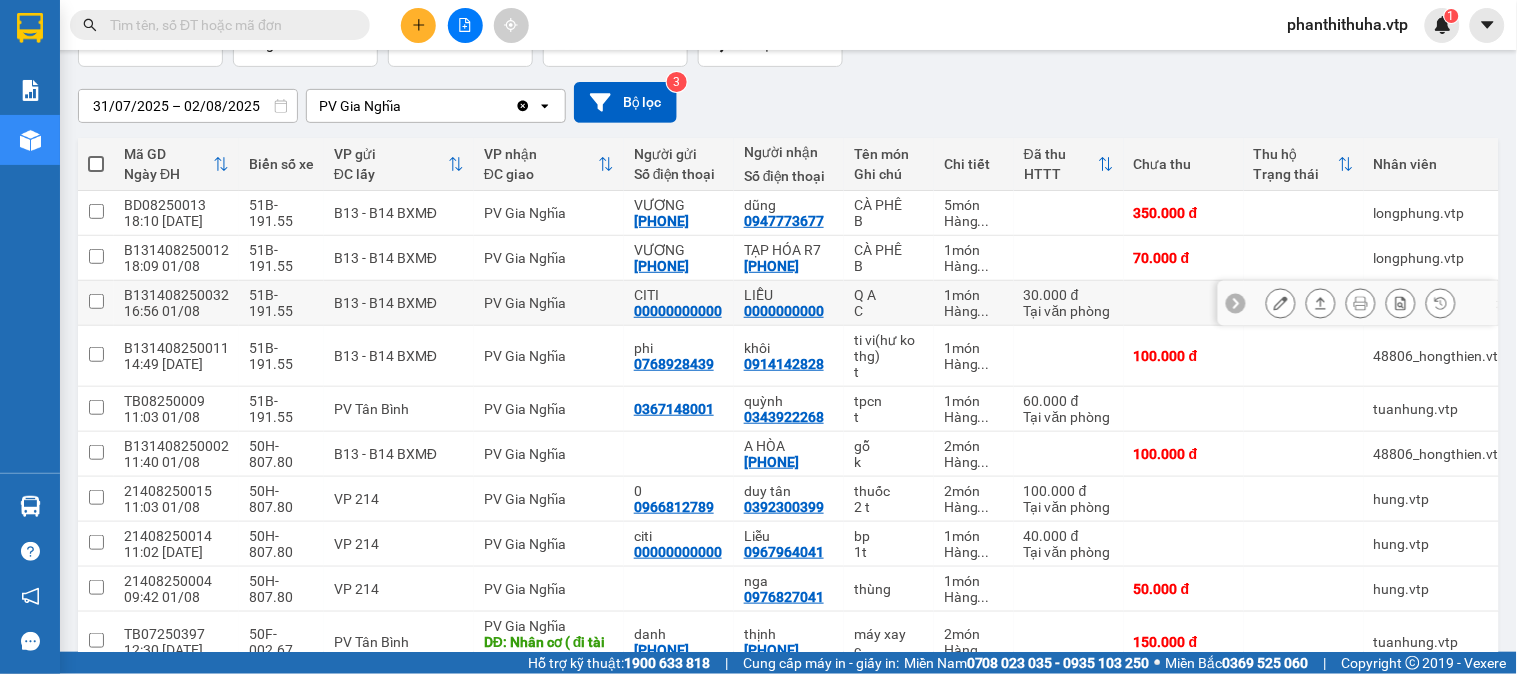 scroll, scrollTop: 111, scrollLeft: 0, axis: vertical 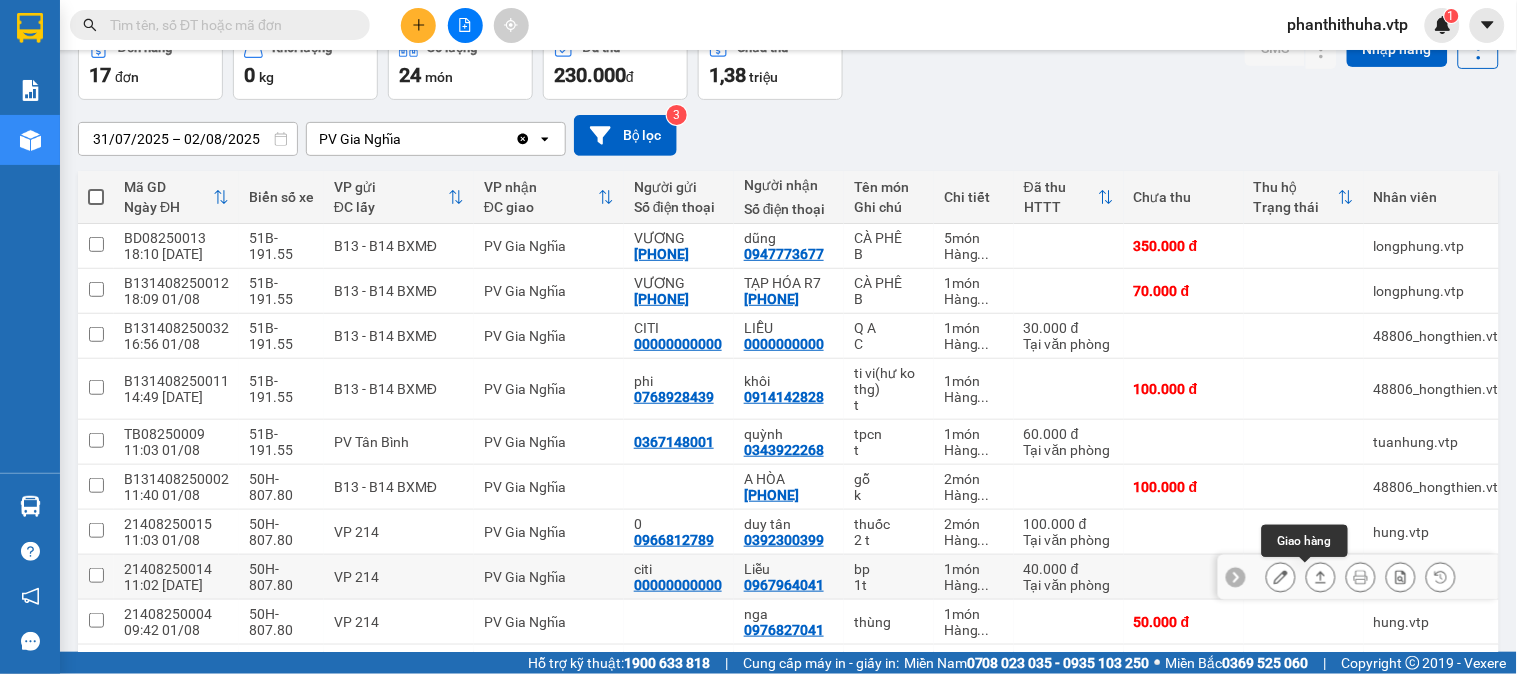 click 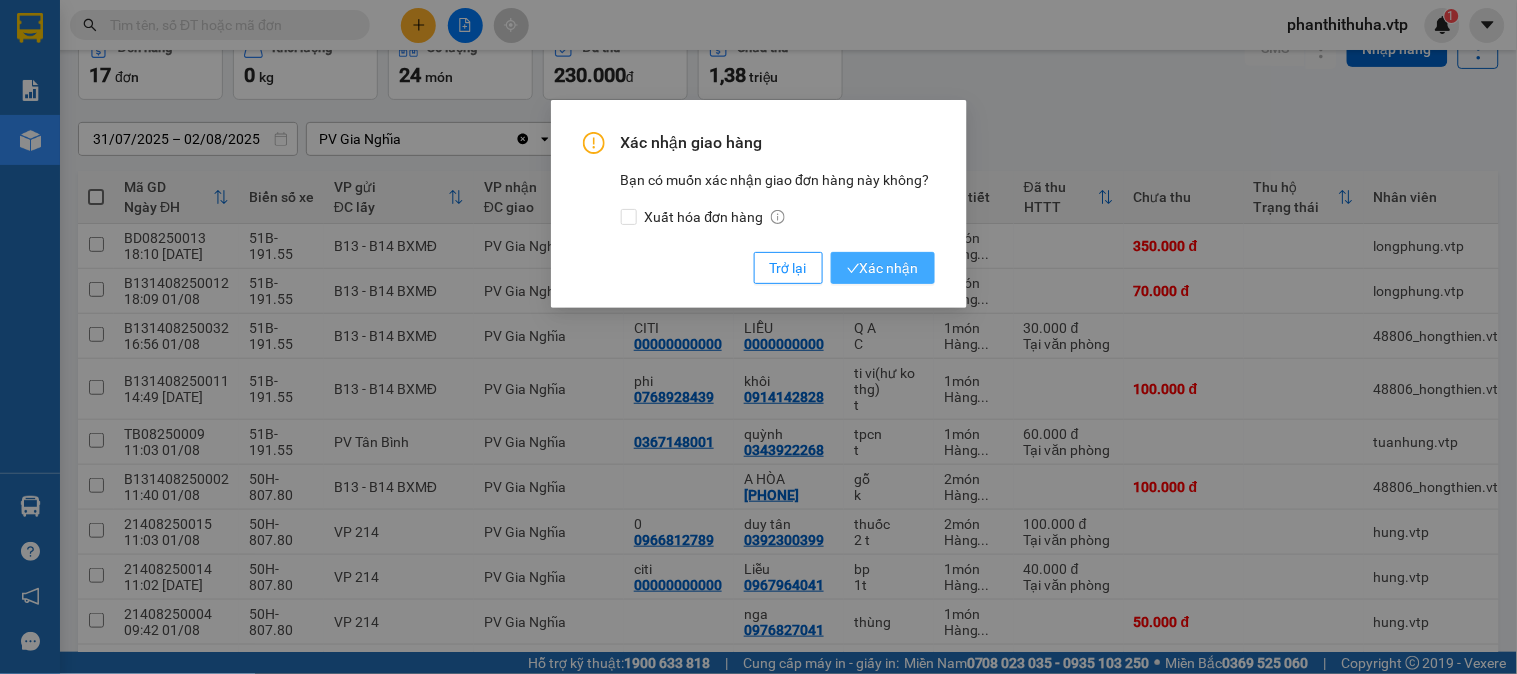 click on "Xác nhận" at bounding box center [883, 268] 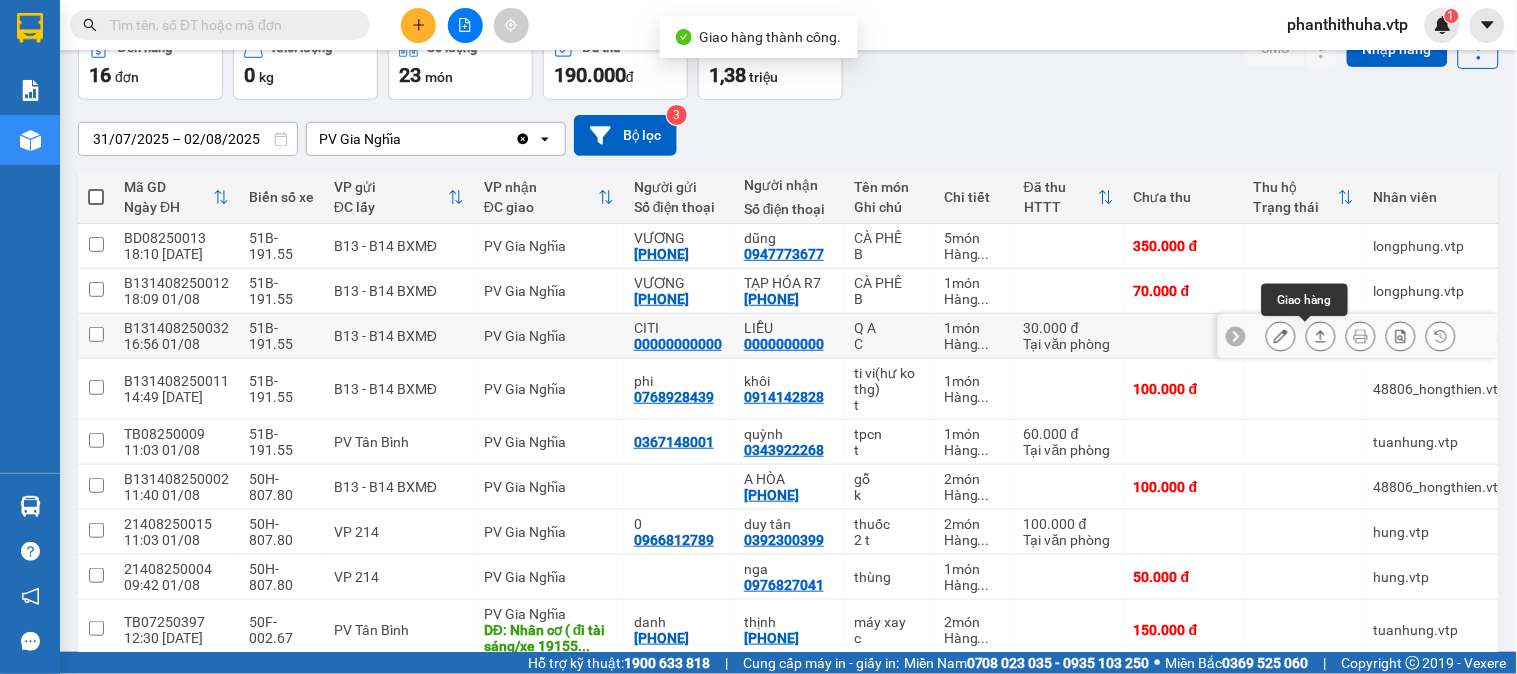 click 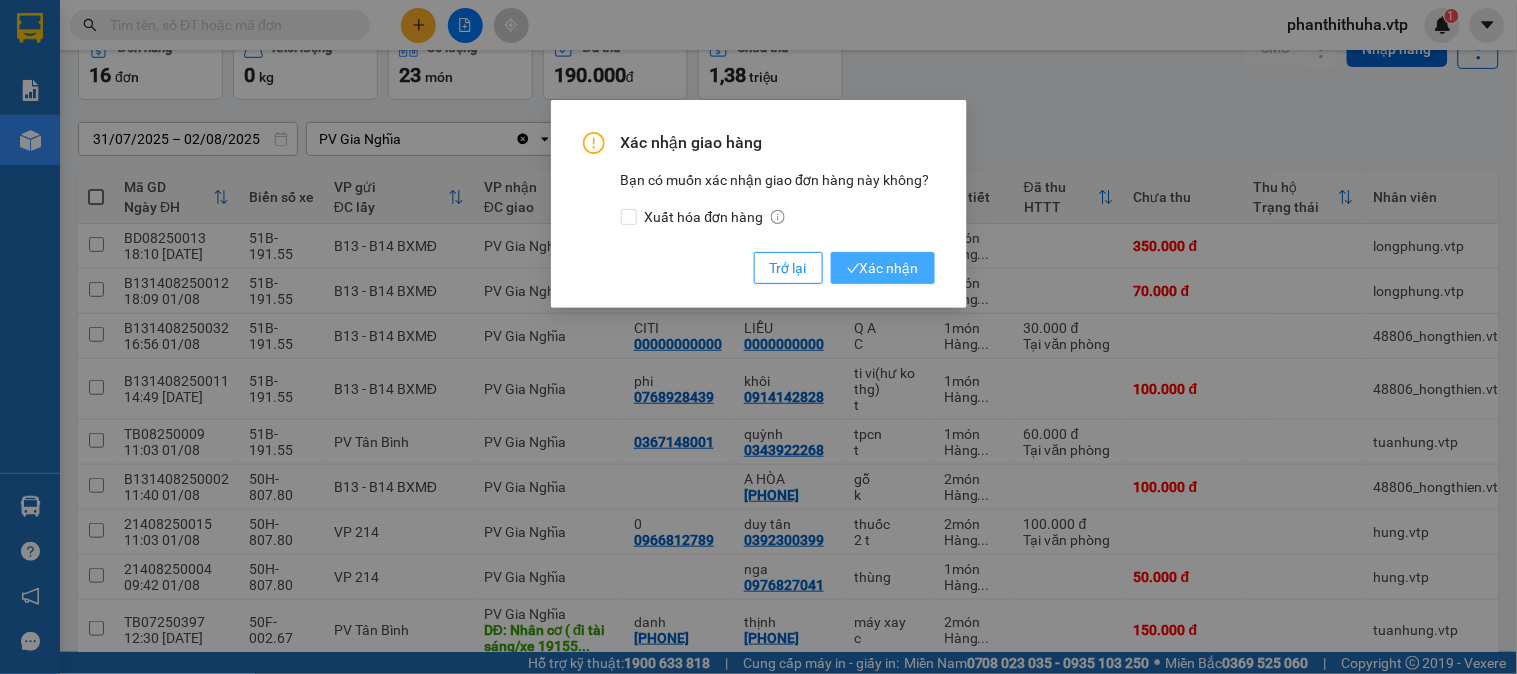 click on "Xác nhận" at bounding box center (883, 268) 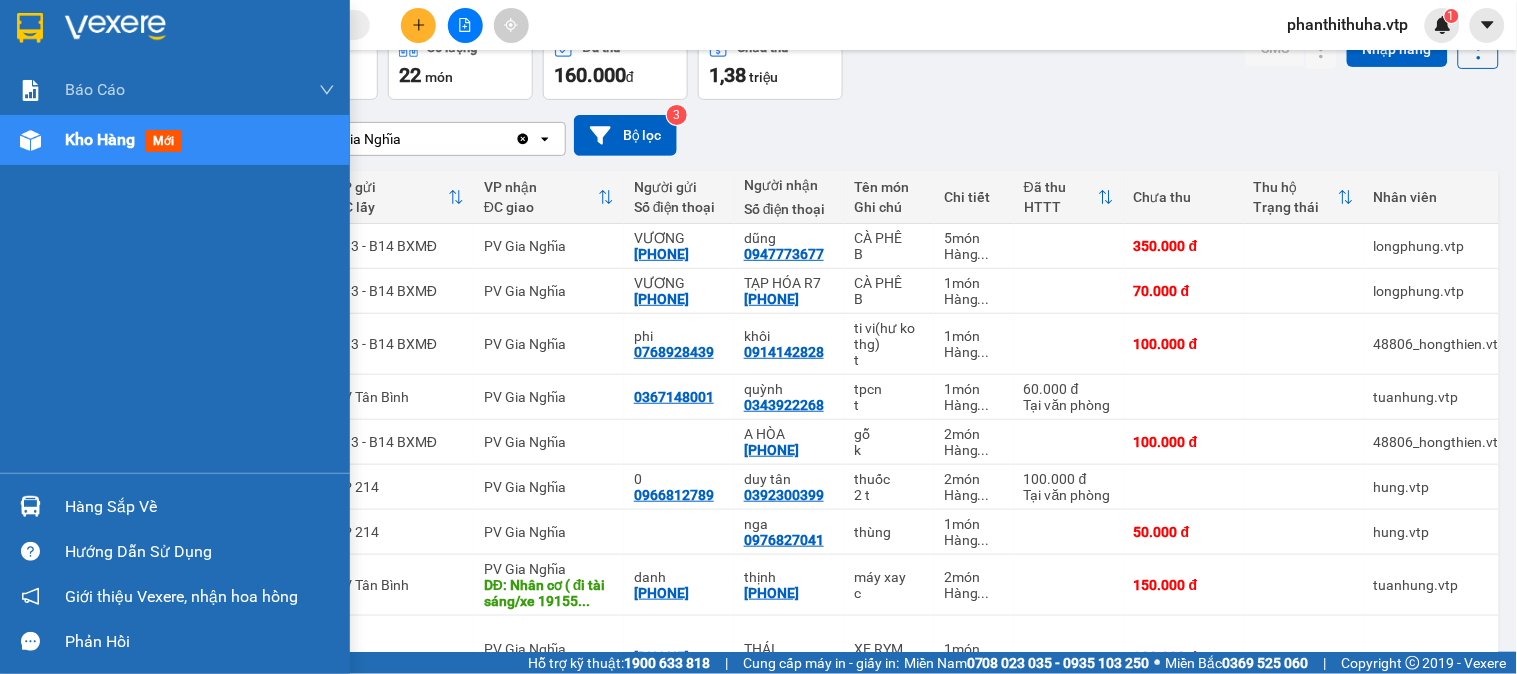 drag, startPoint x: 80, startPoint y: 481, endPoint x: 83, endPoint y: 470, distance: 11.401754 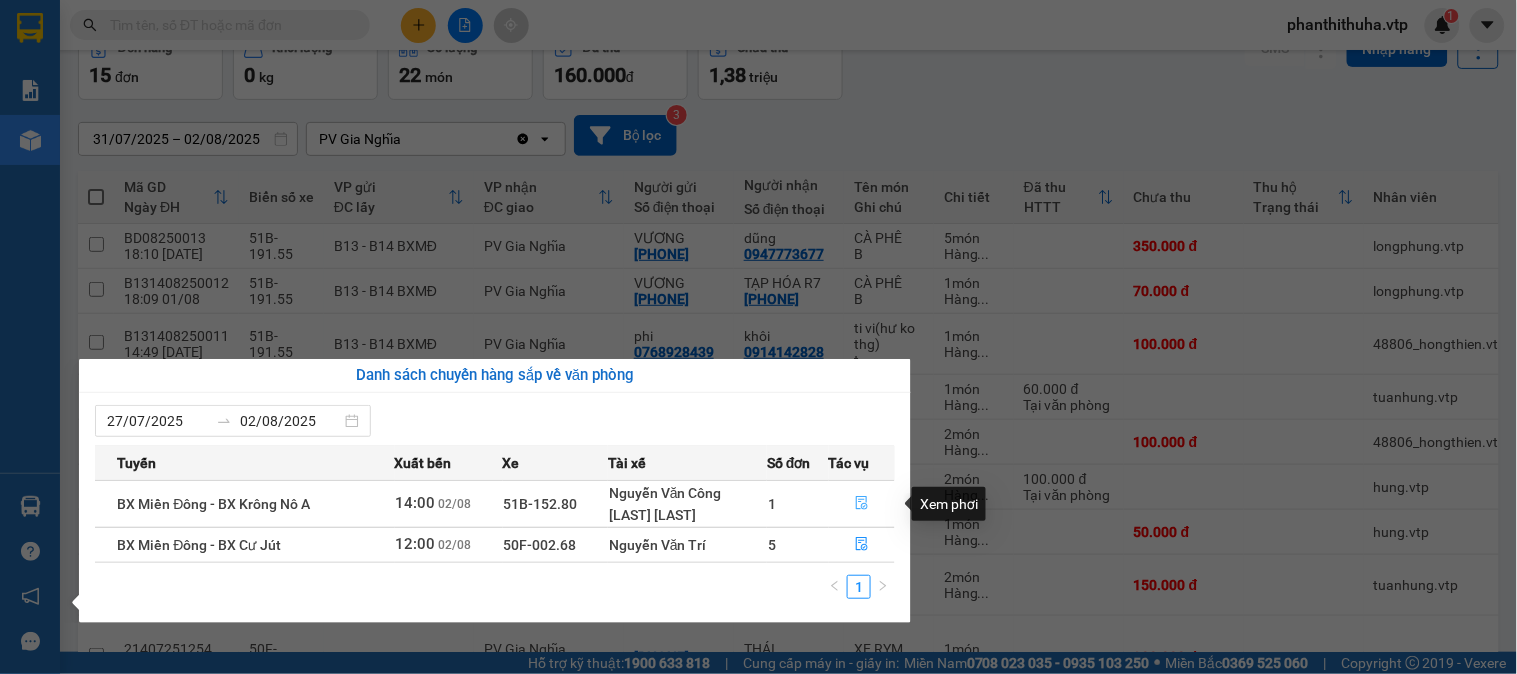 click 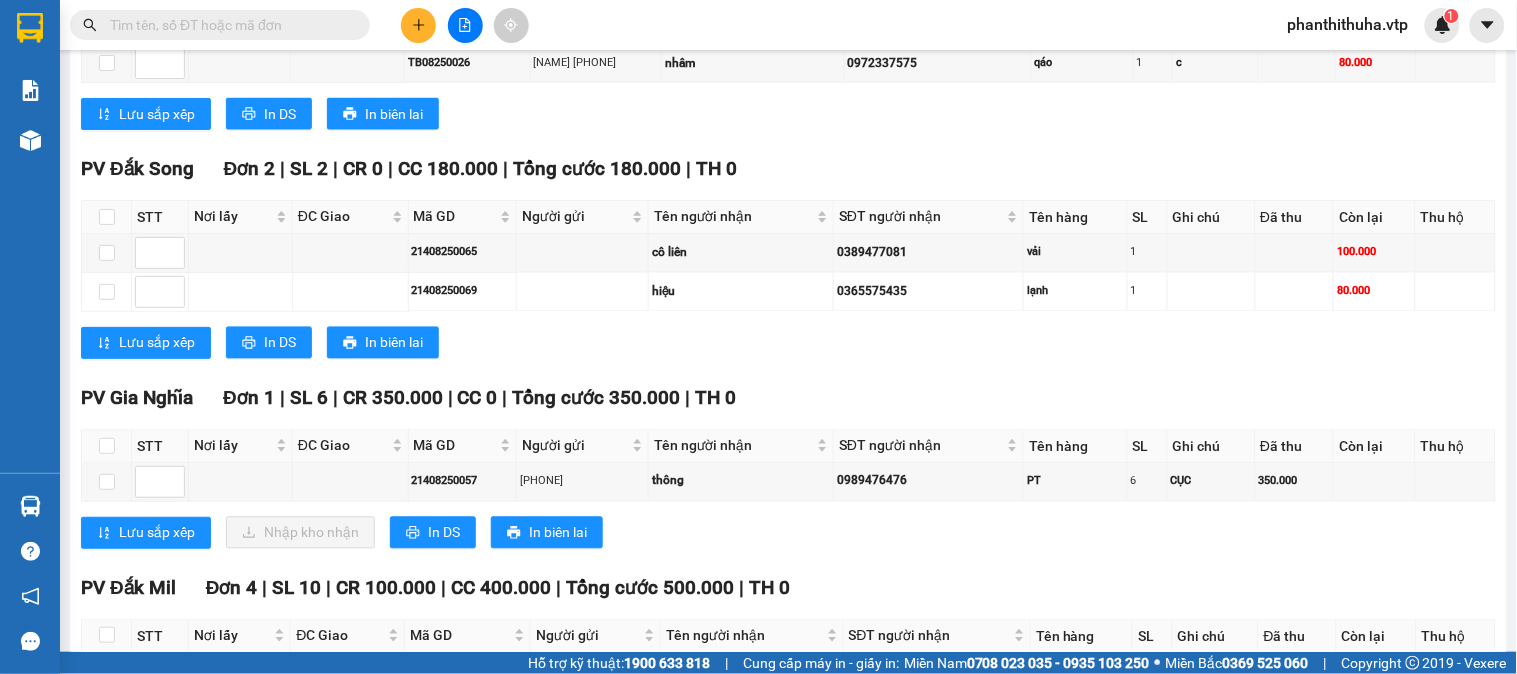 scroll, scrollTop: 1000, scrollLeft: 0, axis: vertical 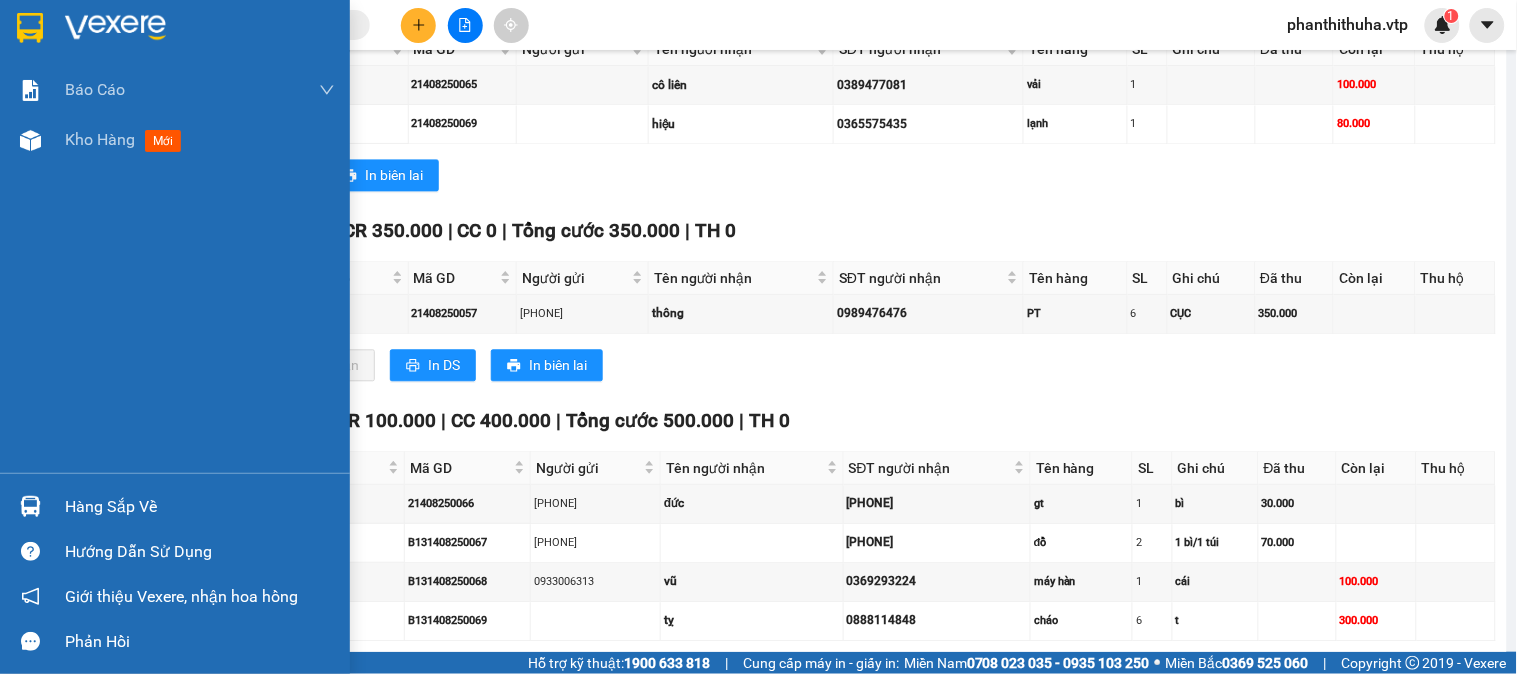 click on "Hàng sắp về" at bounding box center [200, 507] 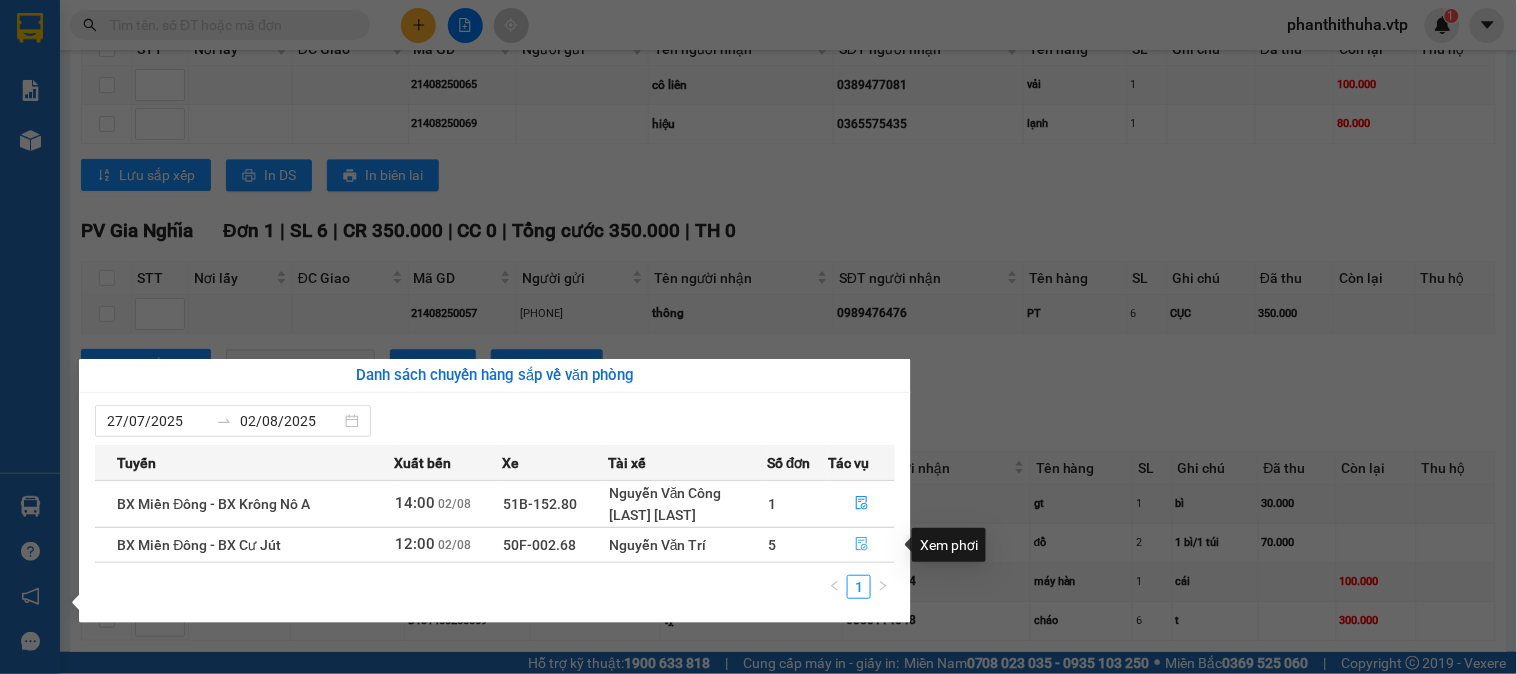 click 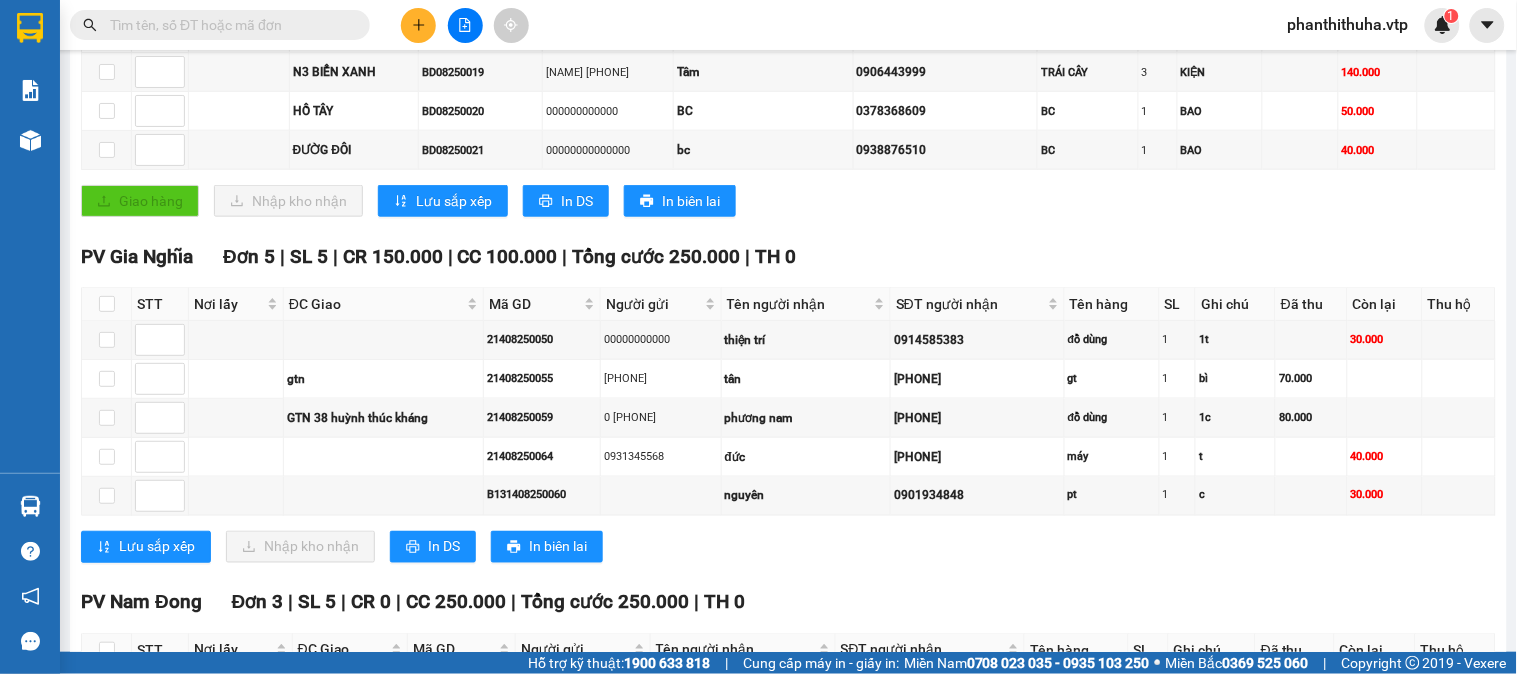 scroll, scrollTop: 451, scrollLeft: 0, axis: vertical 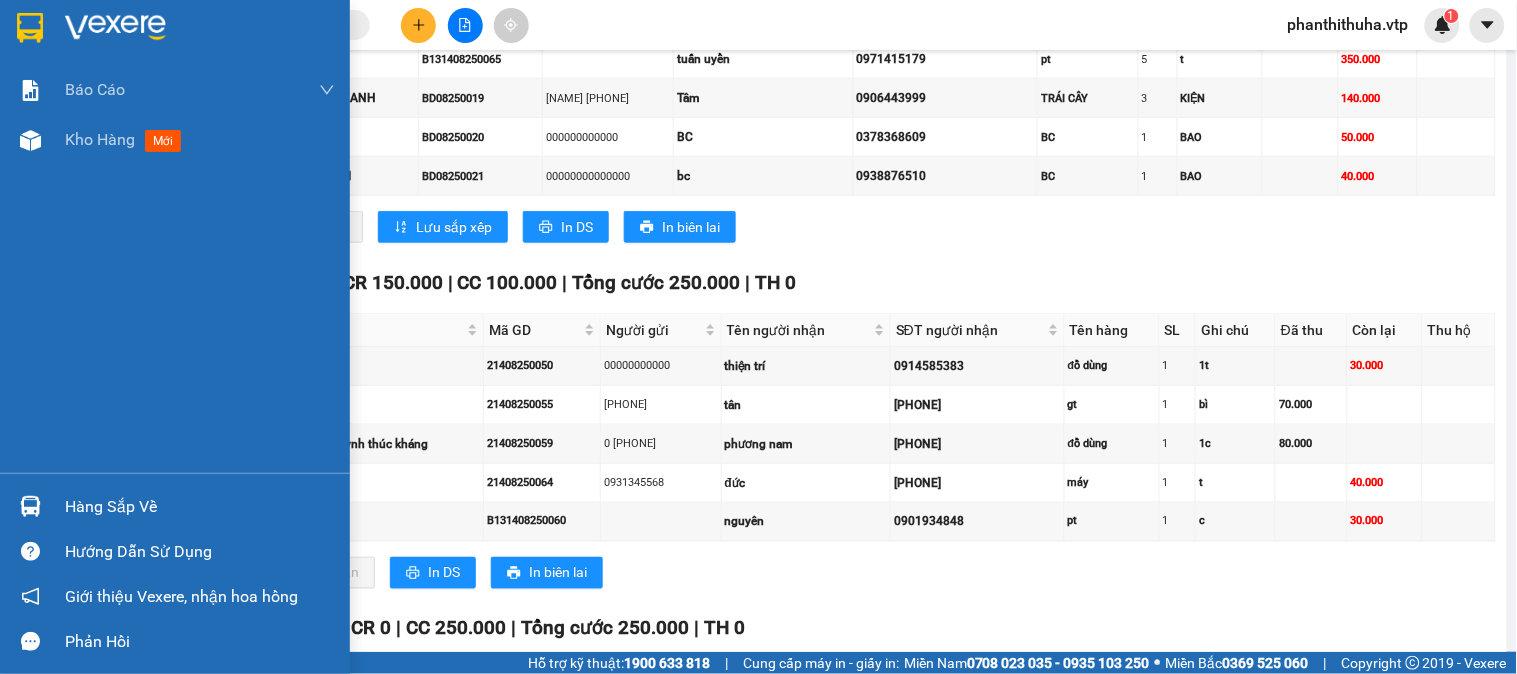 click at bounding box center (115, 28) 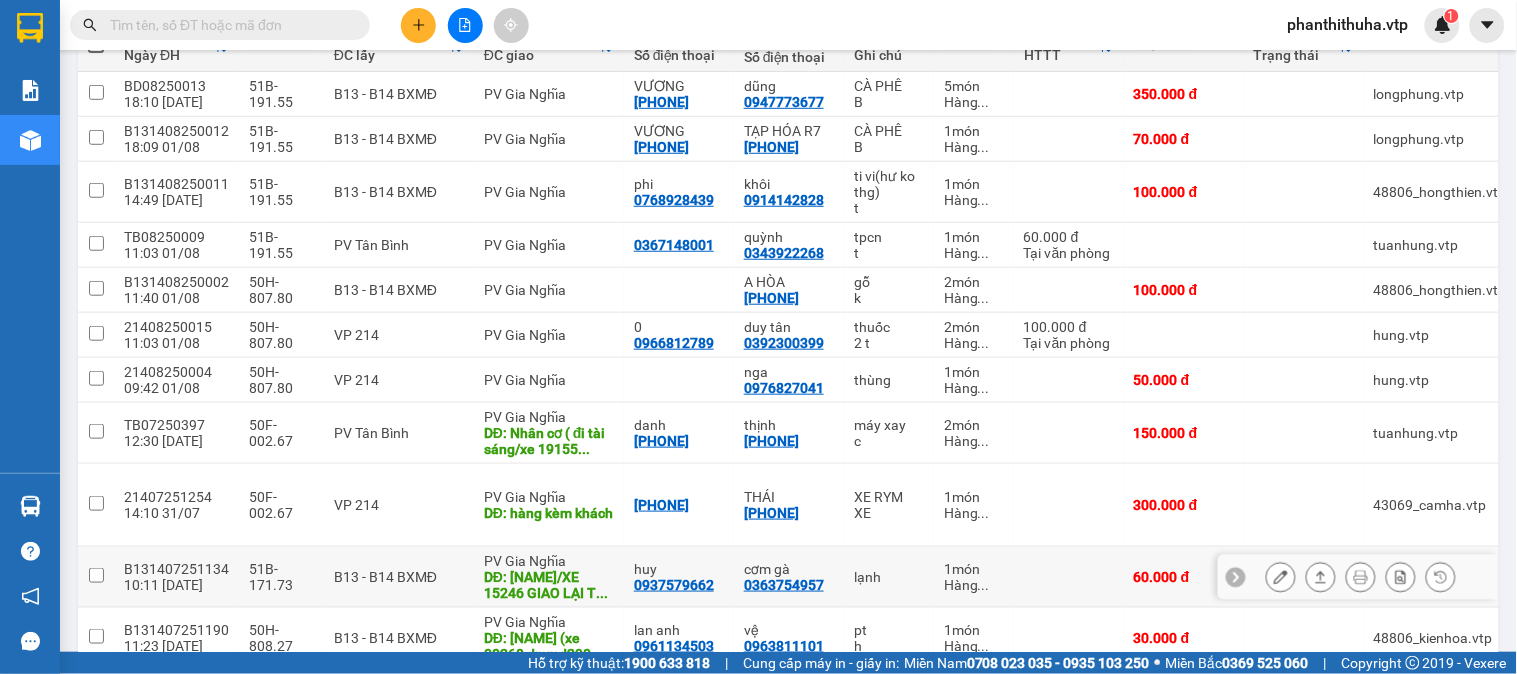 scroll, scrollTop: 228, scrollLeft: 0, axis: vertical 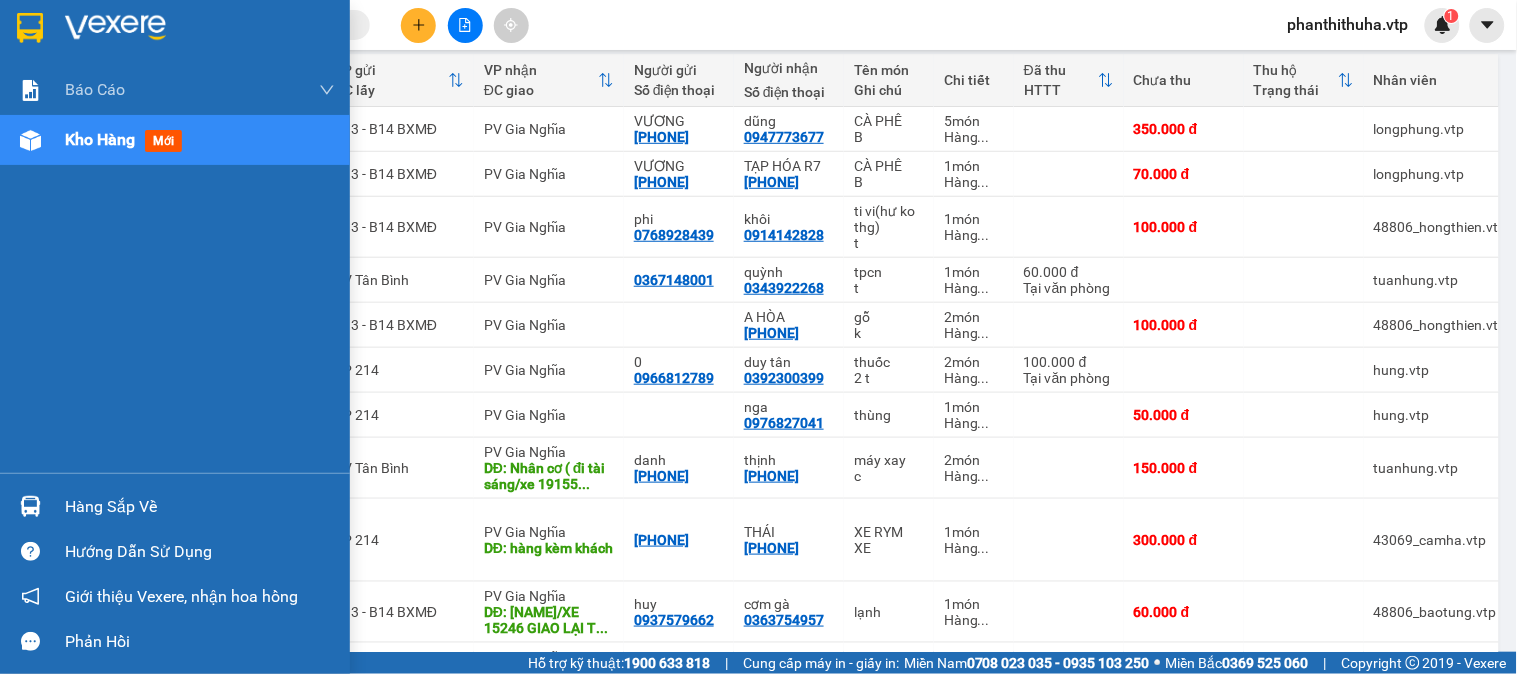drag, startPoint x: 30, startPoint y: 488, endPoint x: 92, endPoint y: 494, distance: 62.289646 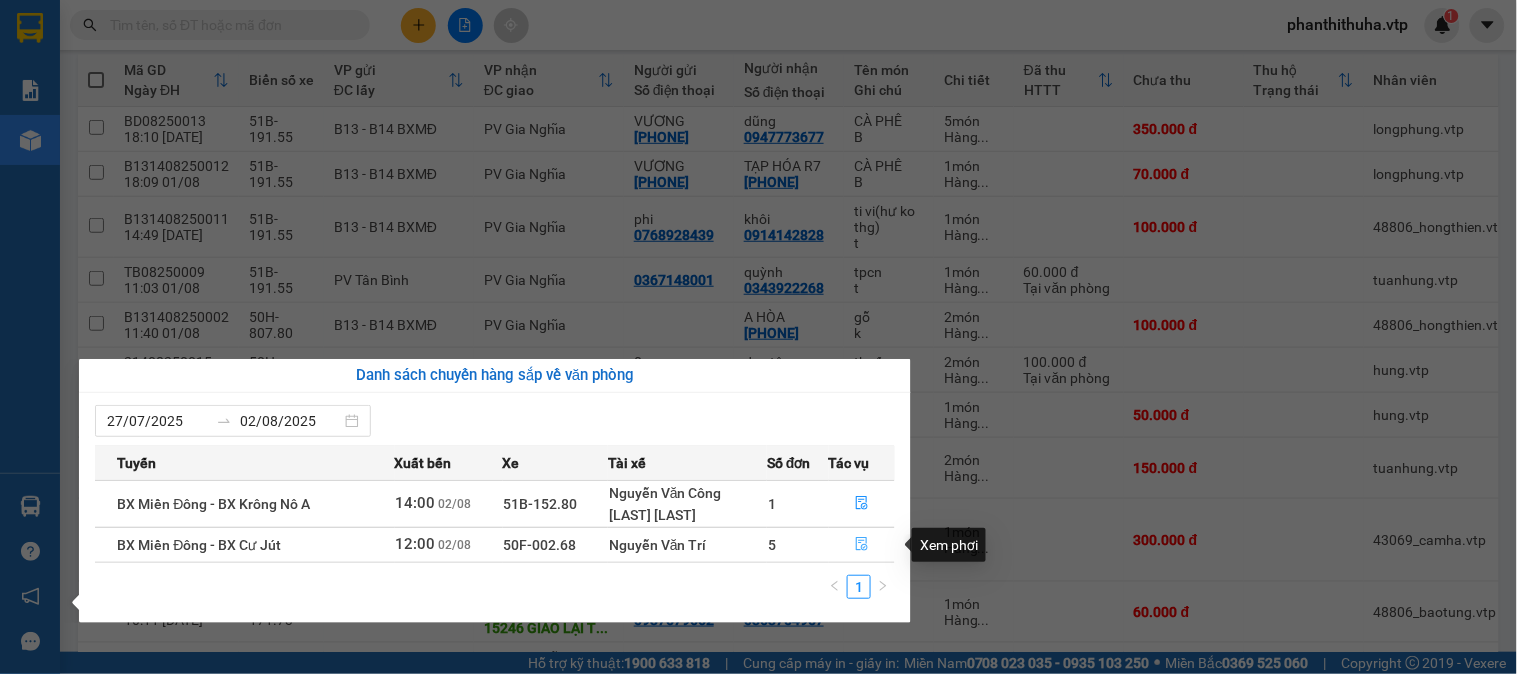 click at bounding box center (862, 545) 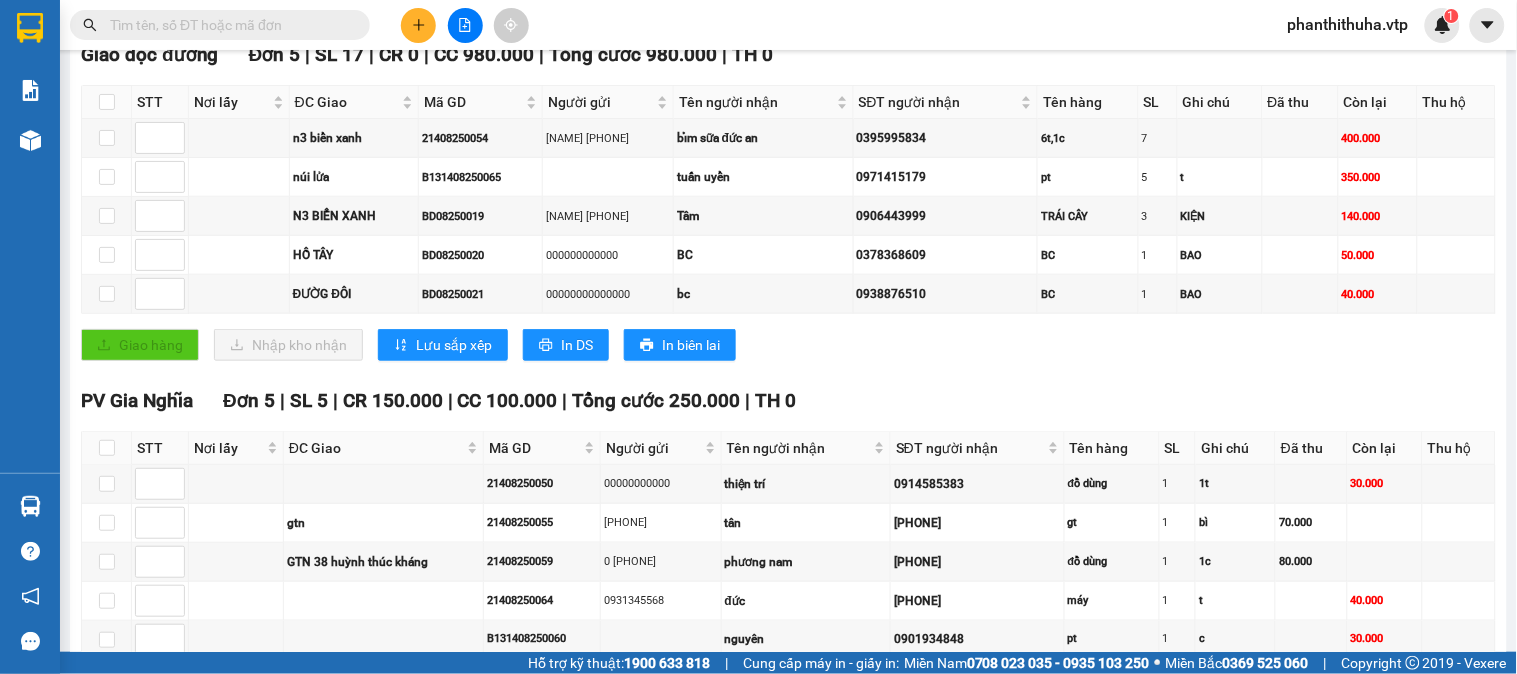 scroll, scrollTop: 444, scrollLeft: 0, axis: vertical 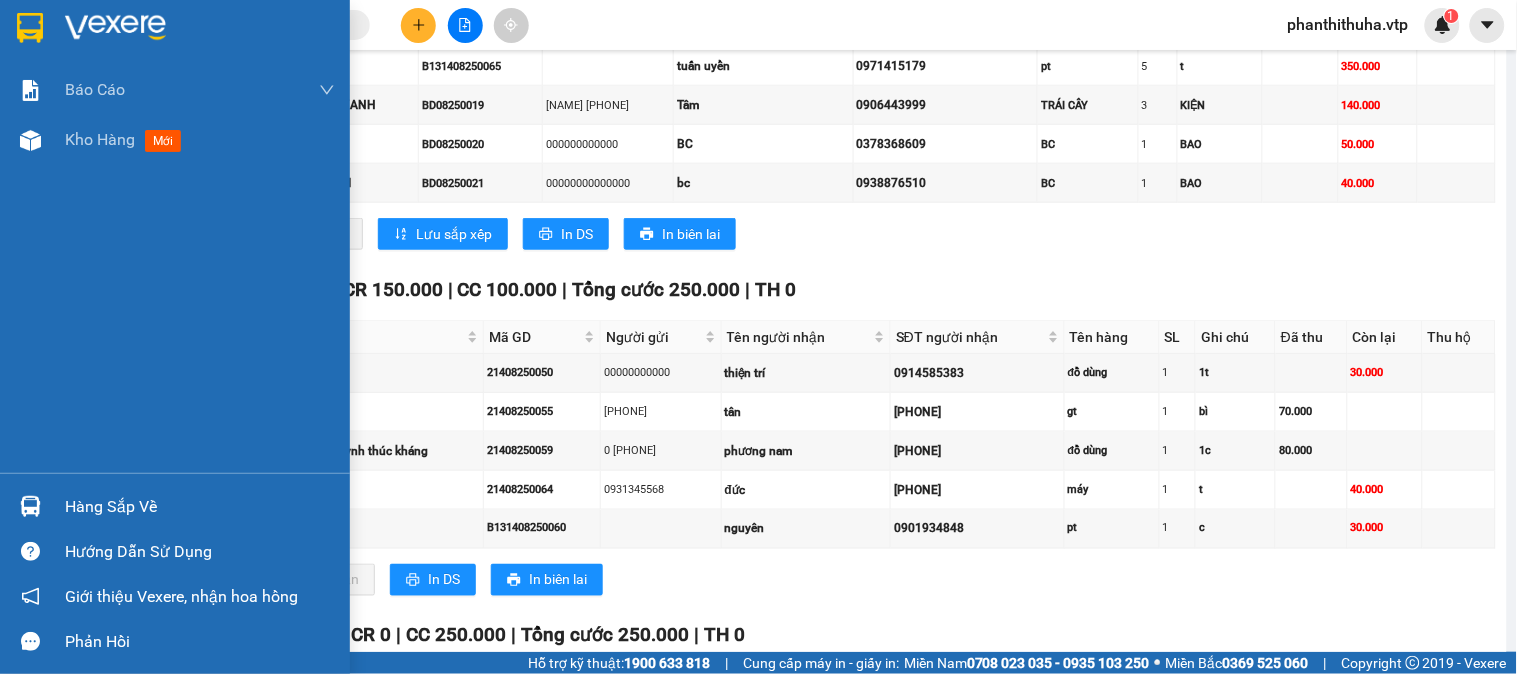 click at bounding box center (115, 28) 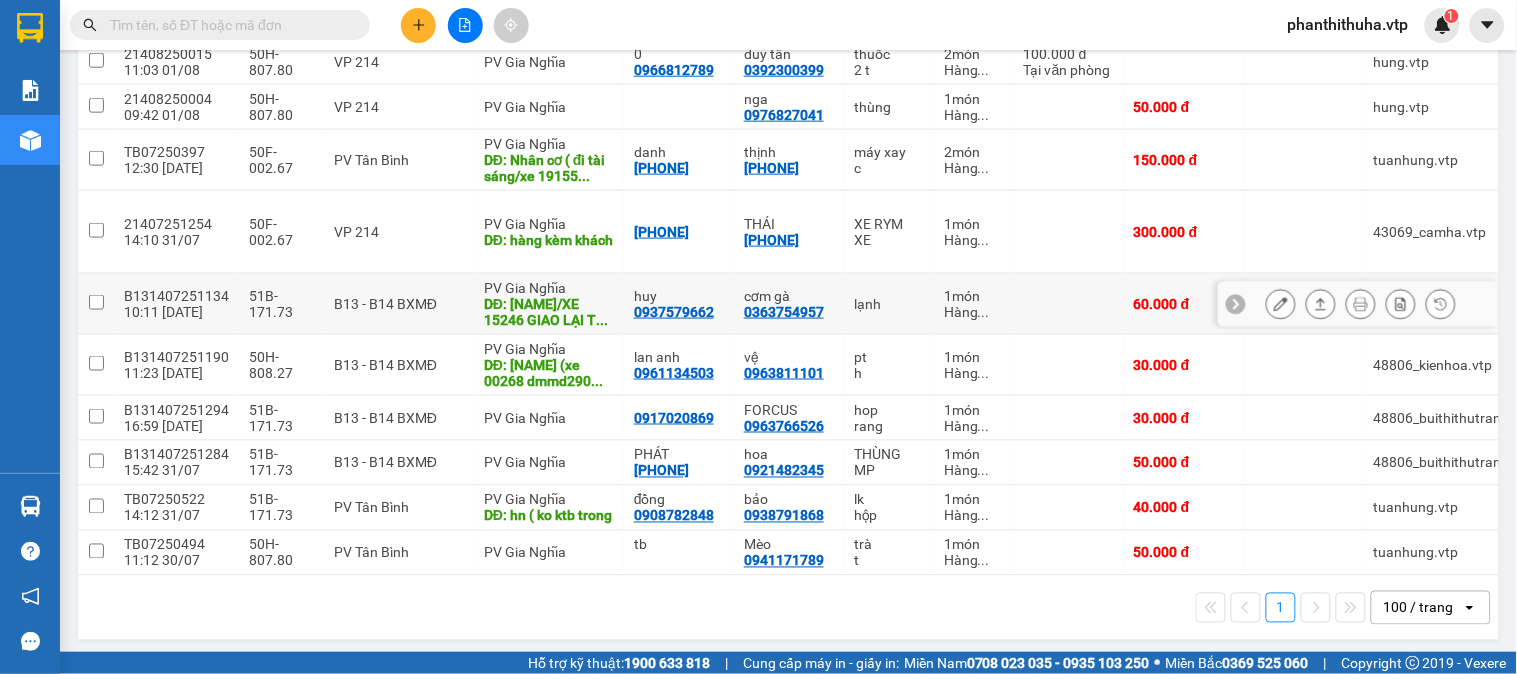scroll, scrollTop: 555, scrollLeft: 0, axis: vertical 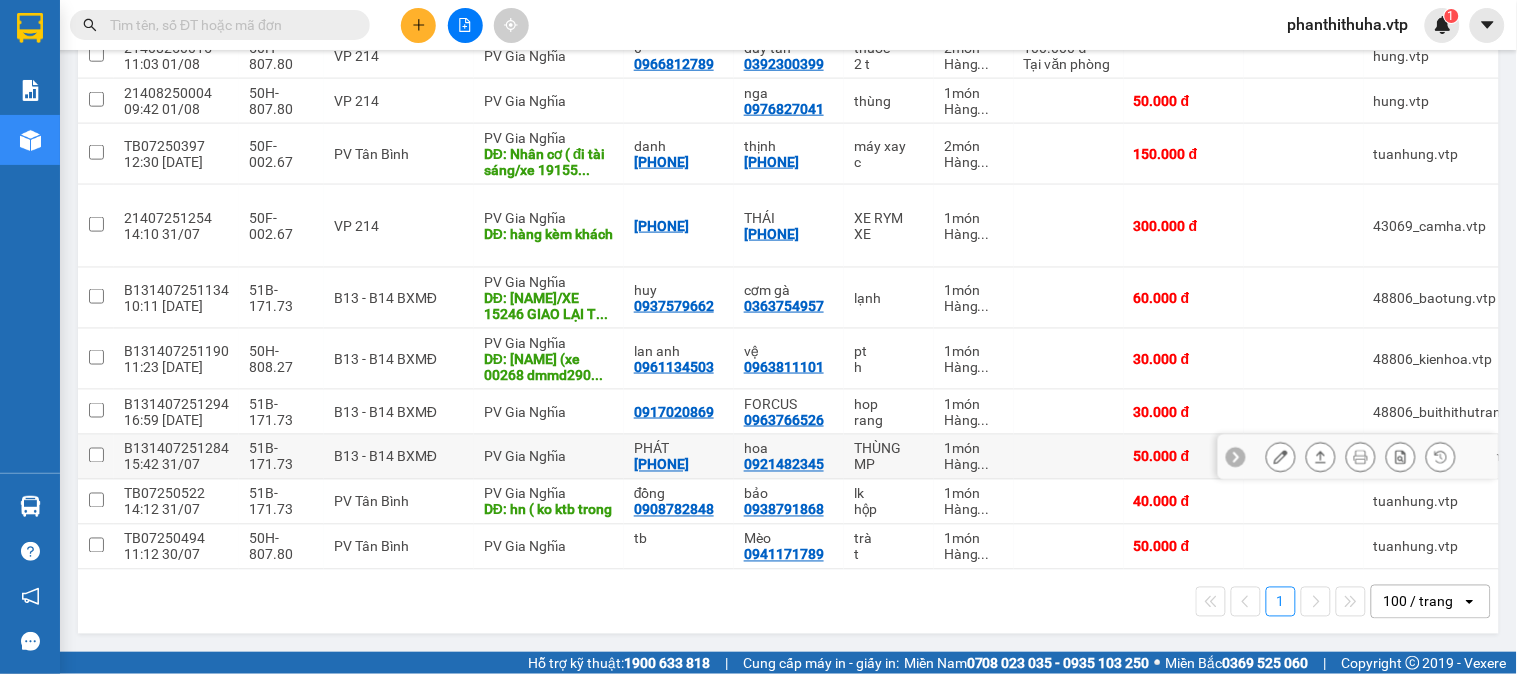 click 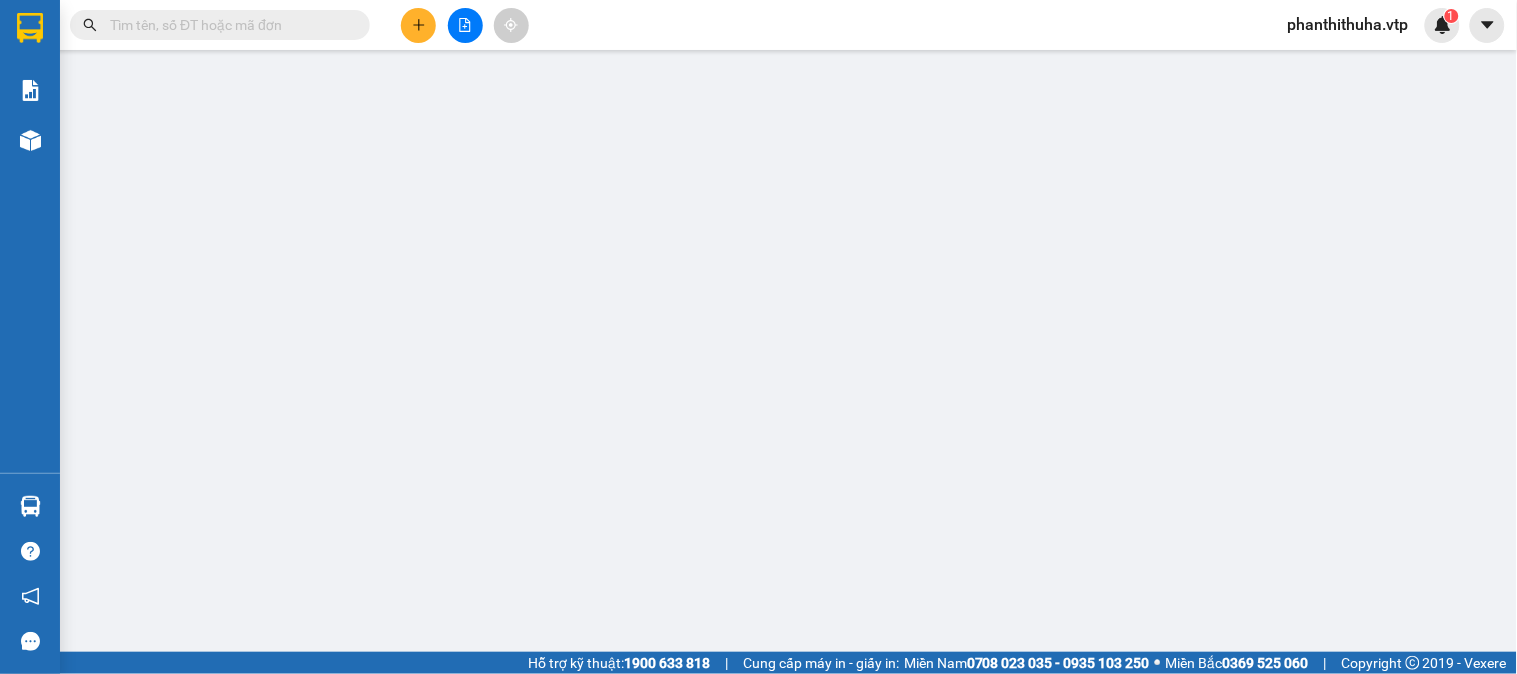 scroll, scrollTop: 0, scrollLeft: 0, axis: both 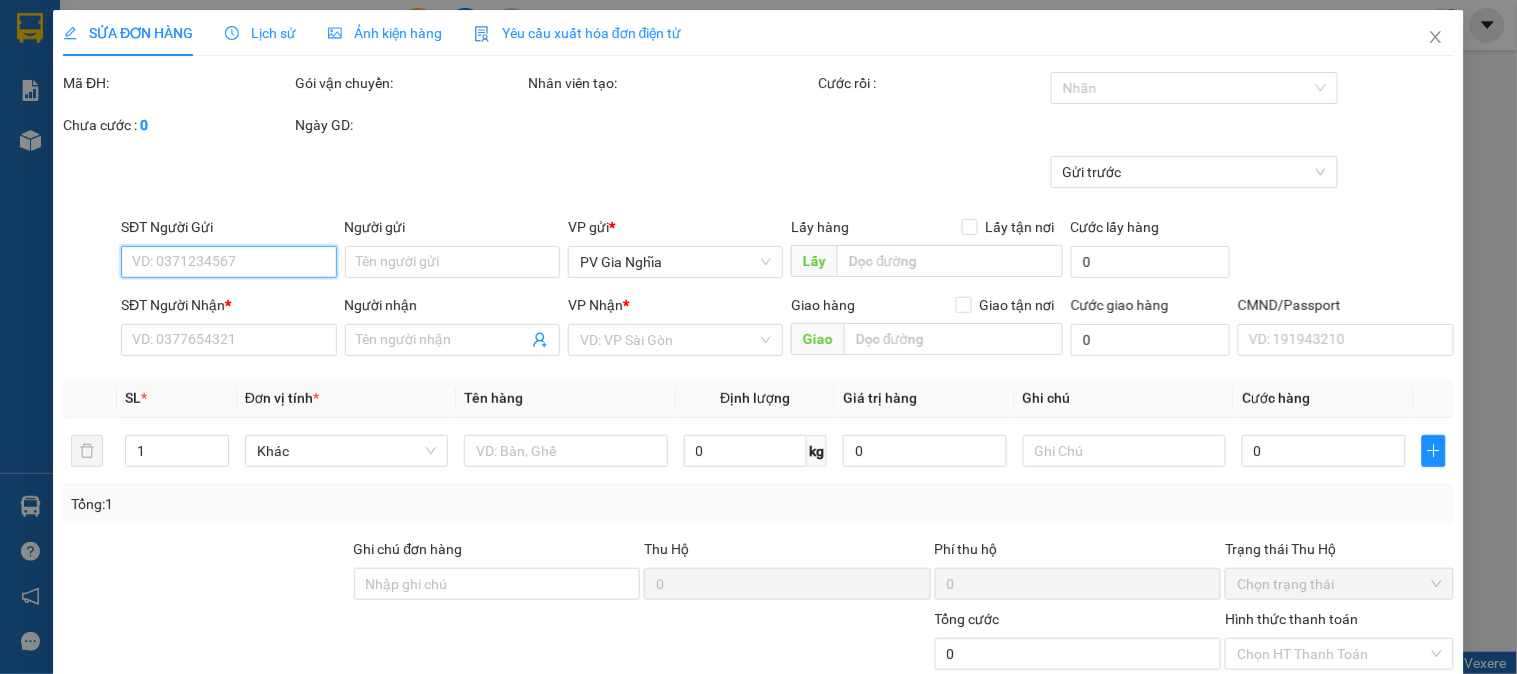 type on "[PHONE]" 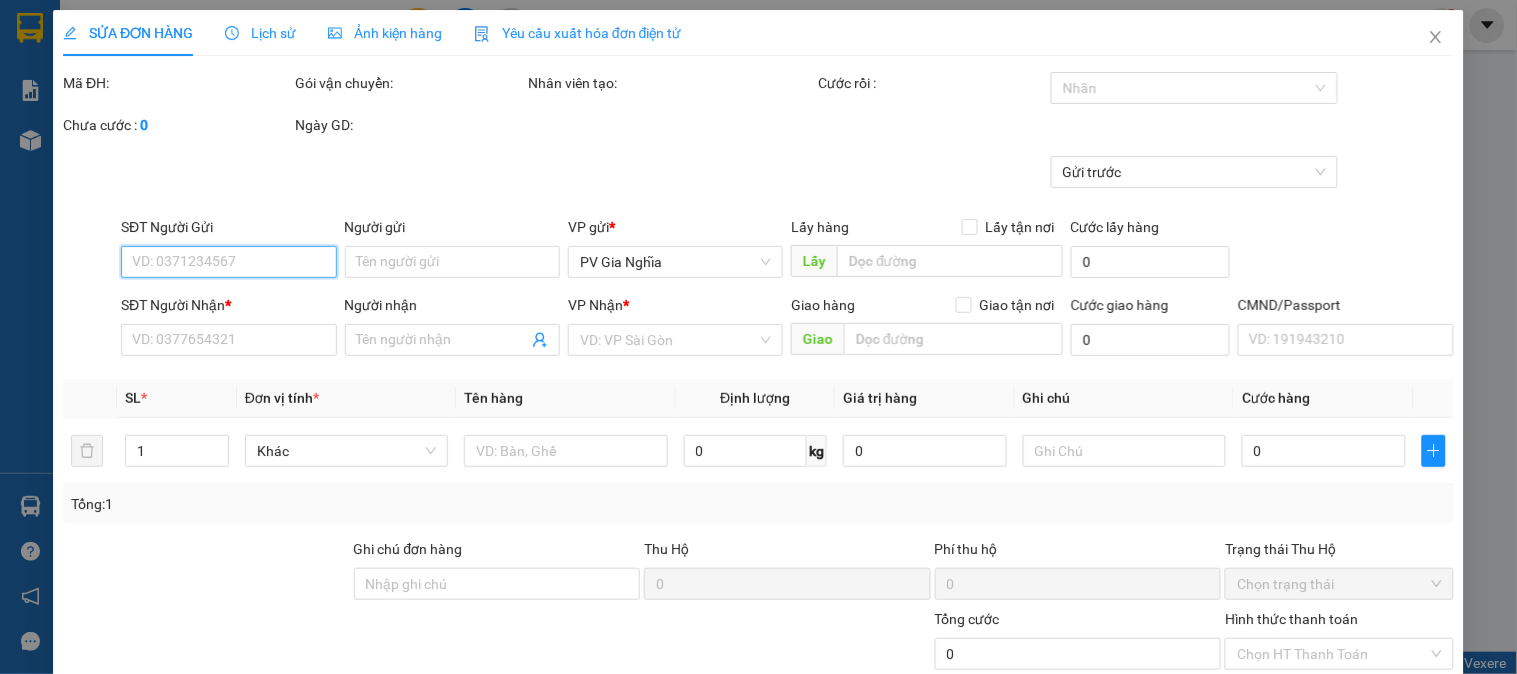 type on "0921482345" 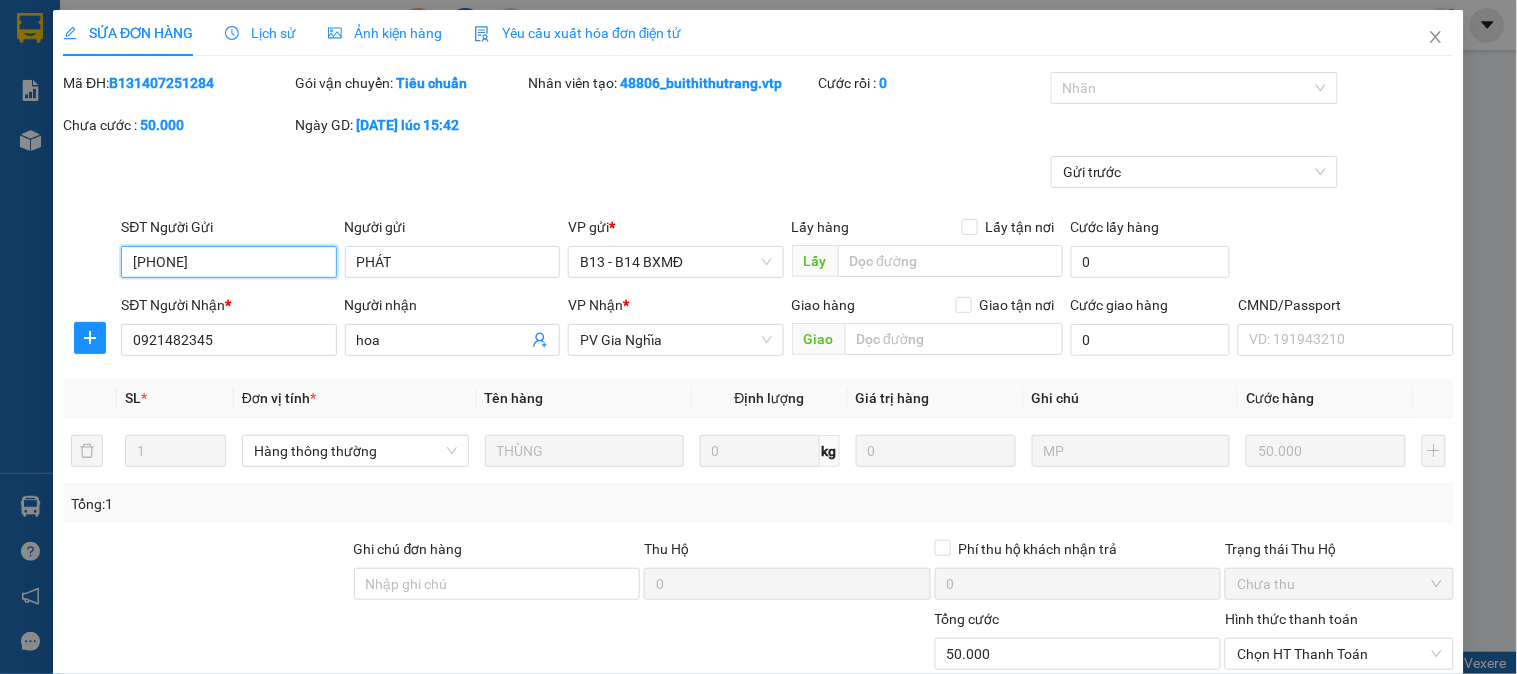 type on "2.500" 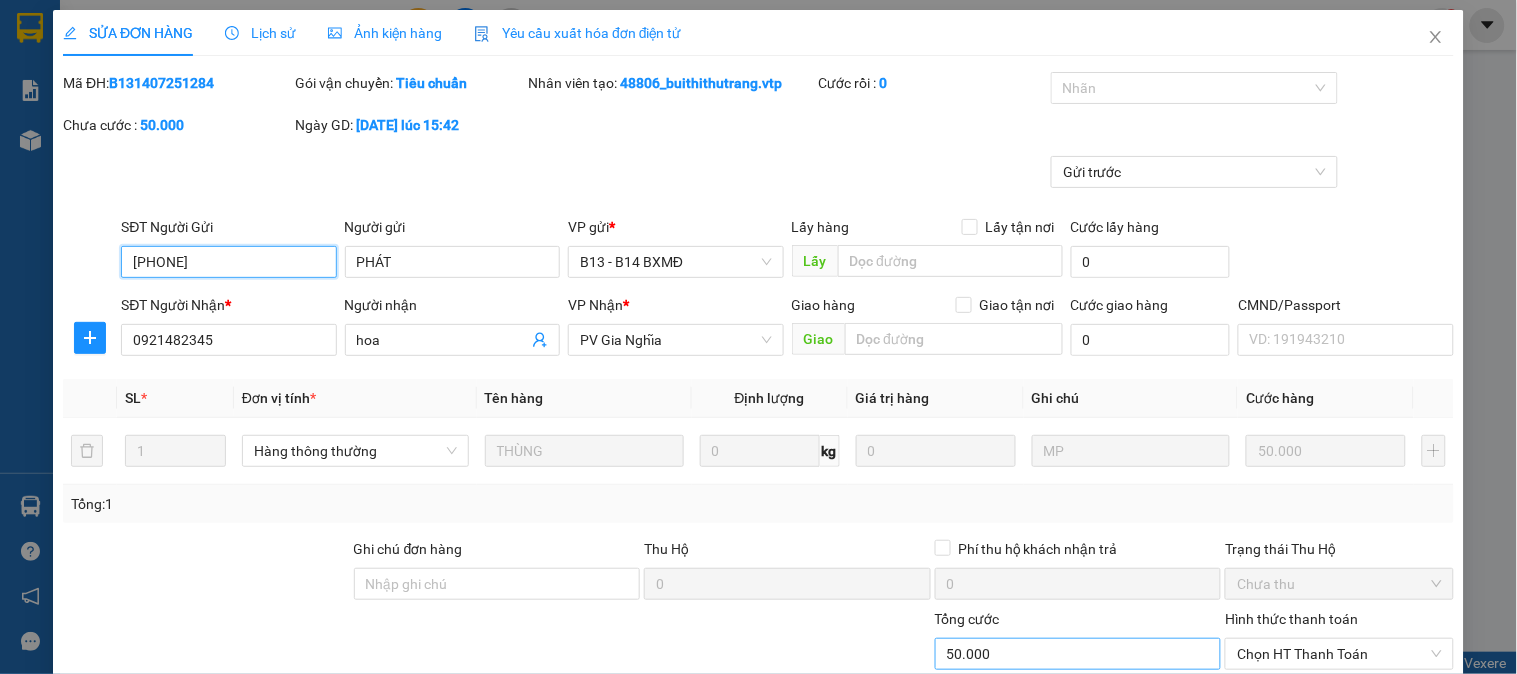 scroll, scrollTop: 273, scrollLeft: 0, axis: vertical 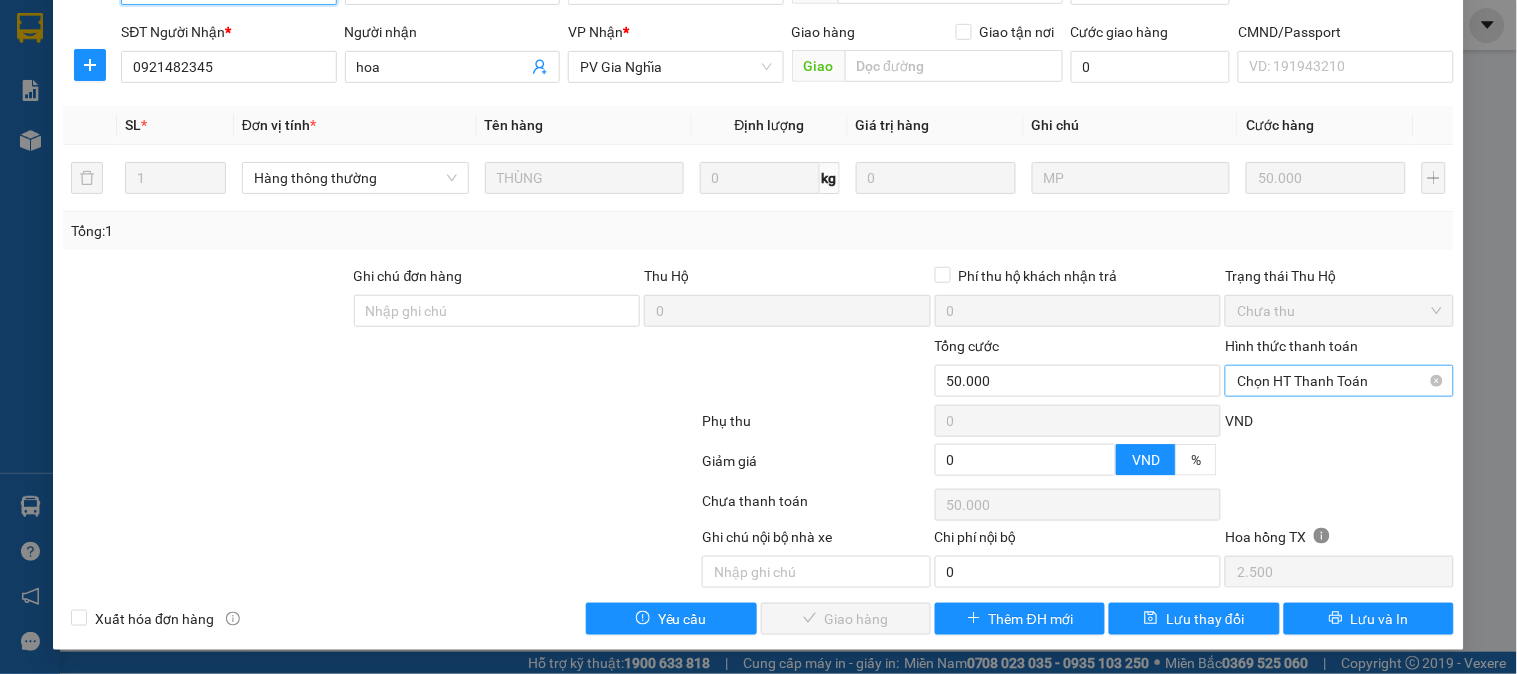 click on "Chọn HT Thanh Toán" at bounding box center [1339, 381] 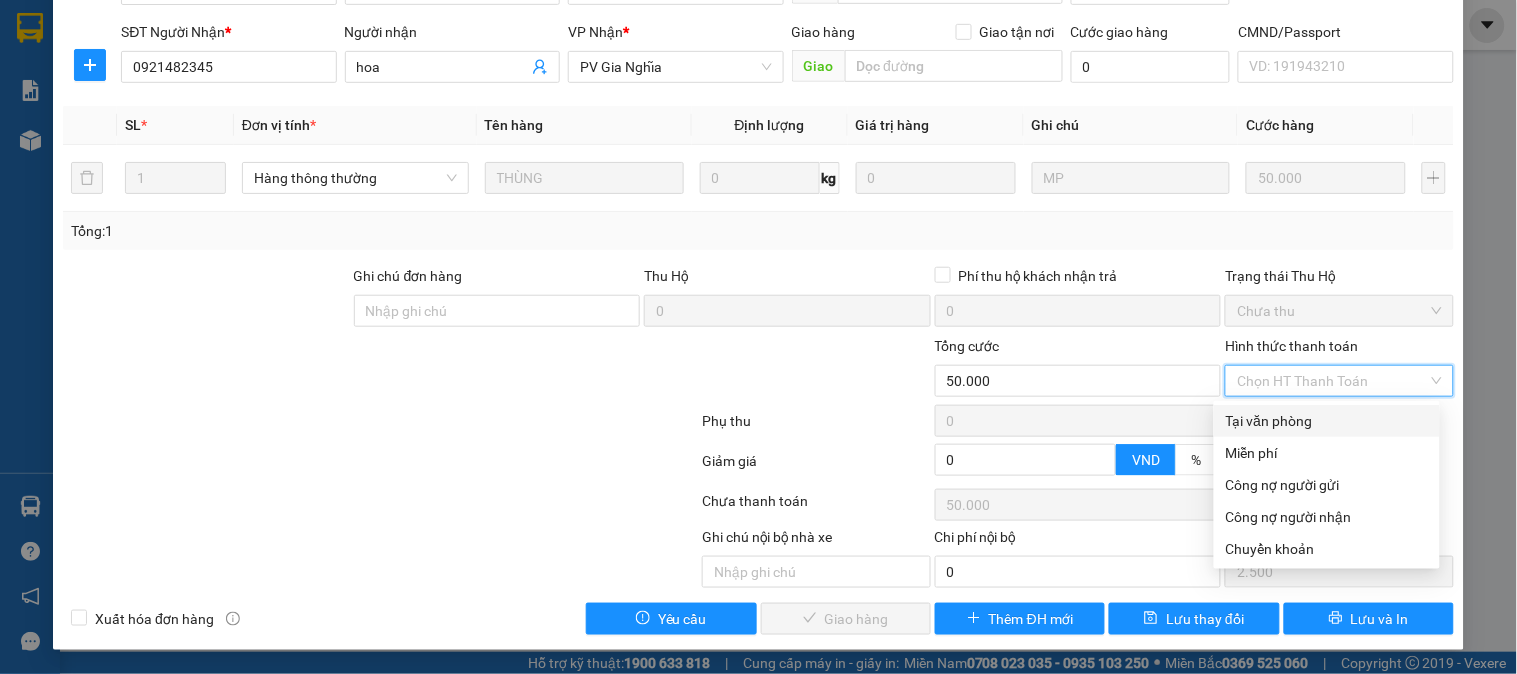 click on "Tại văn phòng" at bounding box center (1327, 421) 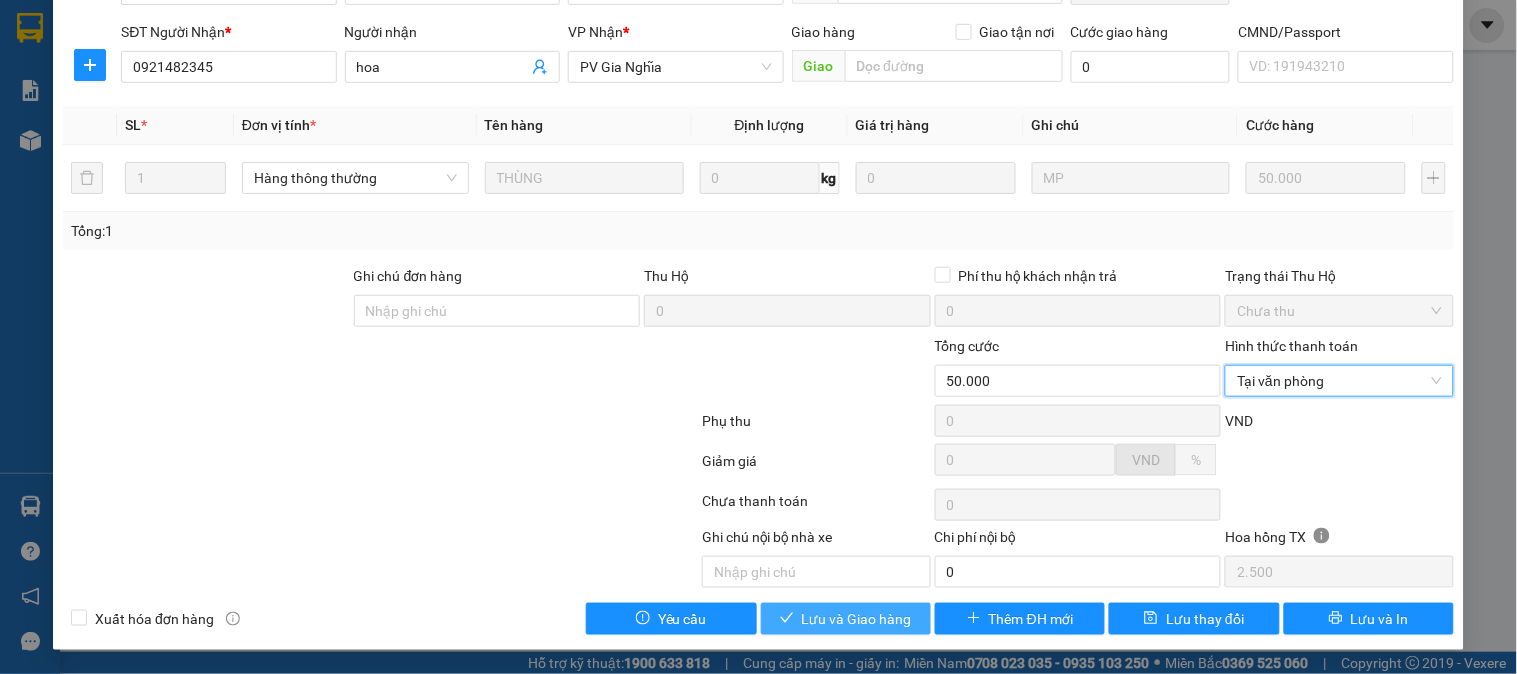 click on "Lưu và Giao hàng" at bounding box center (857, 619) 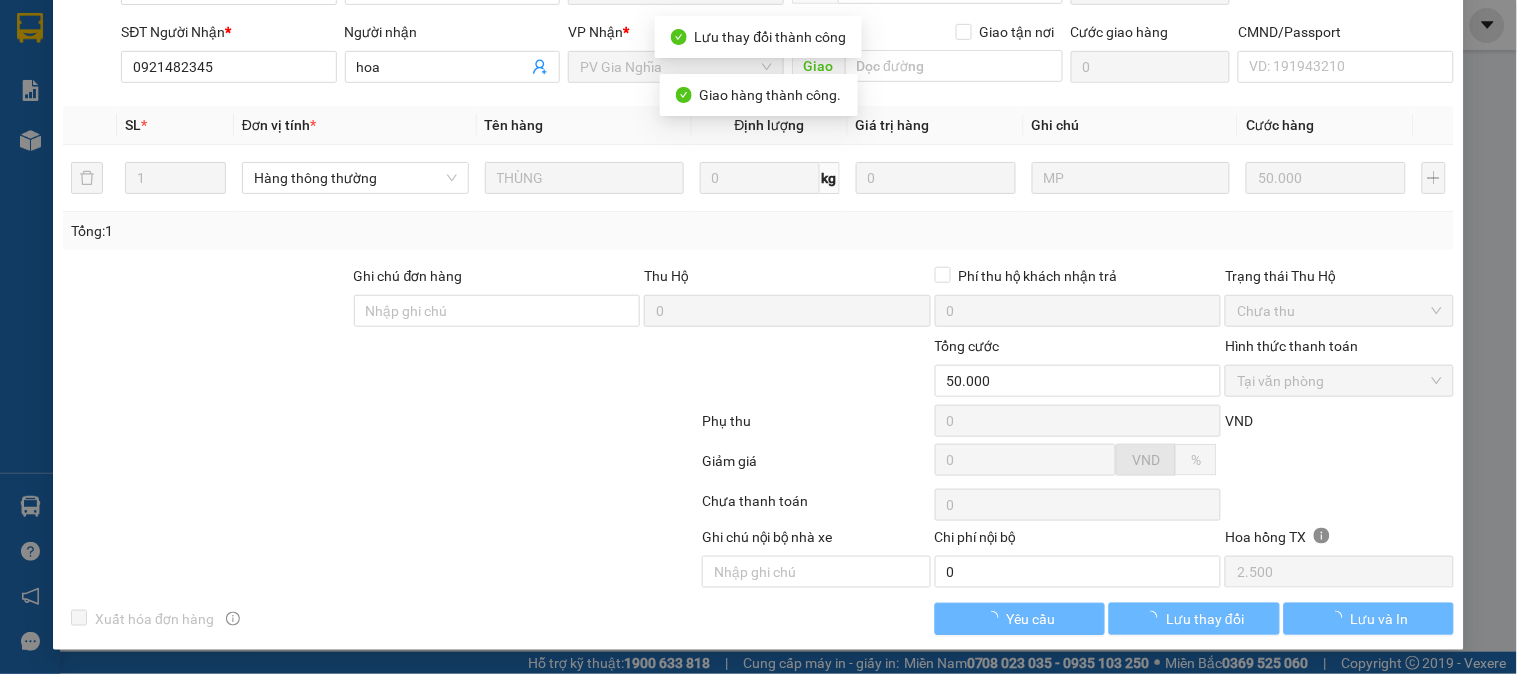 scroll, scrollTop: 0, scrollLeft: 0, axis: both 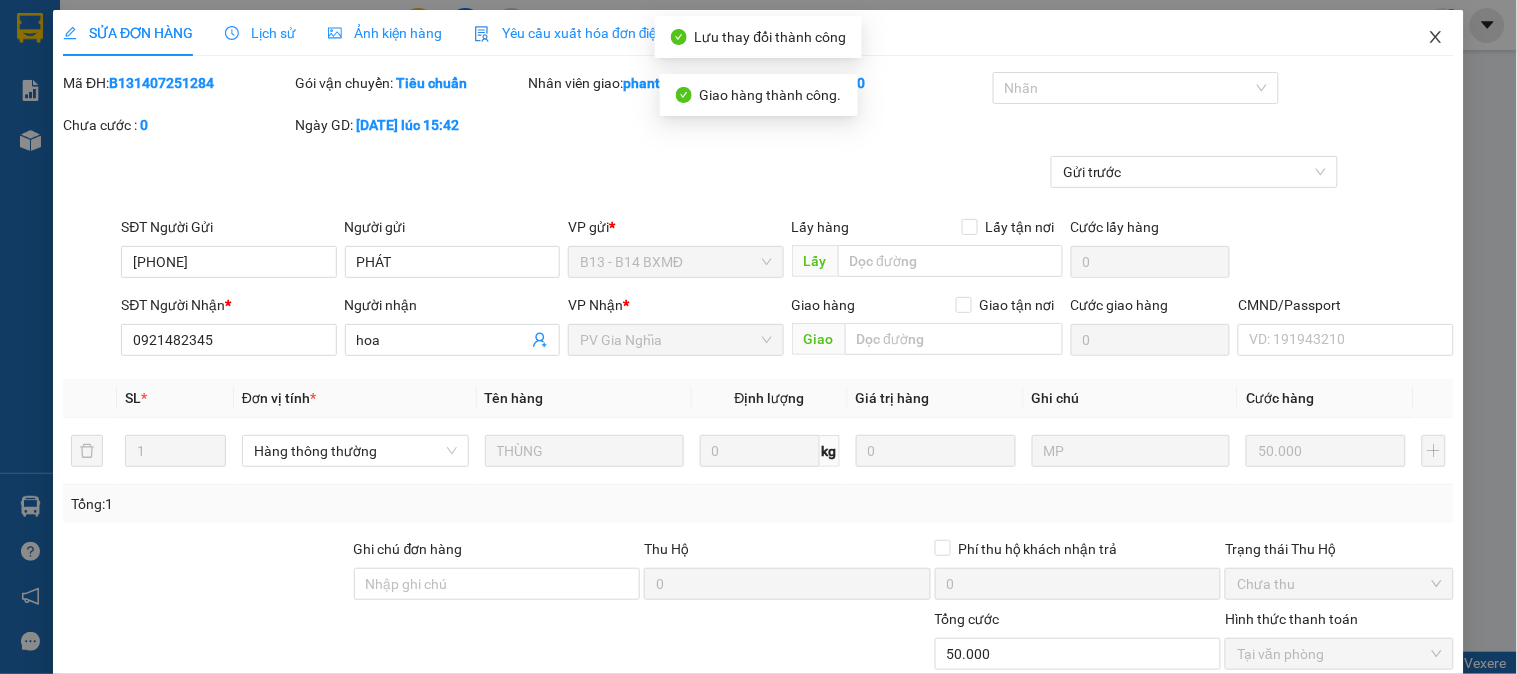 click 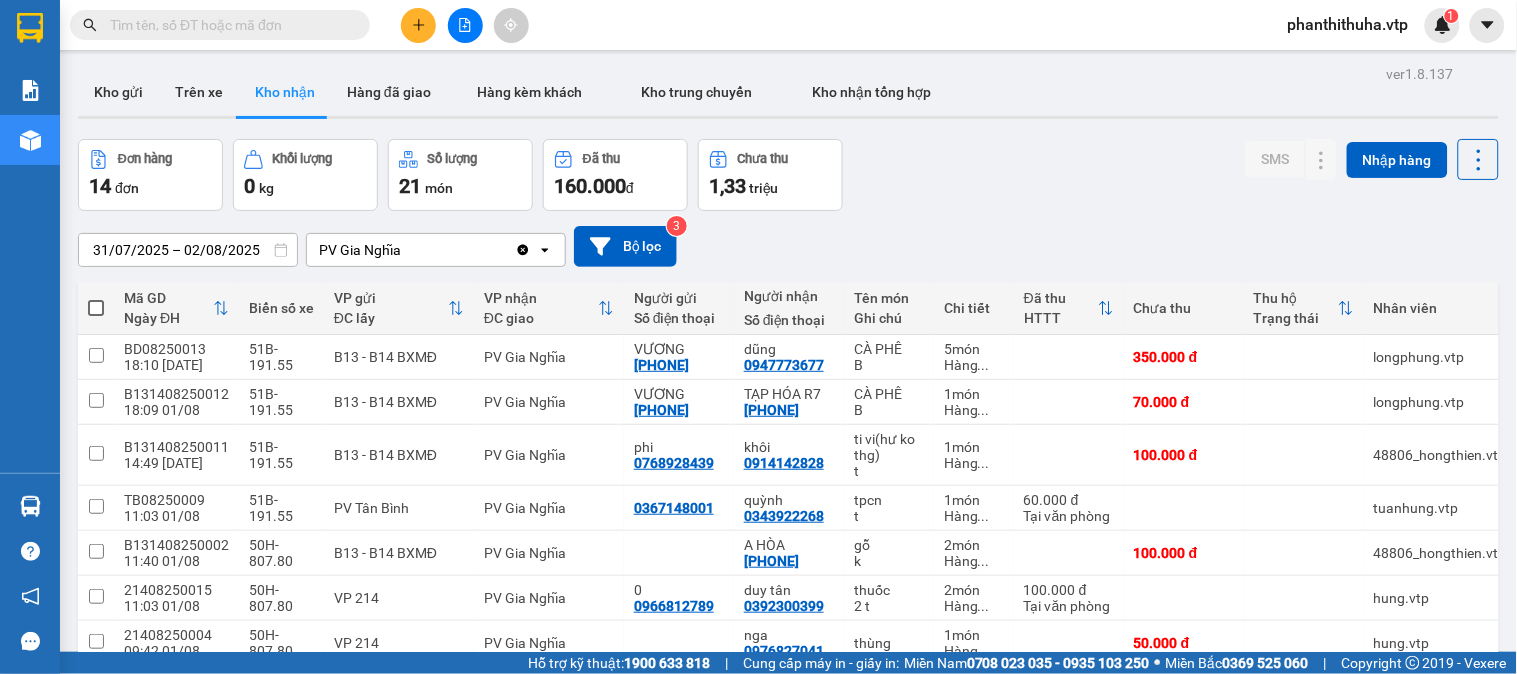 click at bounding box center [418, 25] 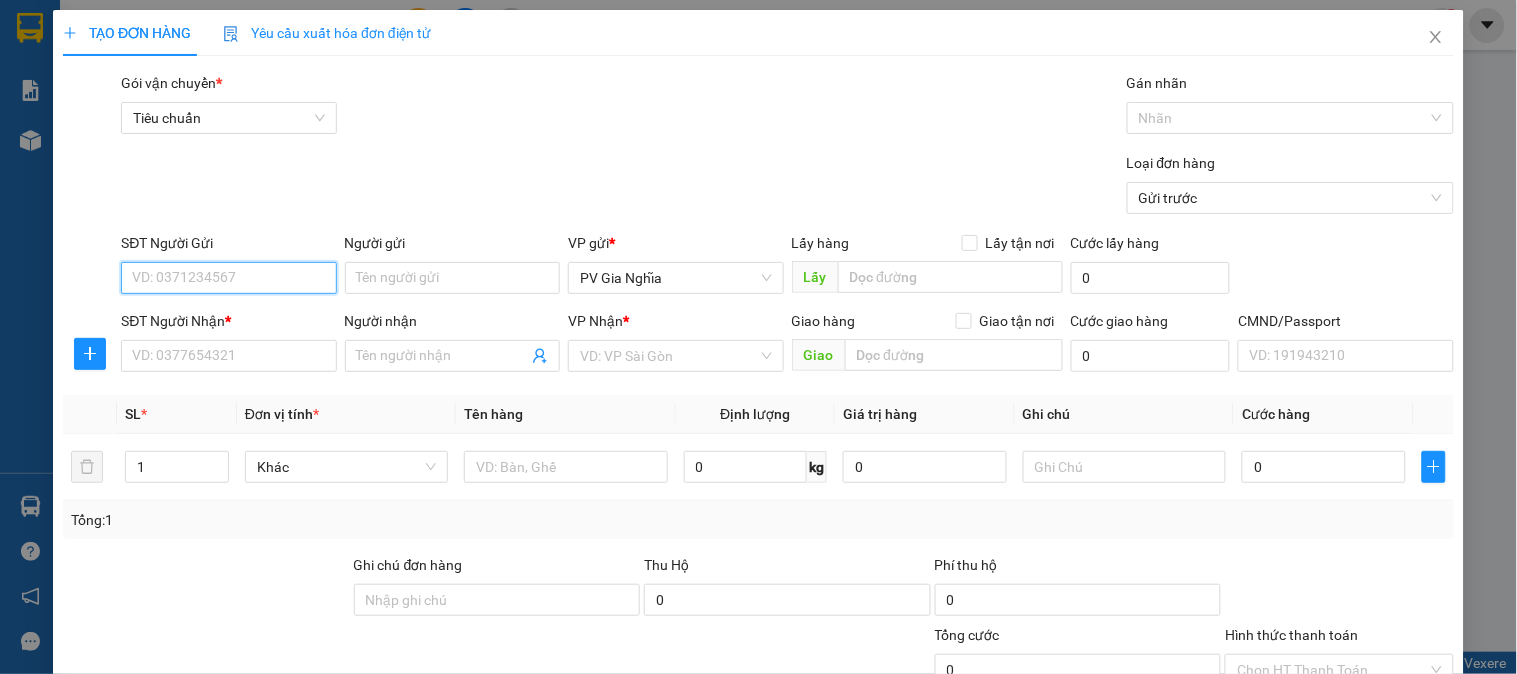 click on "SĐT Người Gửi" at bounding box center (228, 278) 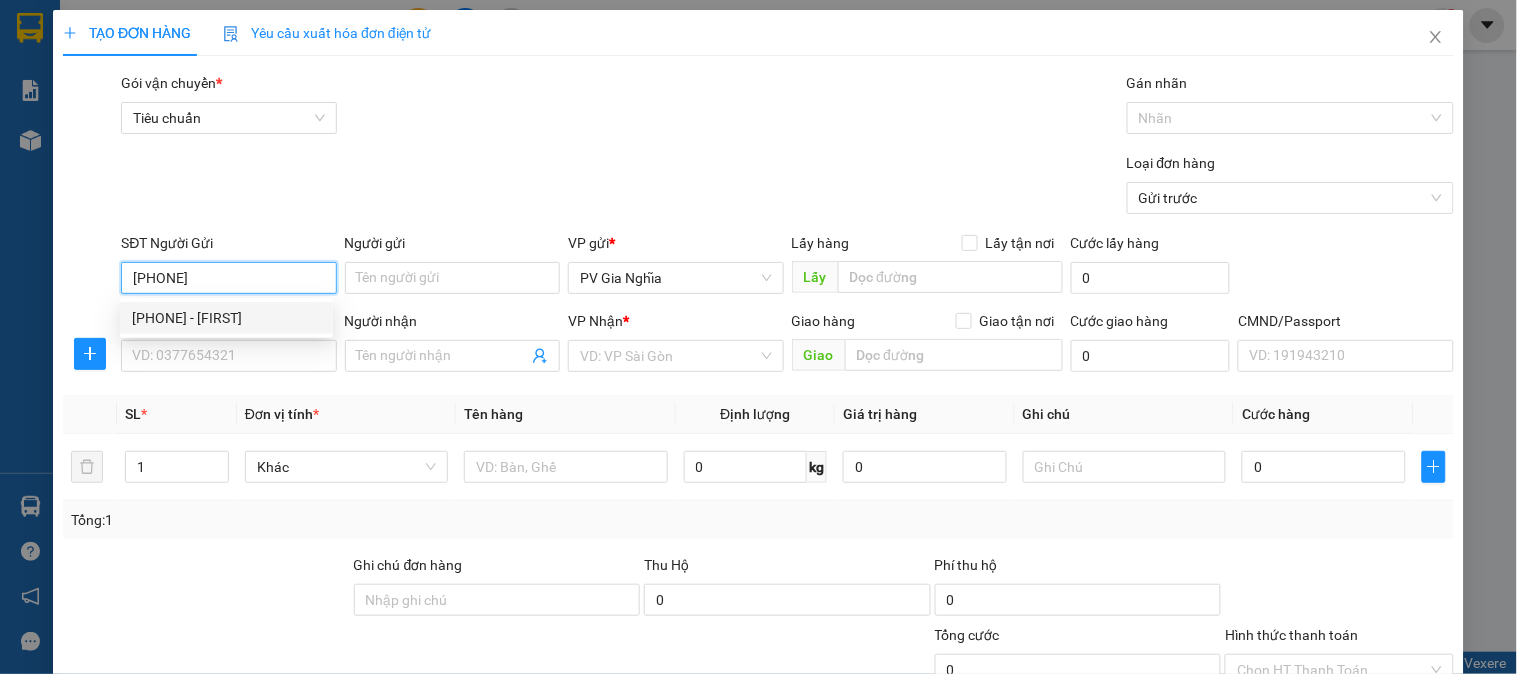 click on "[PHONE] - [FIRST]" at bounding box center (226, 318) 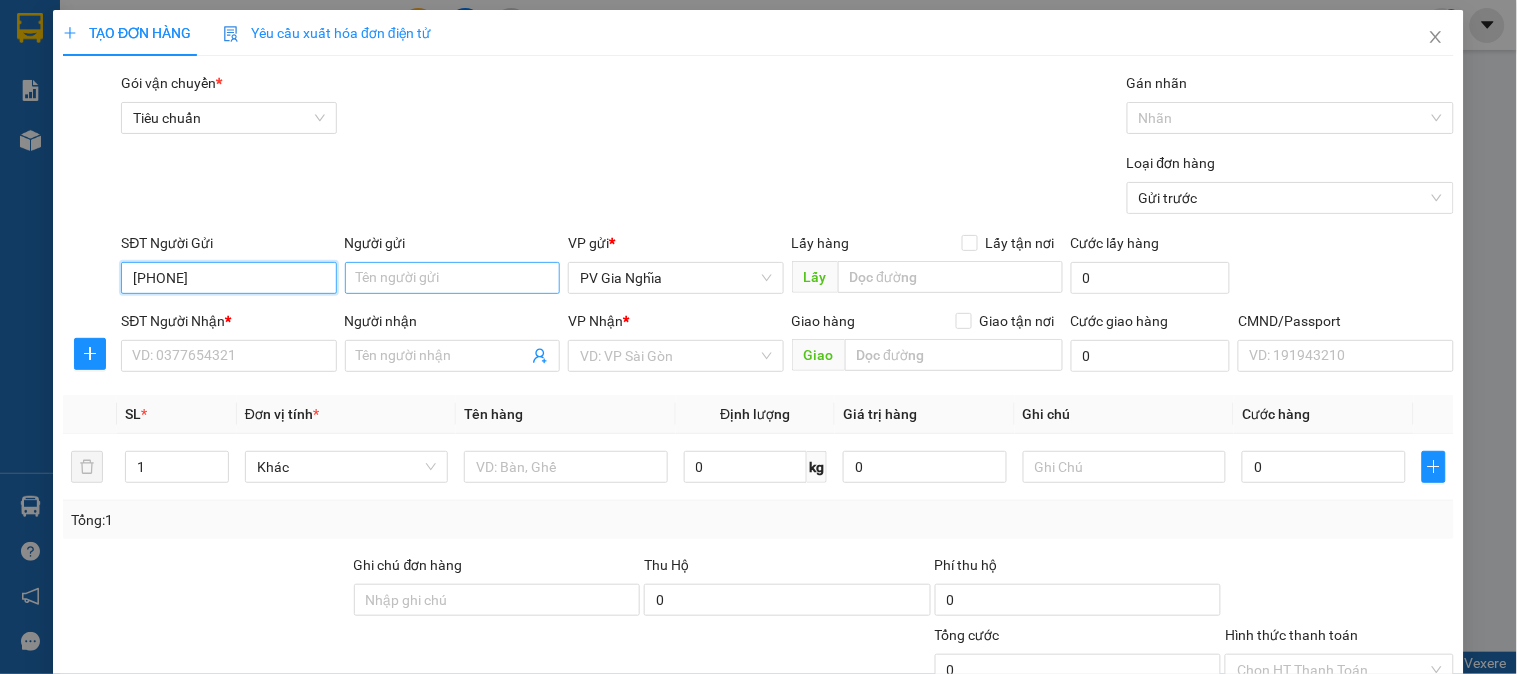 type on "[PHONE]" 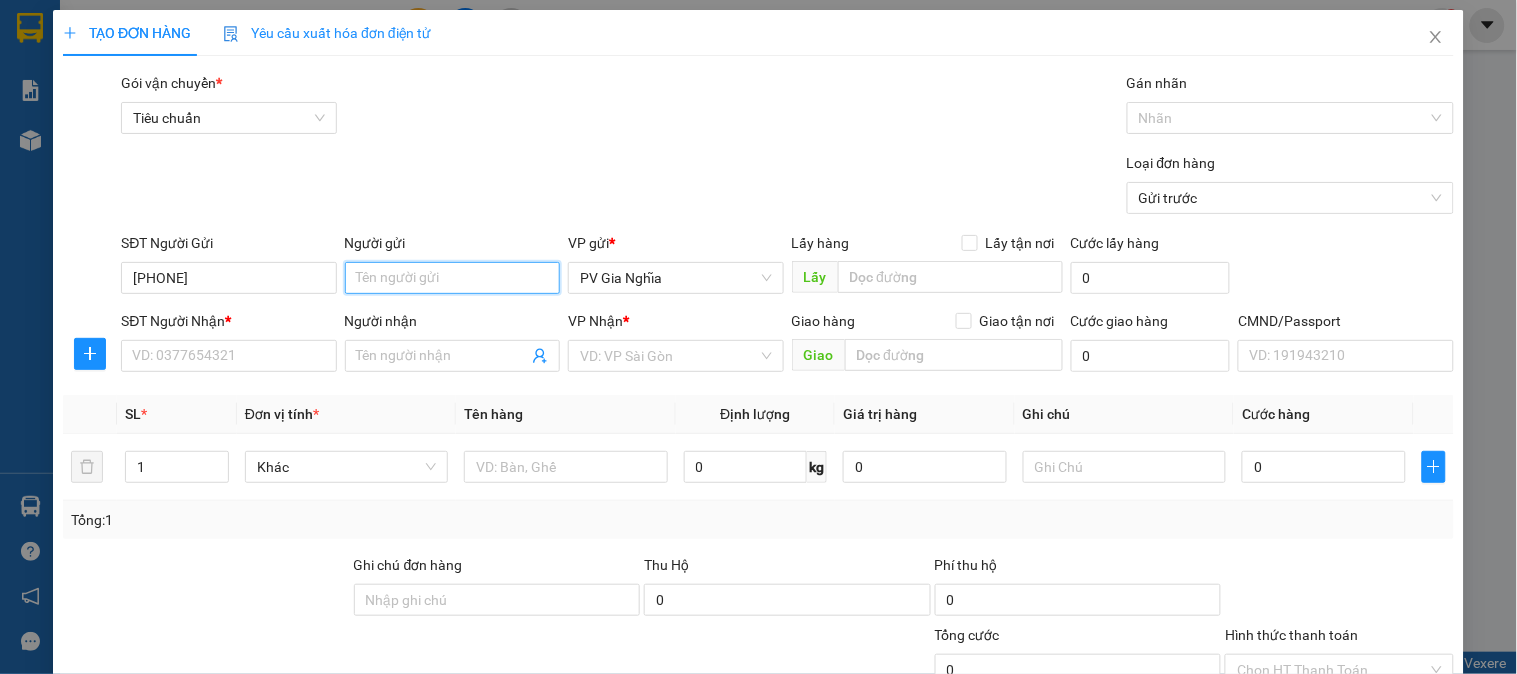 click on "Người gửi" at bounding box center [452, 278] 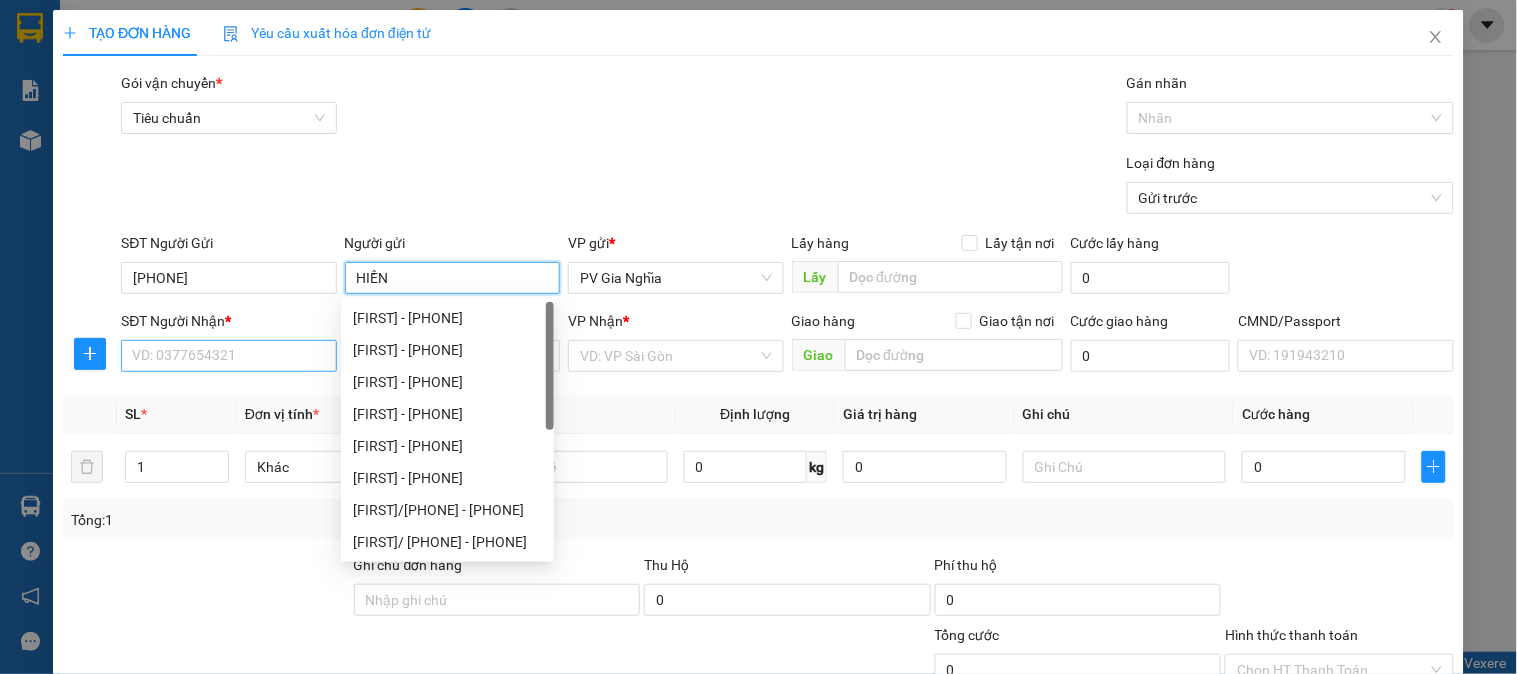 type on "HIỀN" 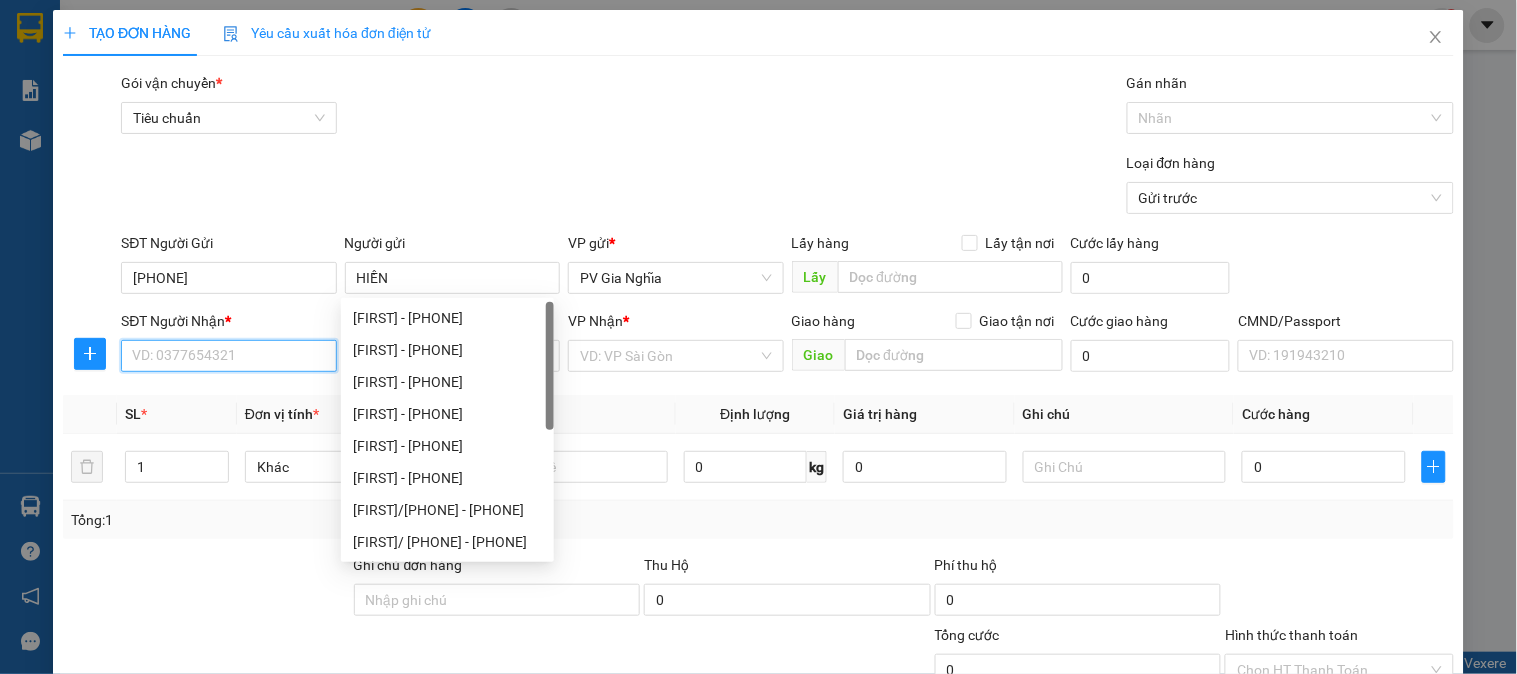 click on "SĐT Người Nhận  *" at bounding box center [228, 356] 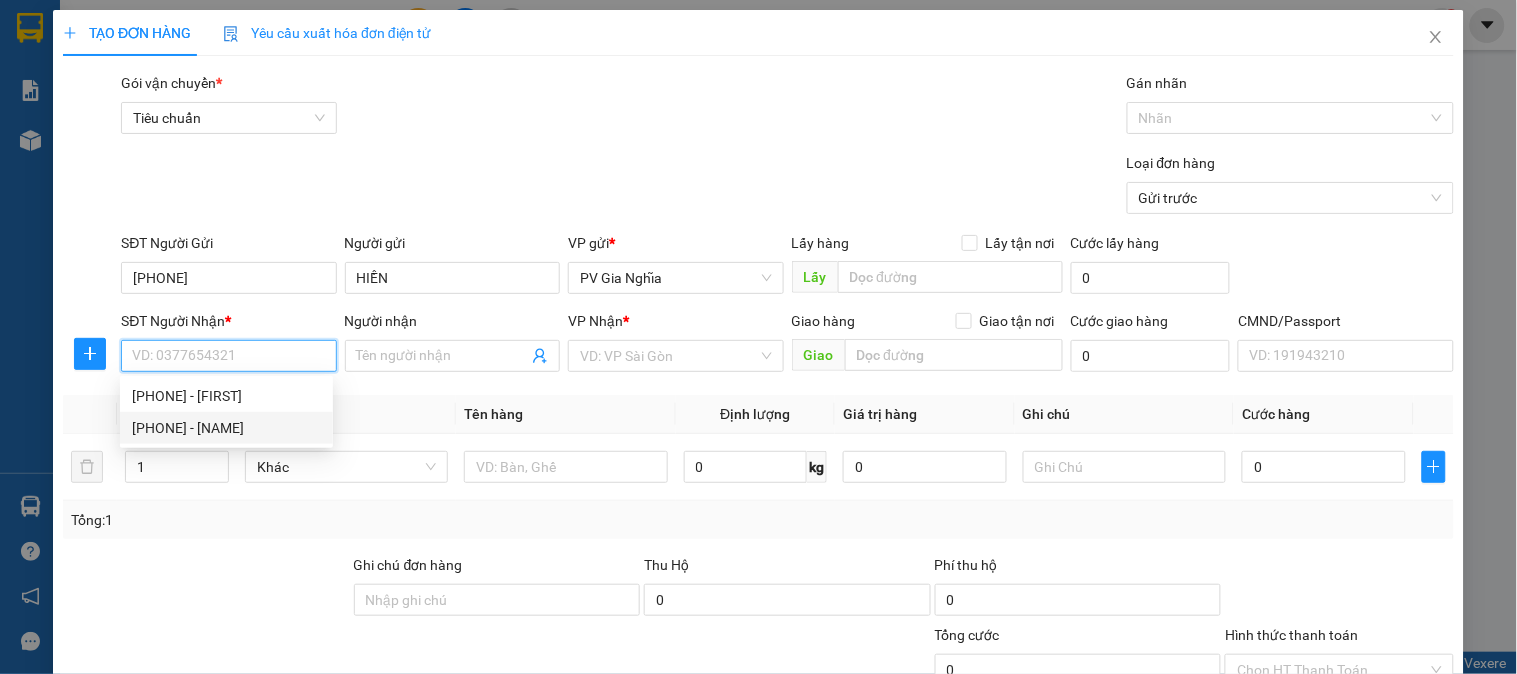 click on "[PHONE] - [NAME]" at bounding box center (226, 428) 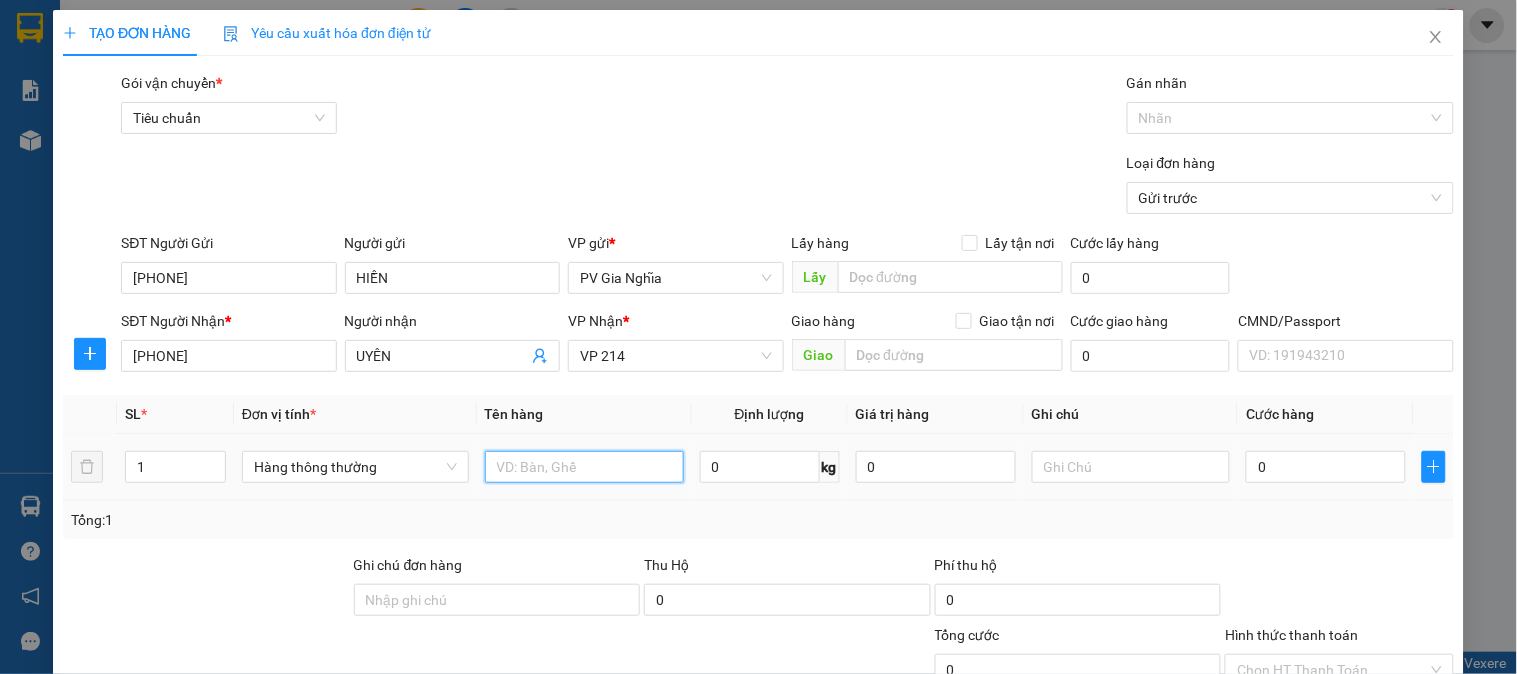 click at bounding box center (584, 467) 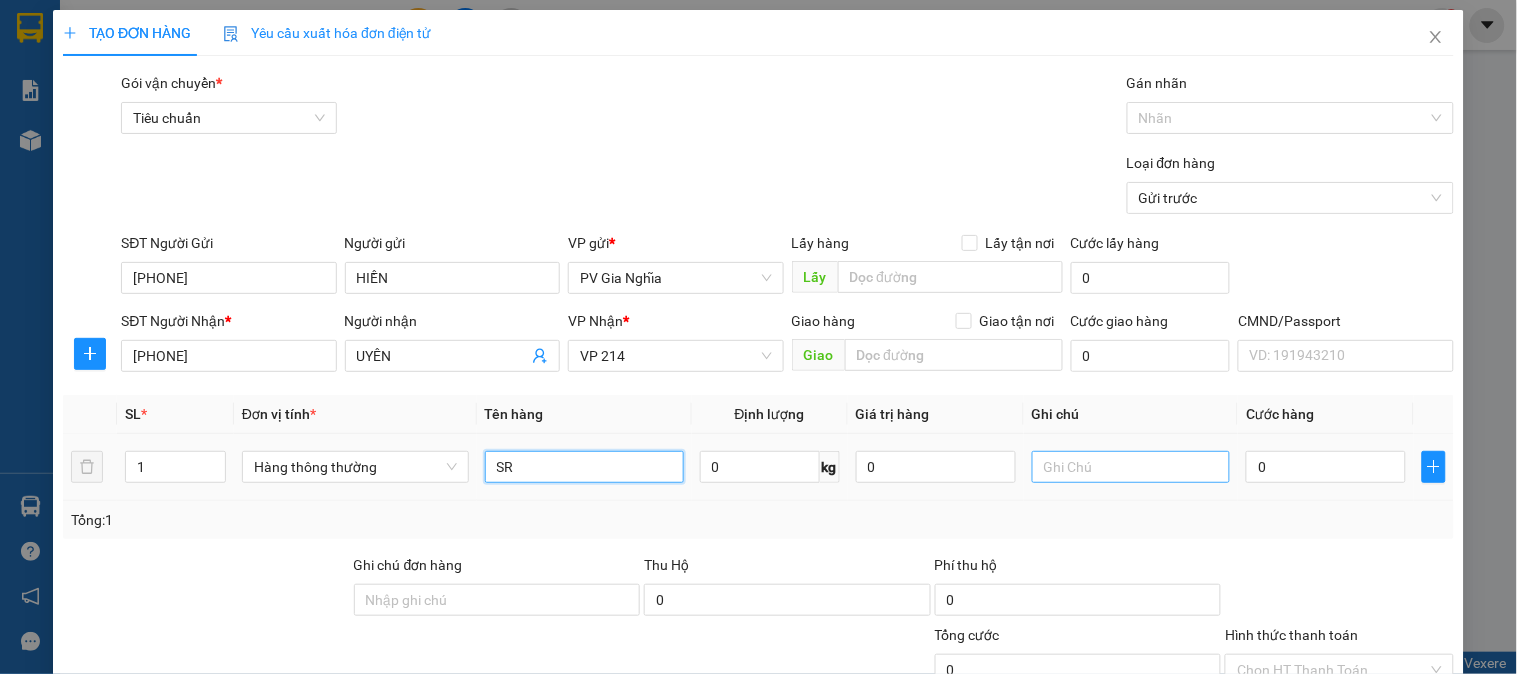 type on "SR" 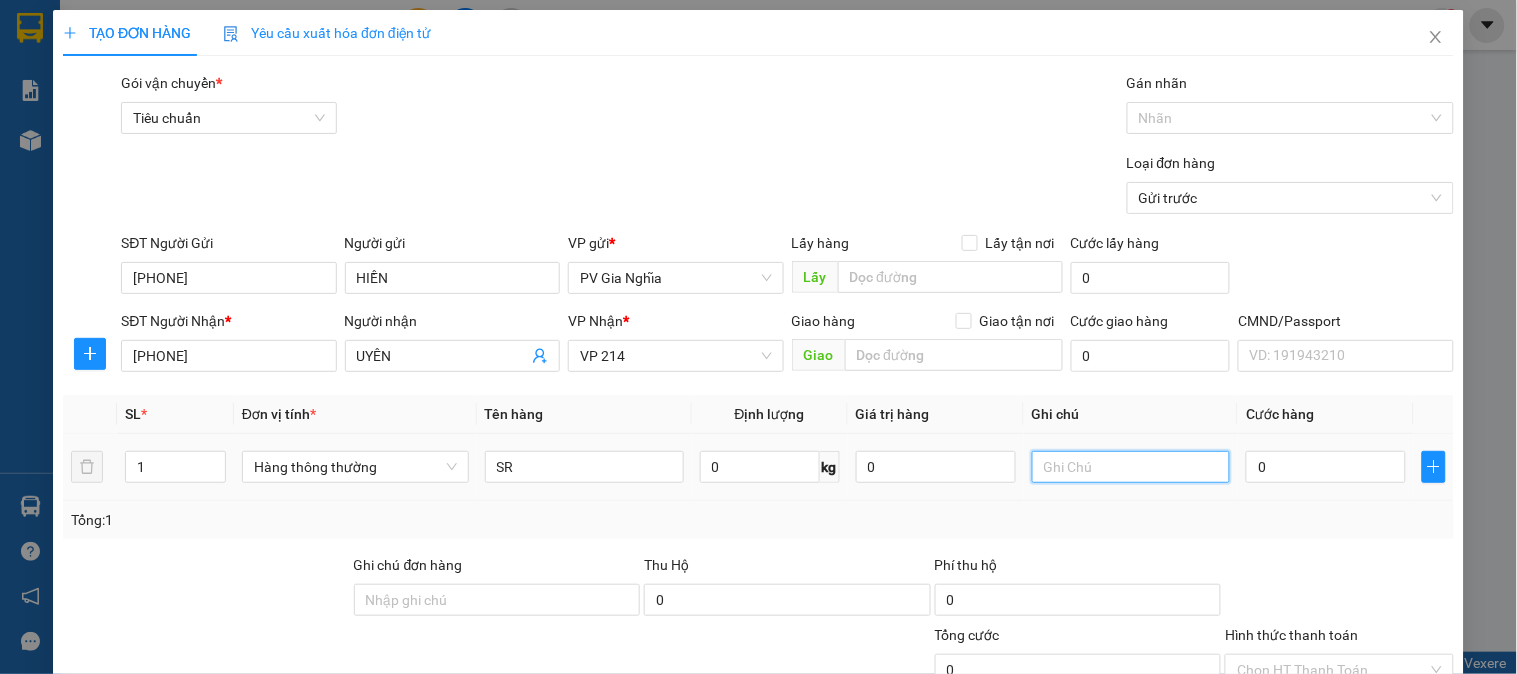 click at bounding box center (1131, 467) 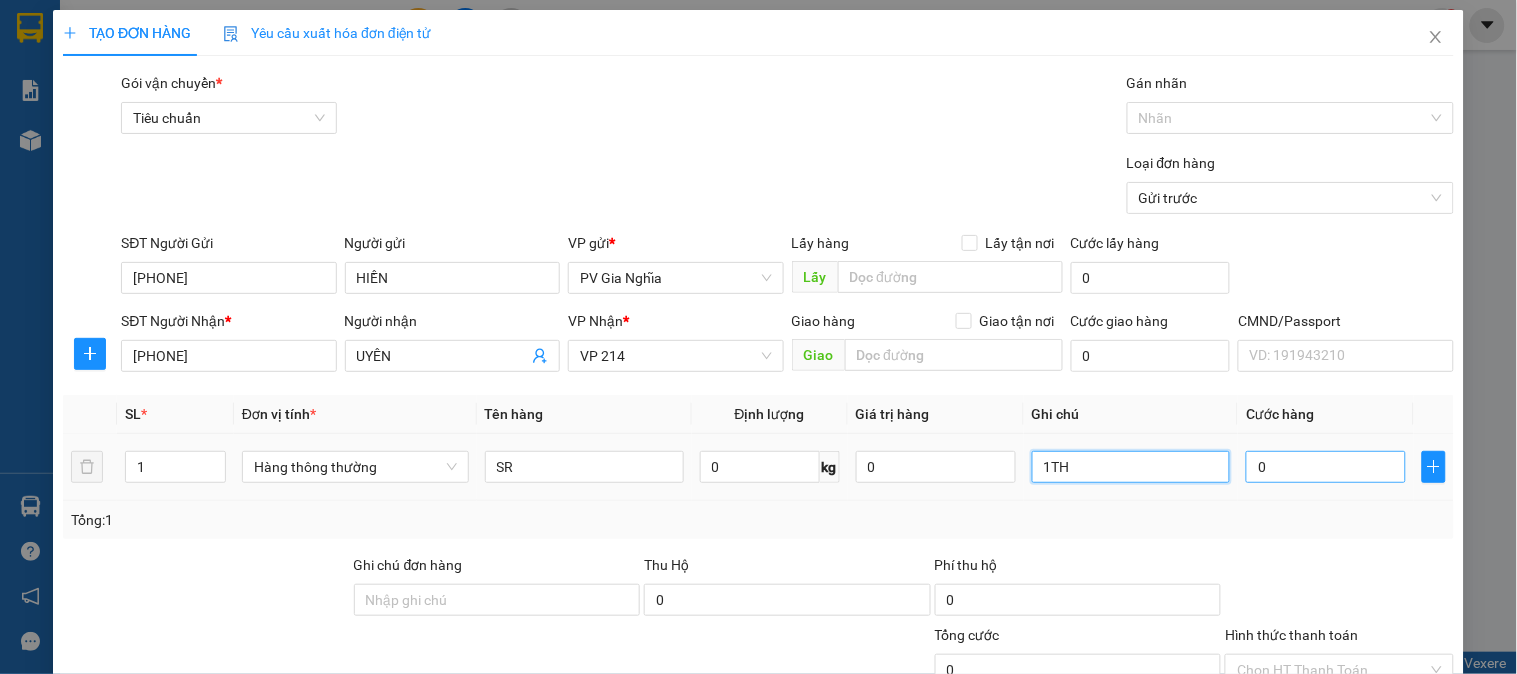 type on "1TH" 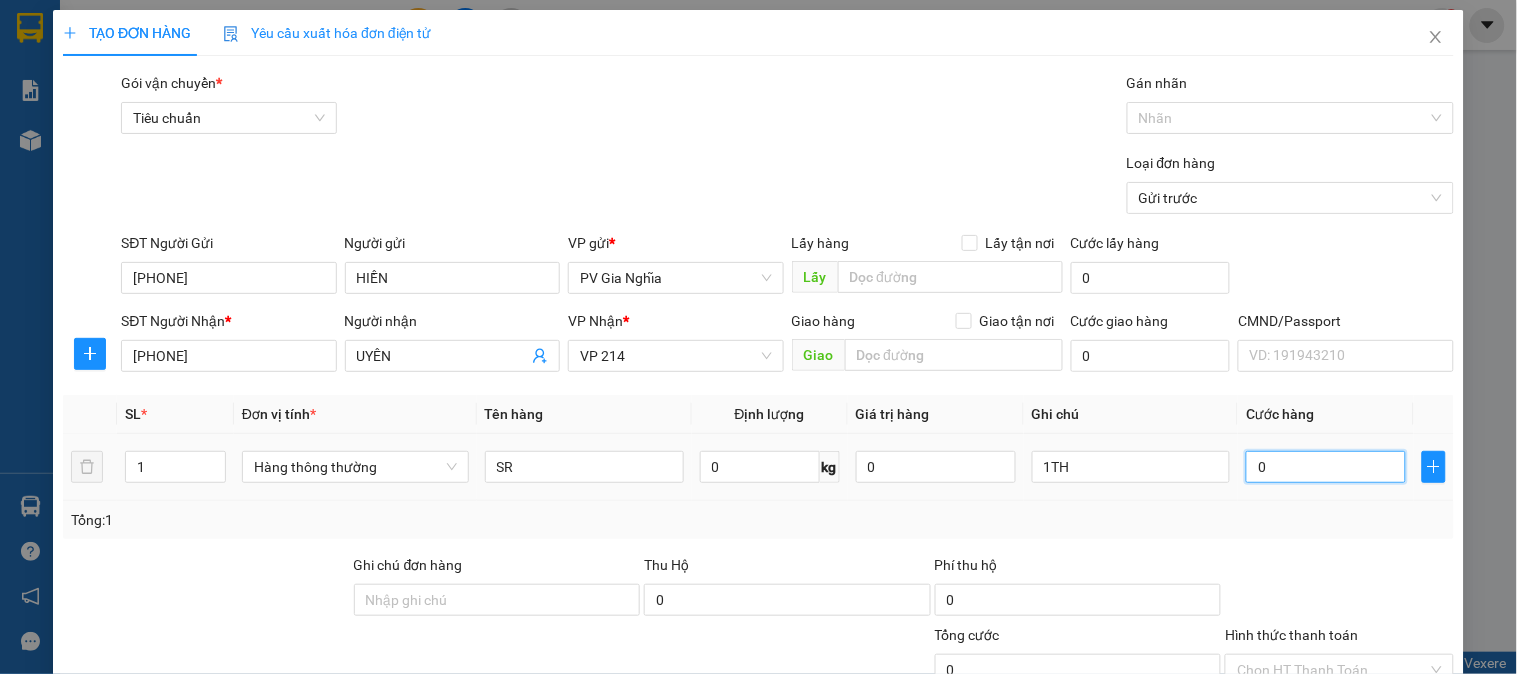 click on "0" at bounding box center (1326, 467) 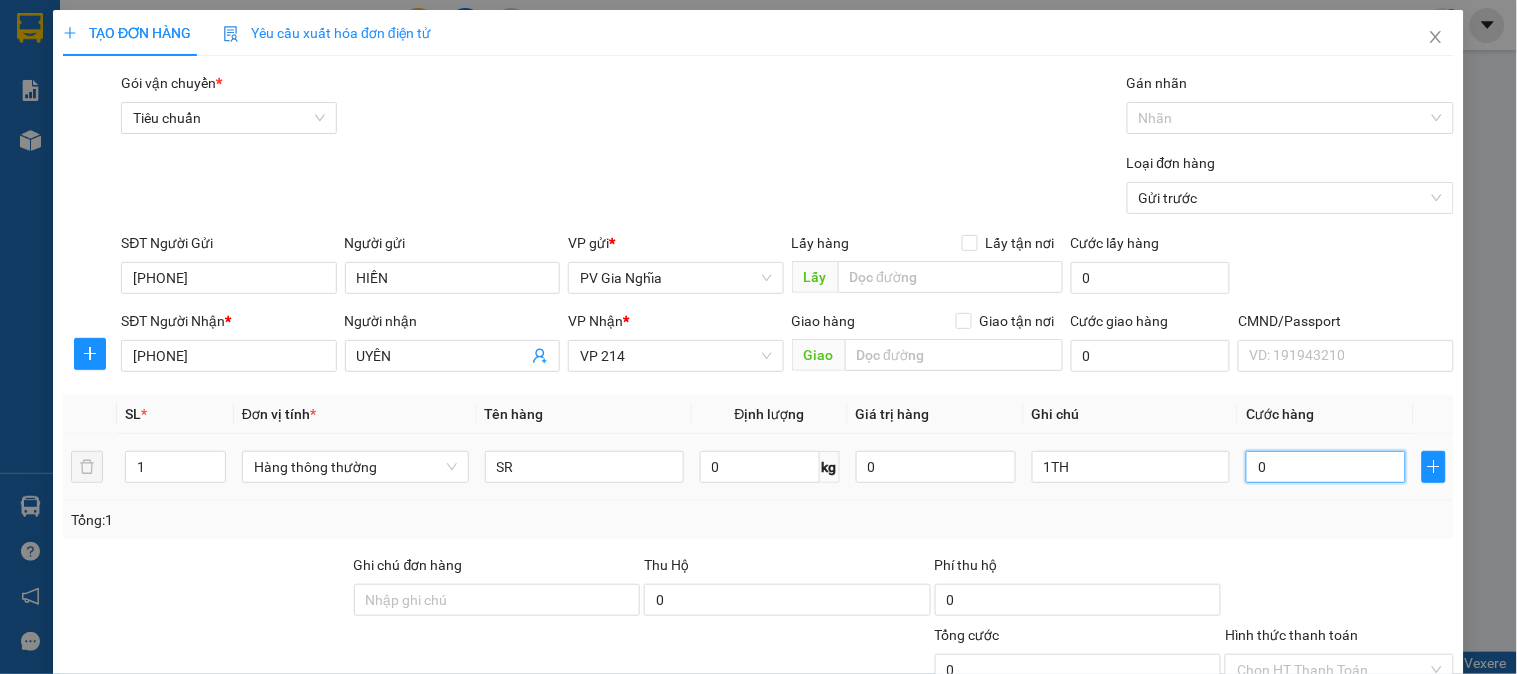 type on "6" 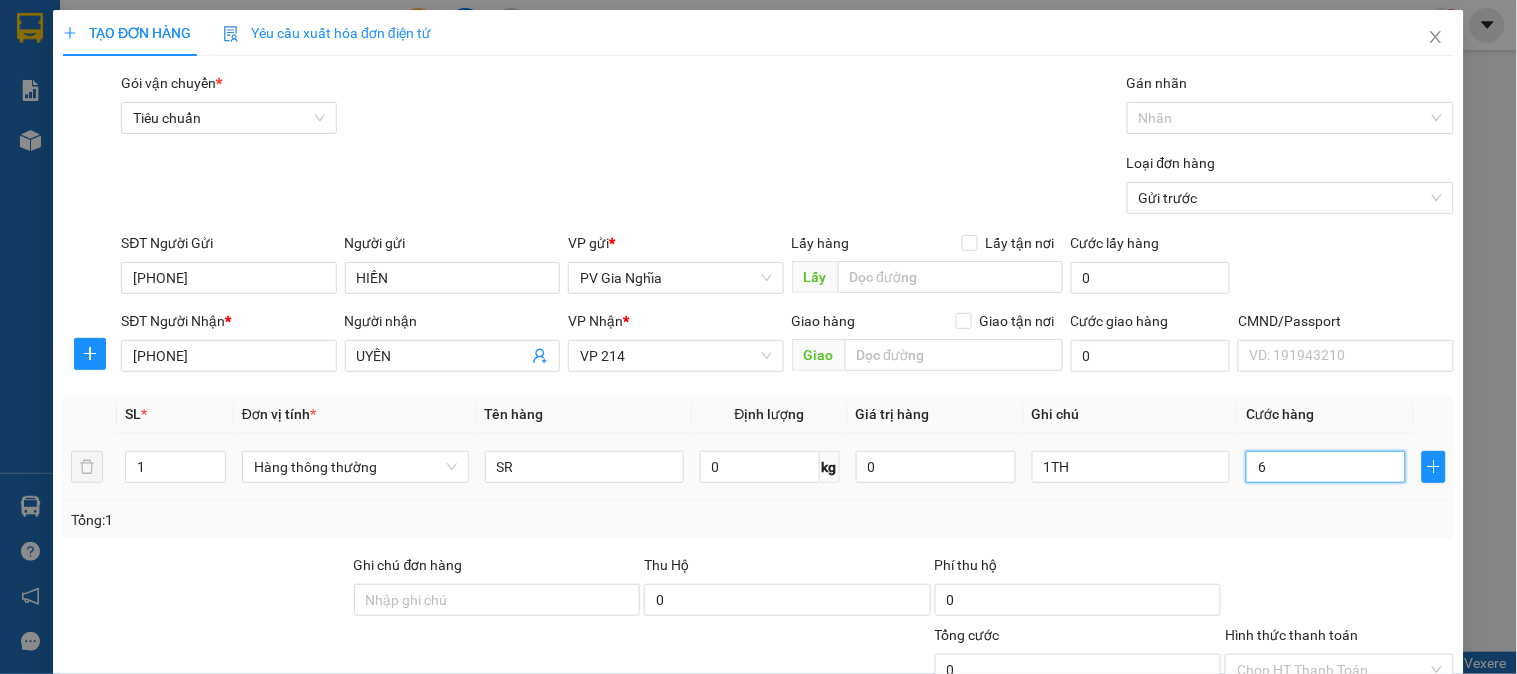 type on "6" 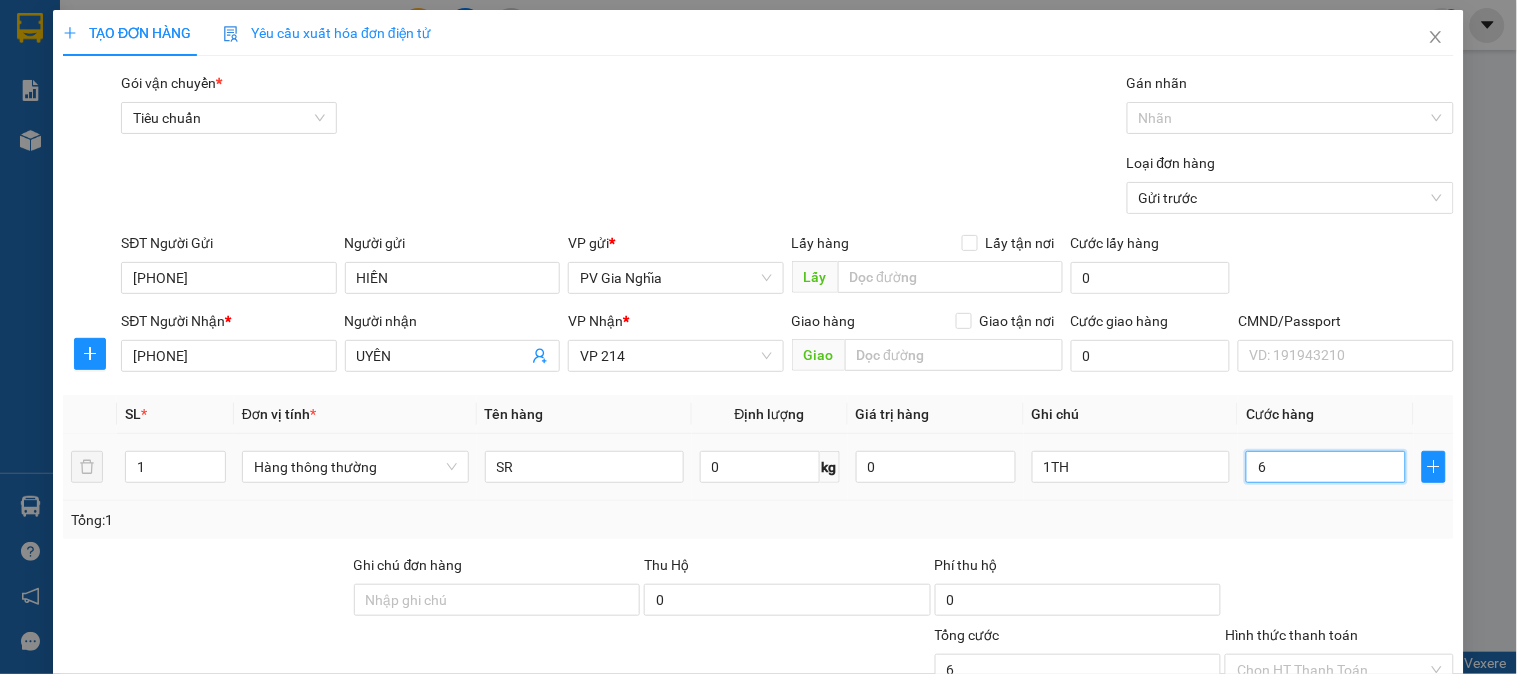 type on "60" 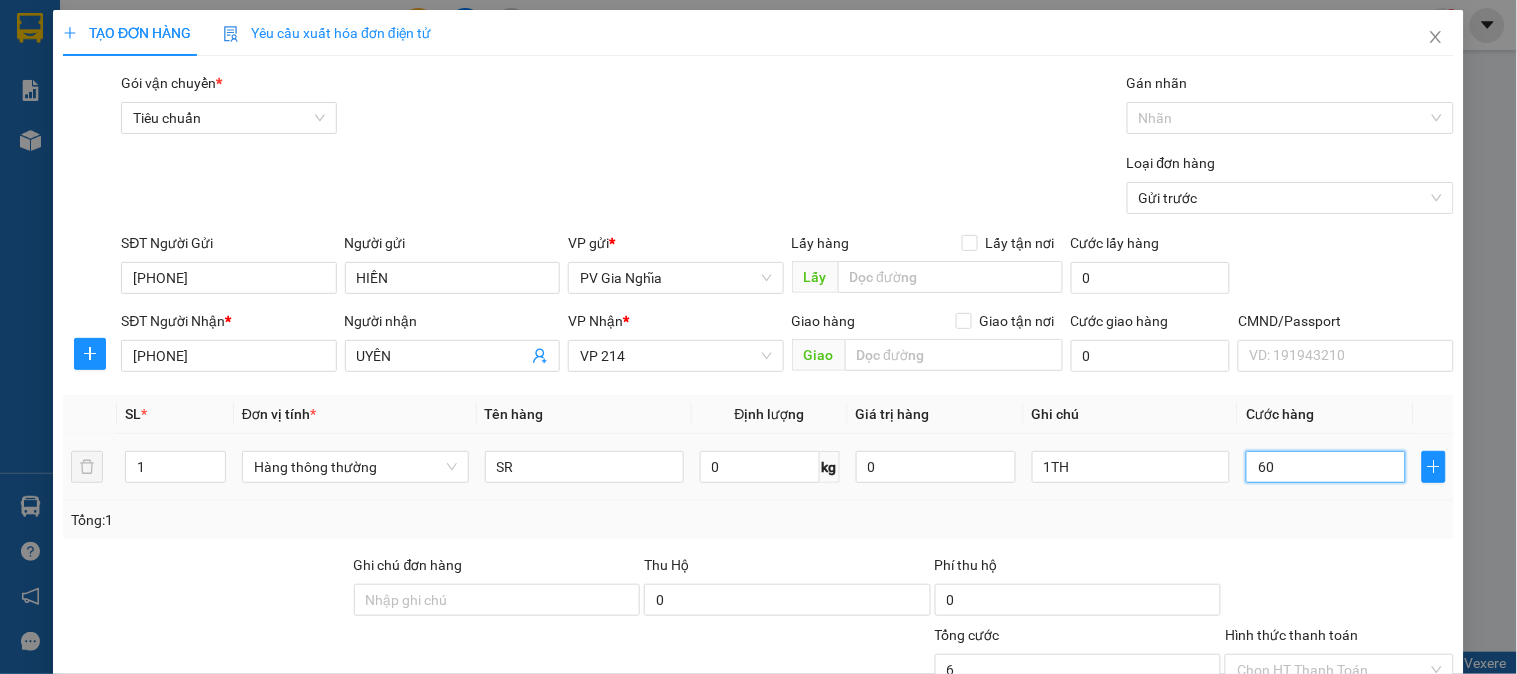 type on "60" 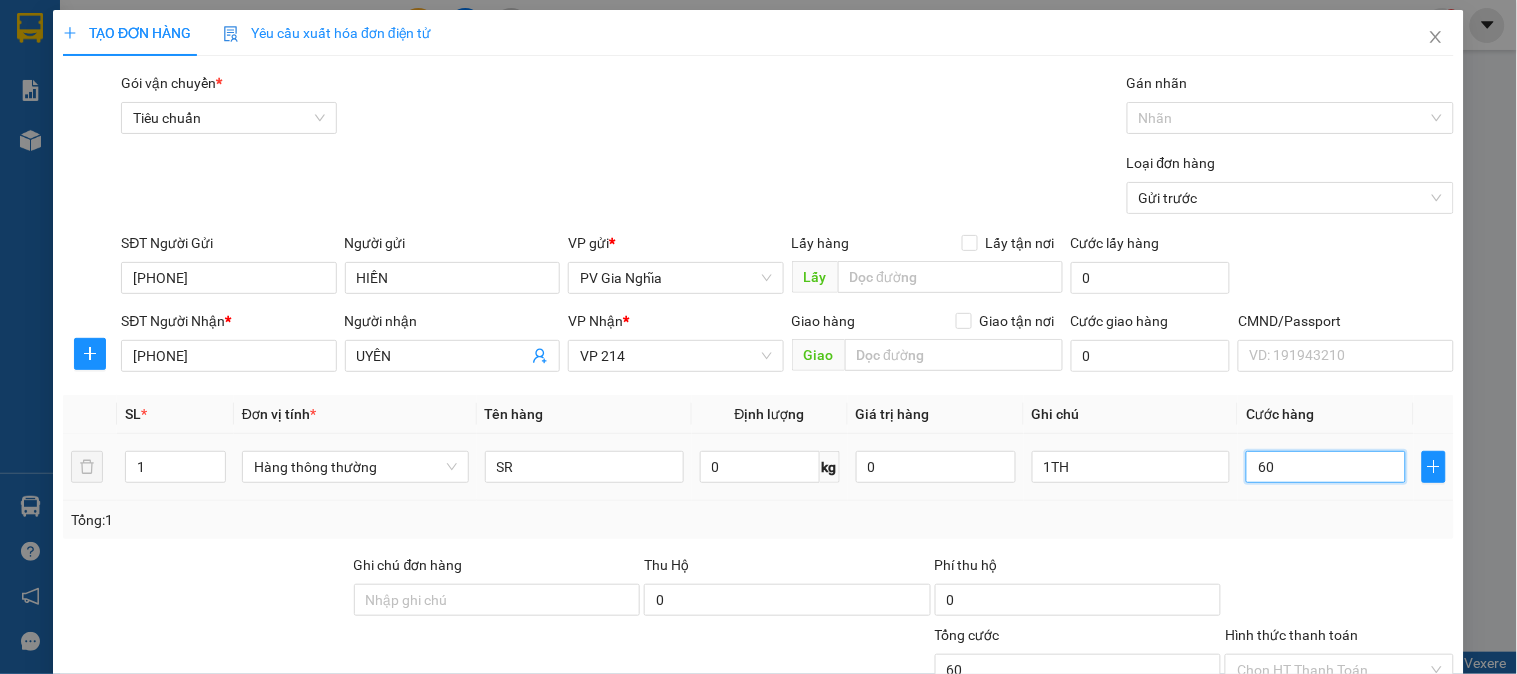 type on "600" 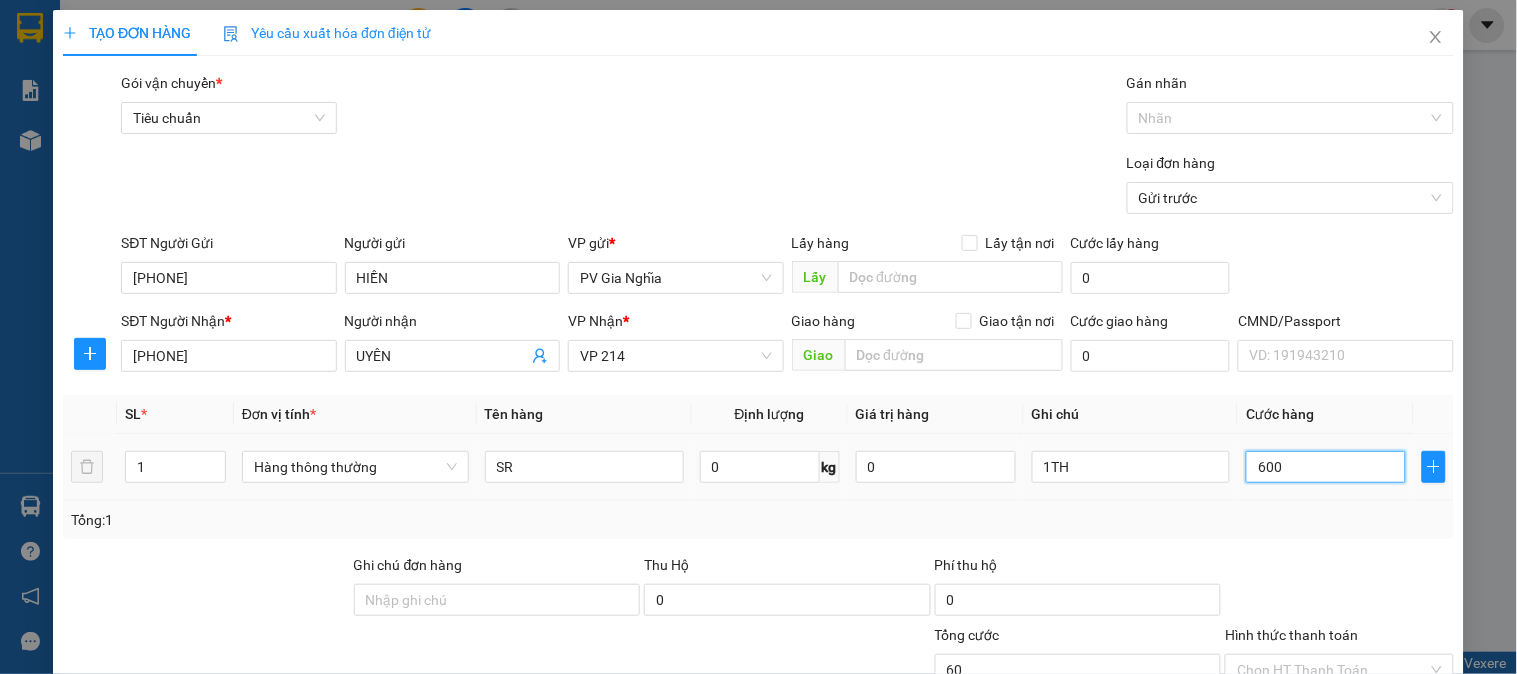 type on "600" 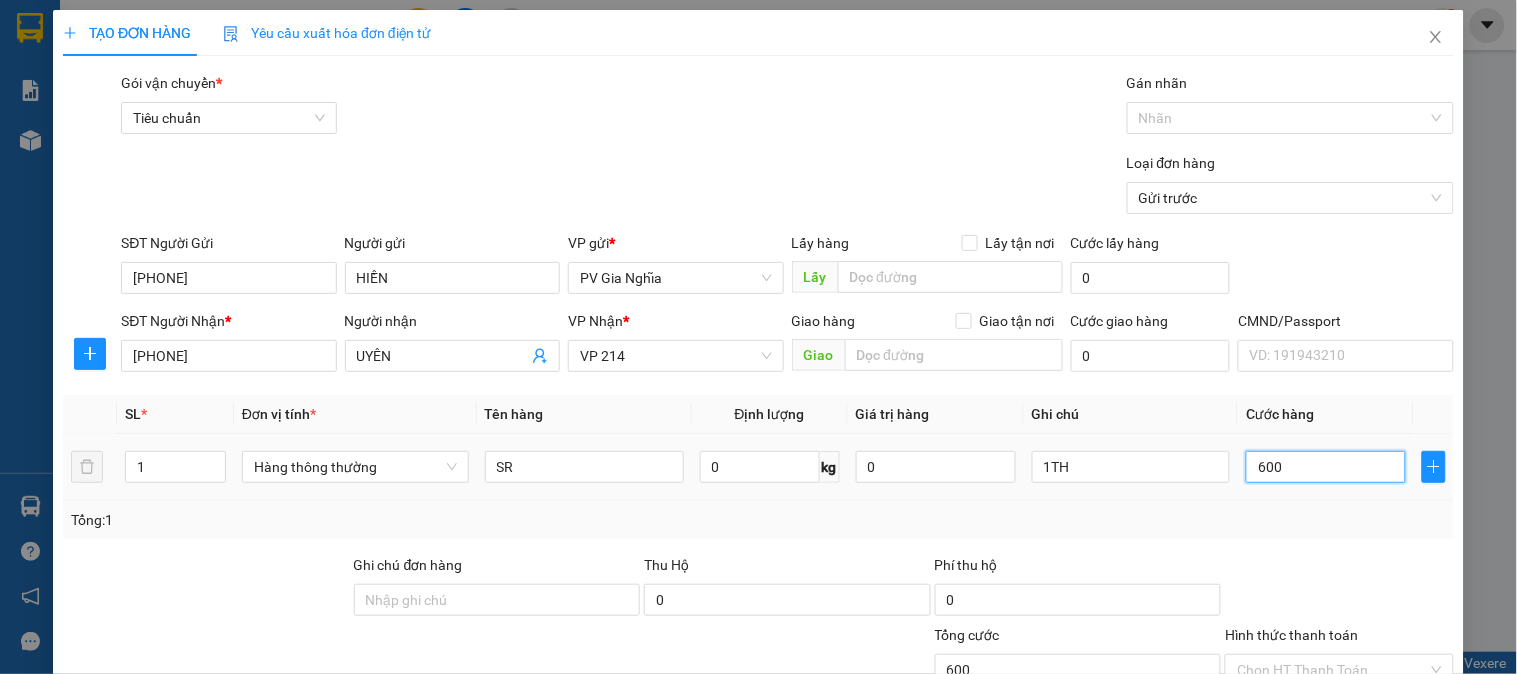 type on "6.000" 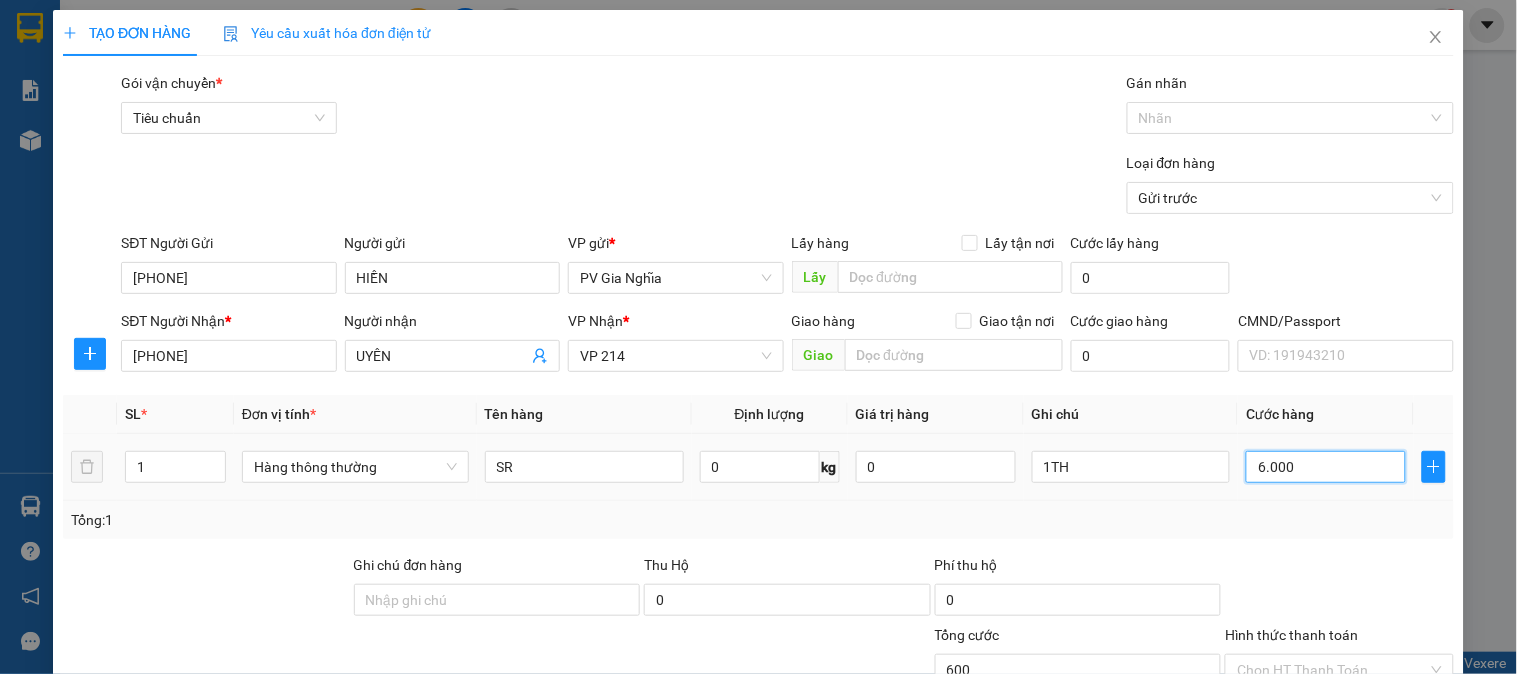 type on "6.000" 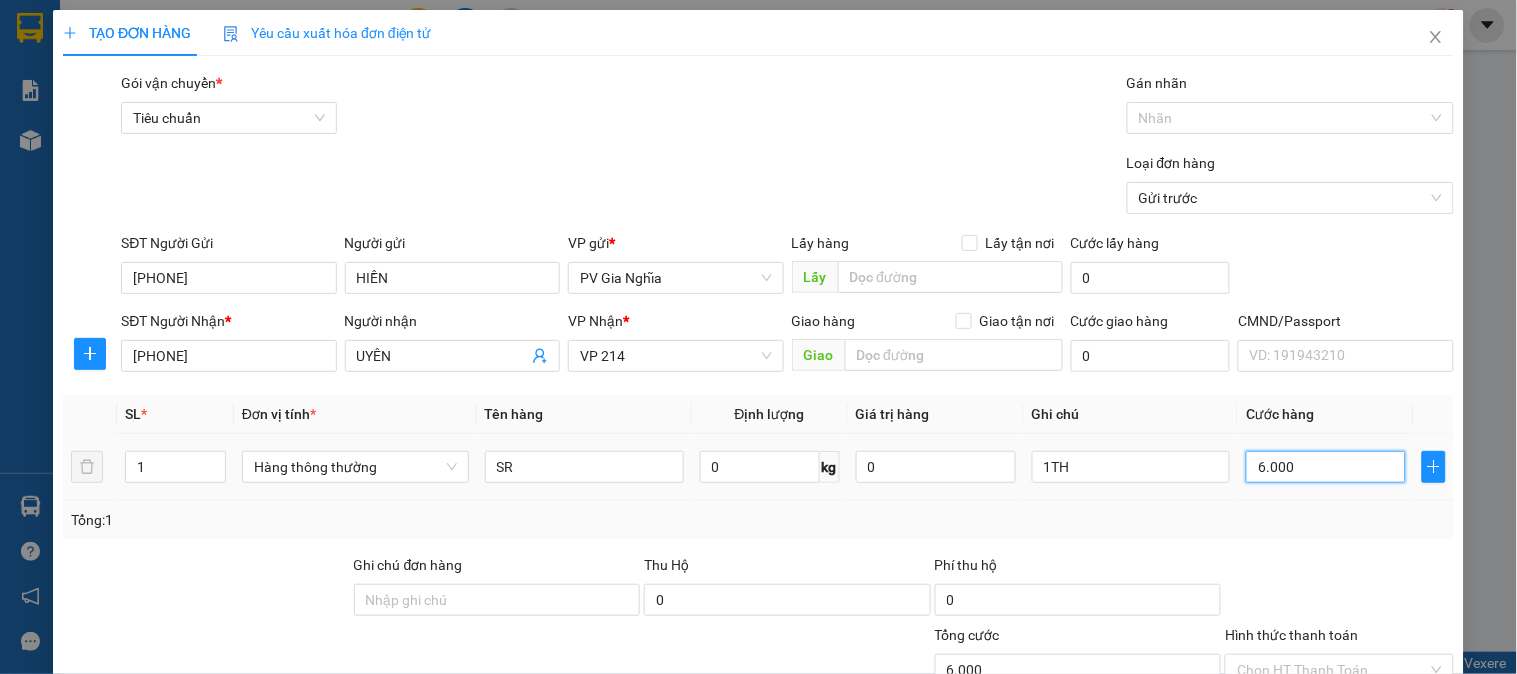 type on "60.000" 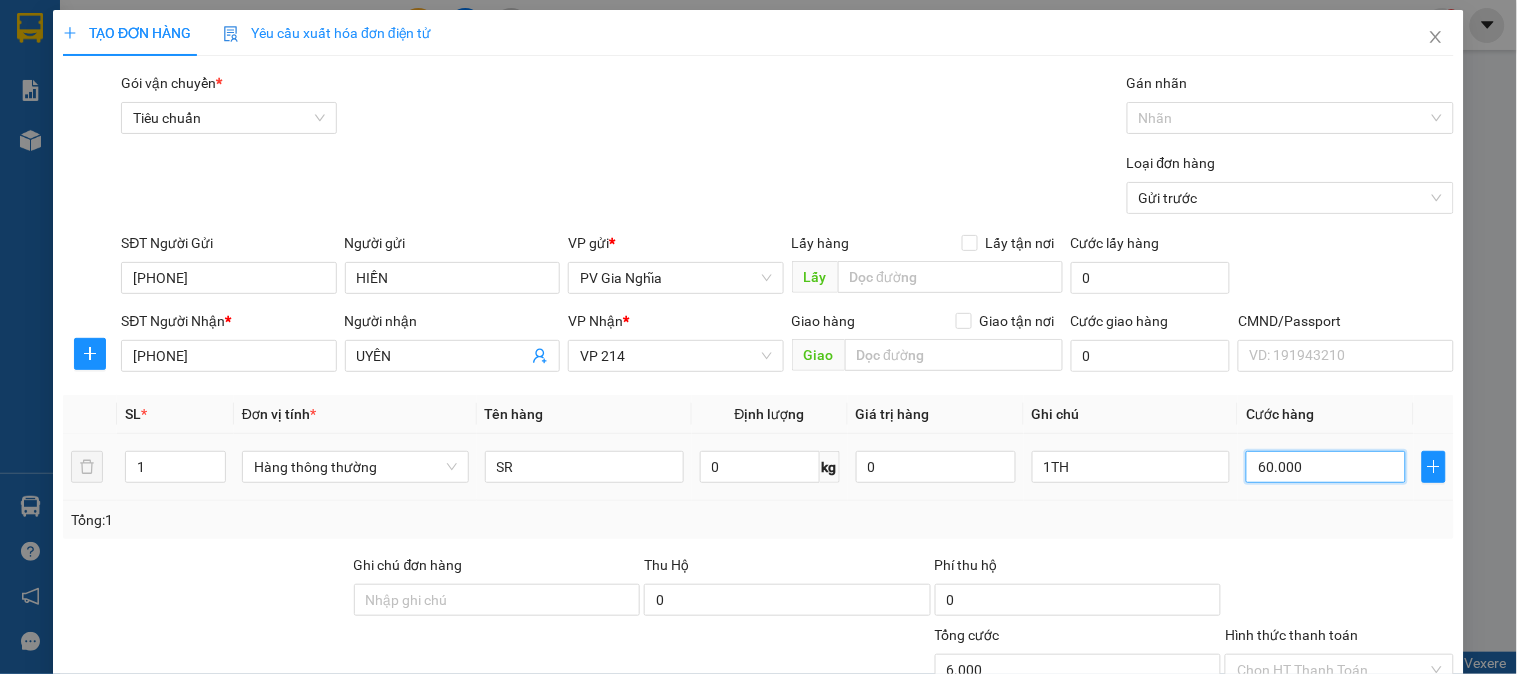 type on "60.000" 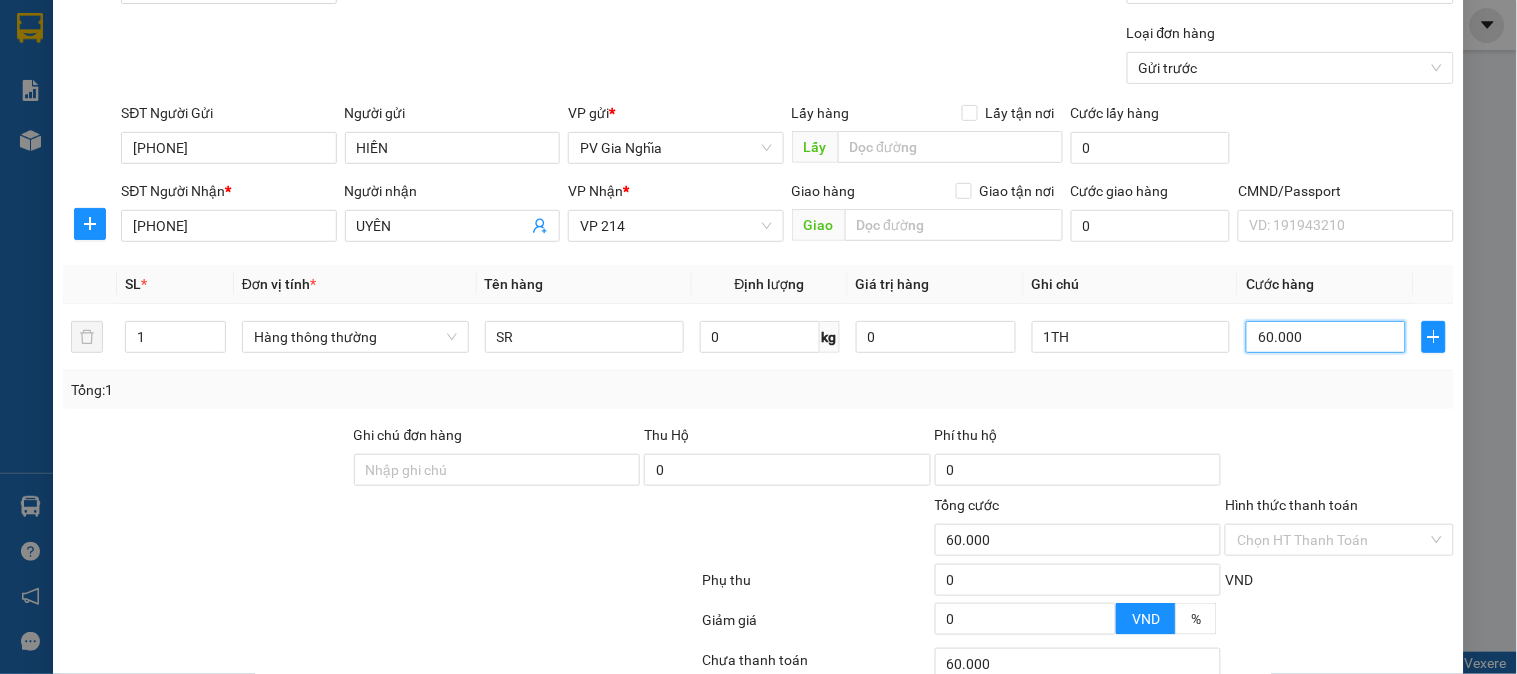 scroll, scrollTop: 287, scrollLeft: 0, axis: vertical 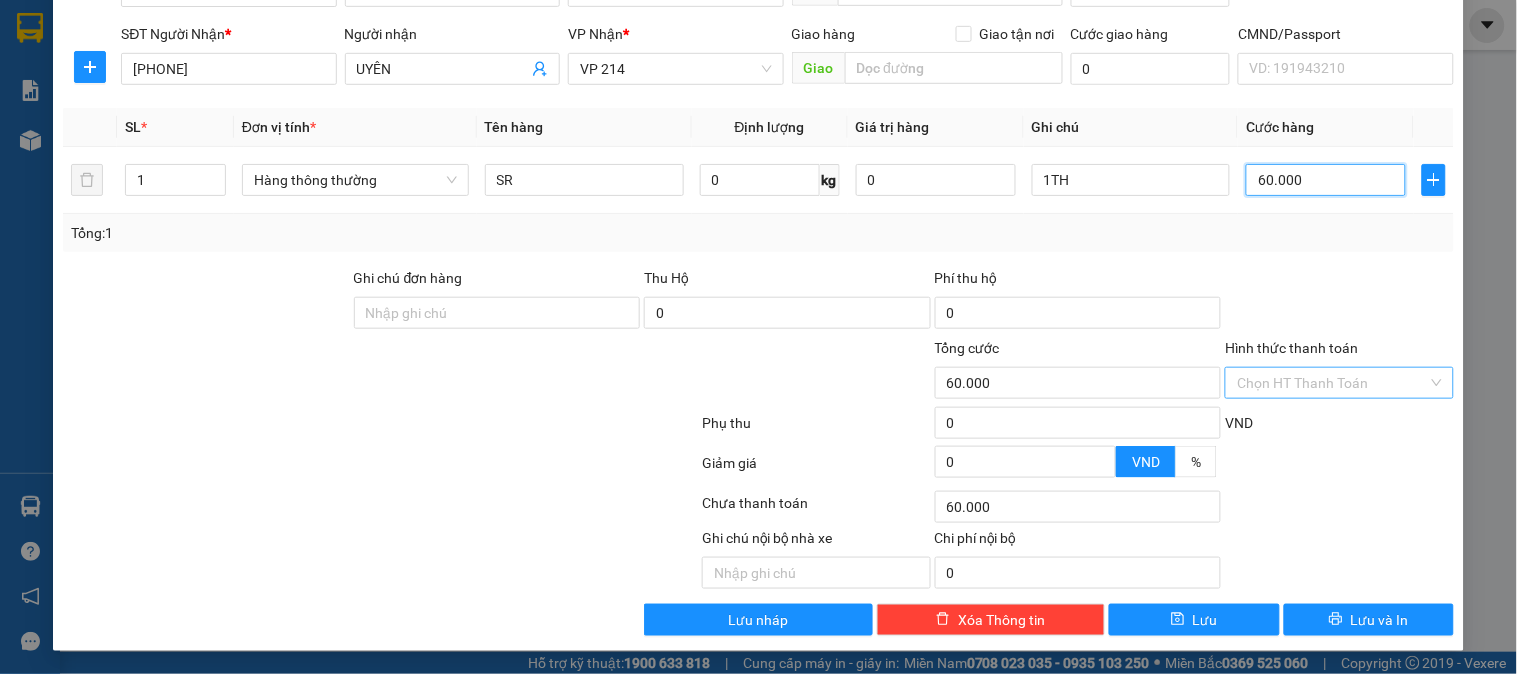 type on "60.000" 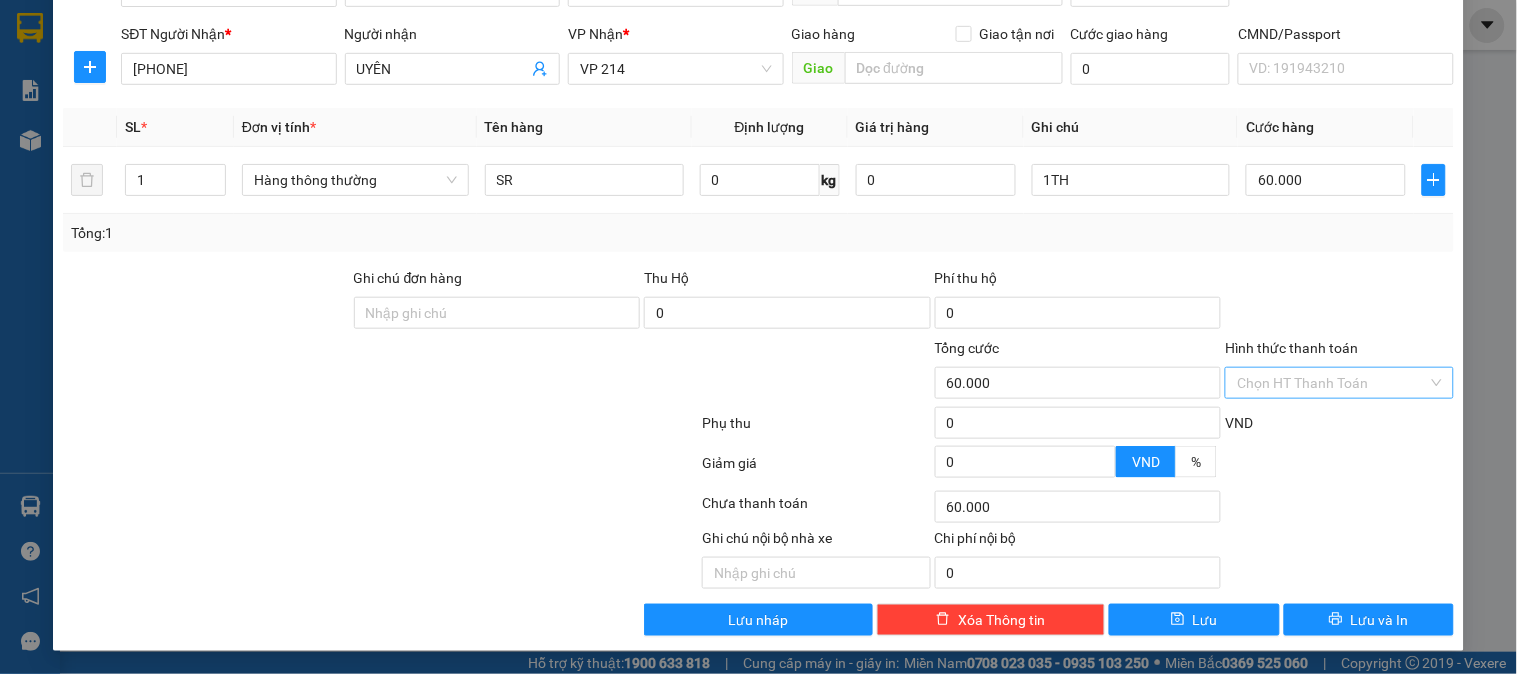 click on "Hình thức thanh toán" at bounding box center [1332, 383] 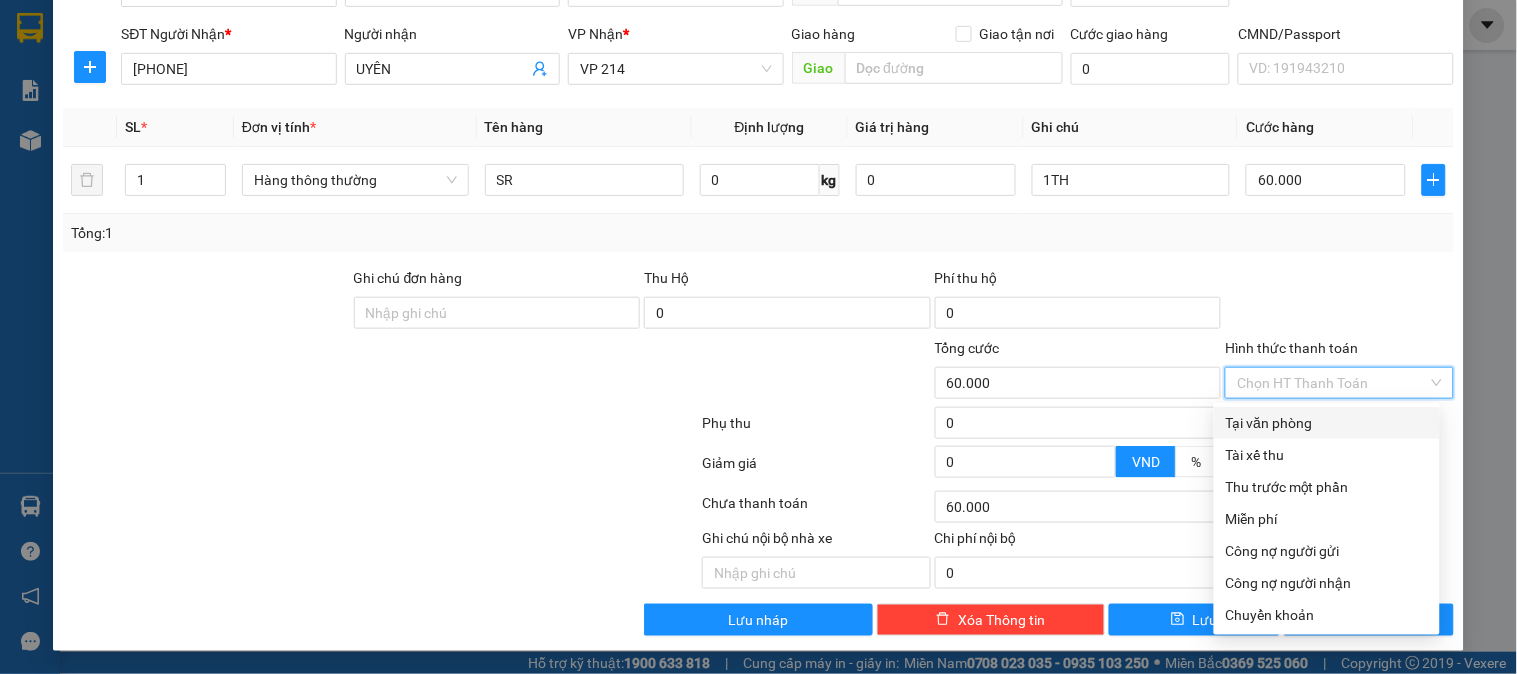 click on "Tại văn phòng" at bounding box center [1327, 423] 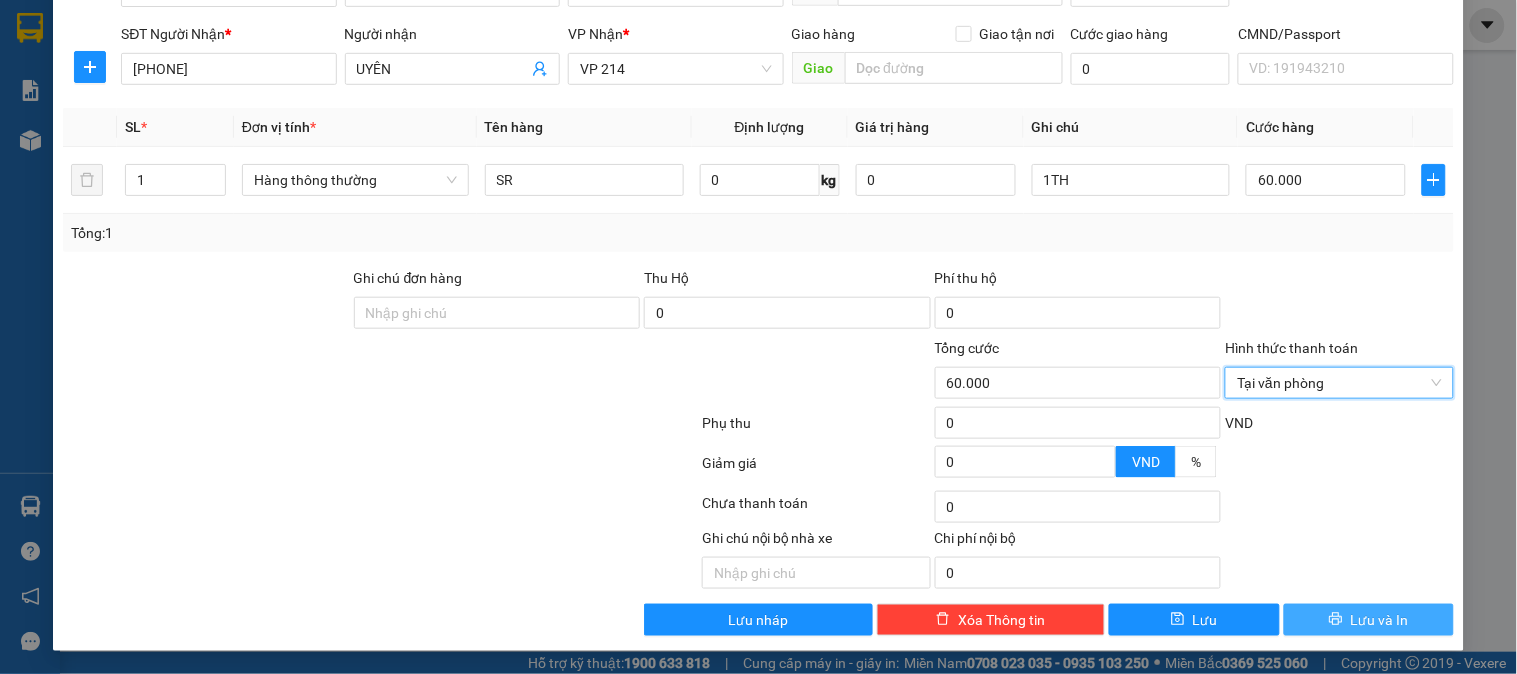 click 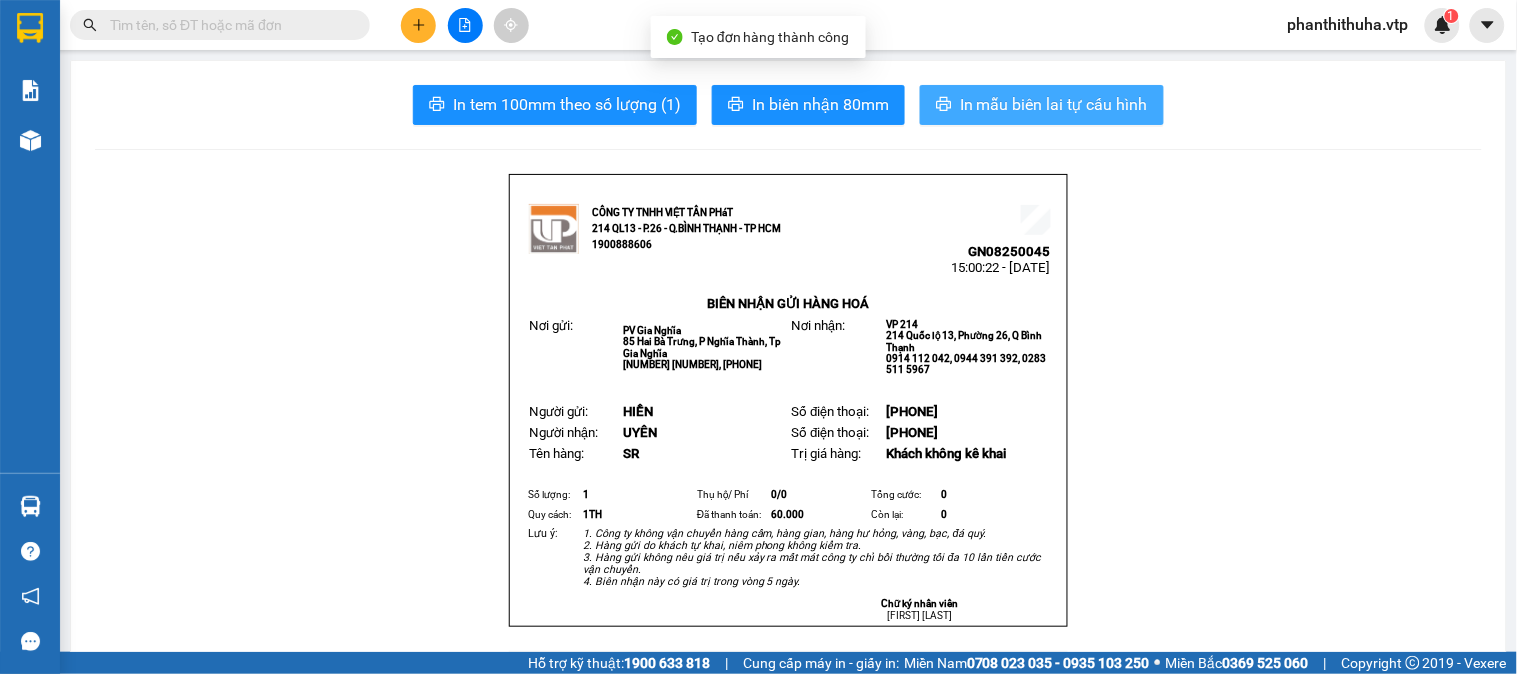 click on "In mẫu biên lai tự cấu hình" at bounding box center (1054, 104) 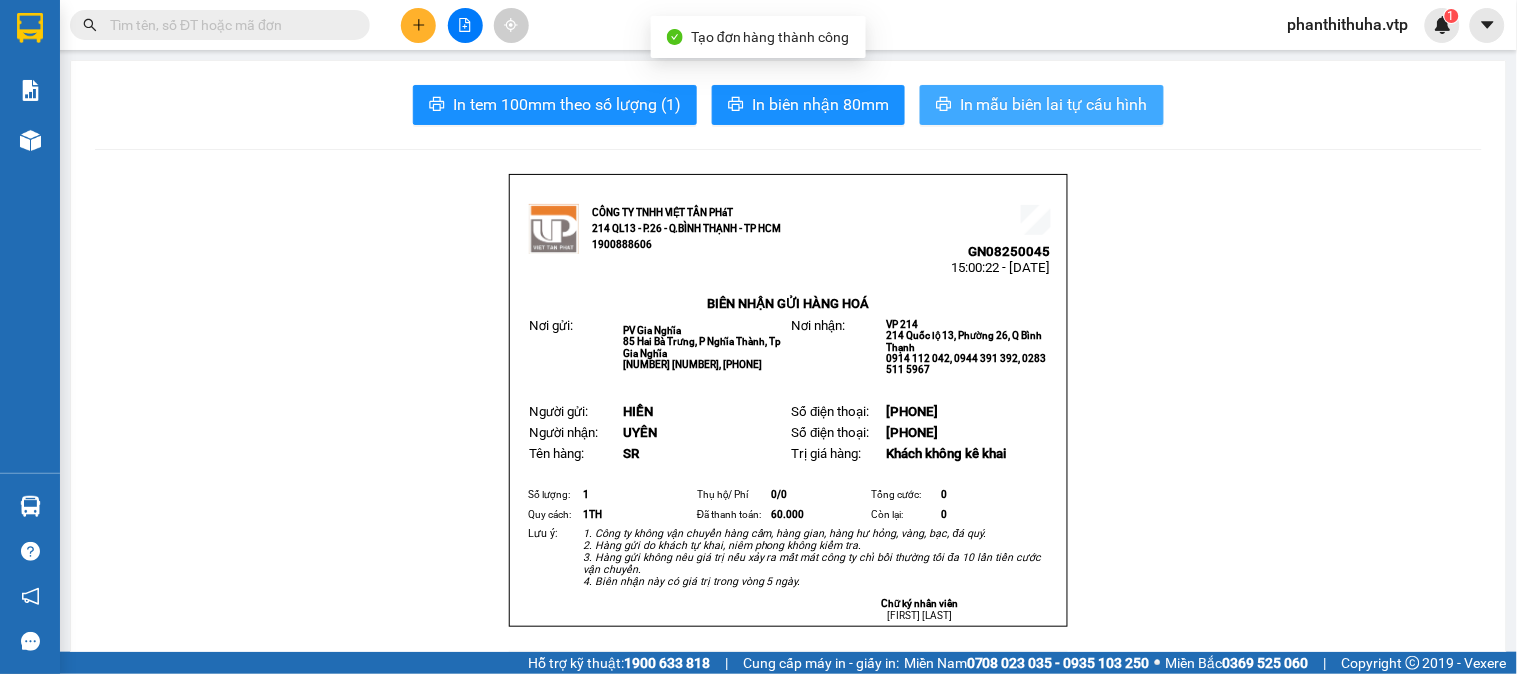 scroll, scrollTop: 0, scrollLeft: 0, axis: both 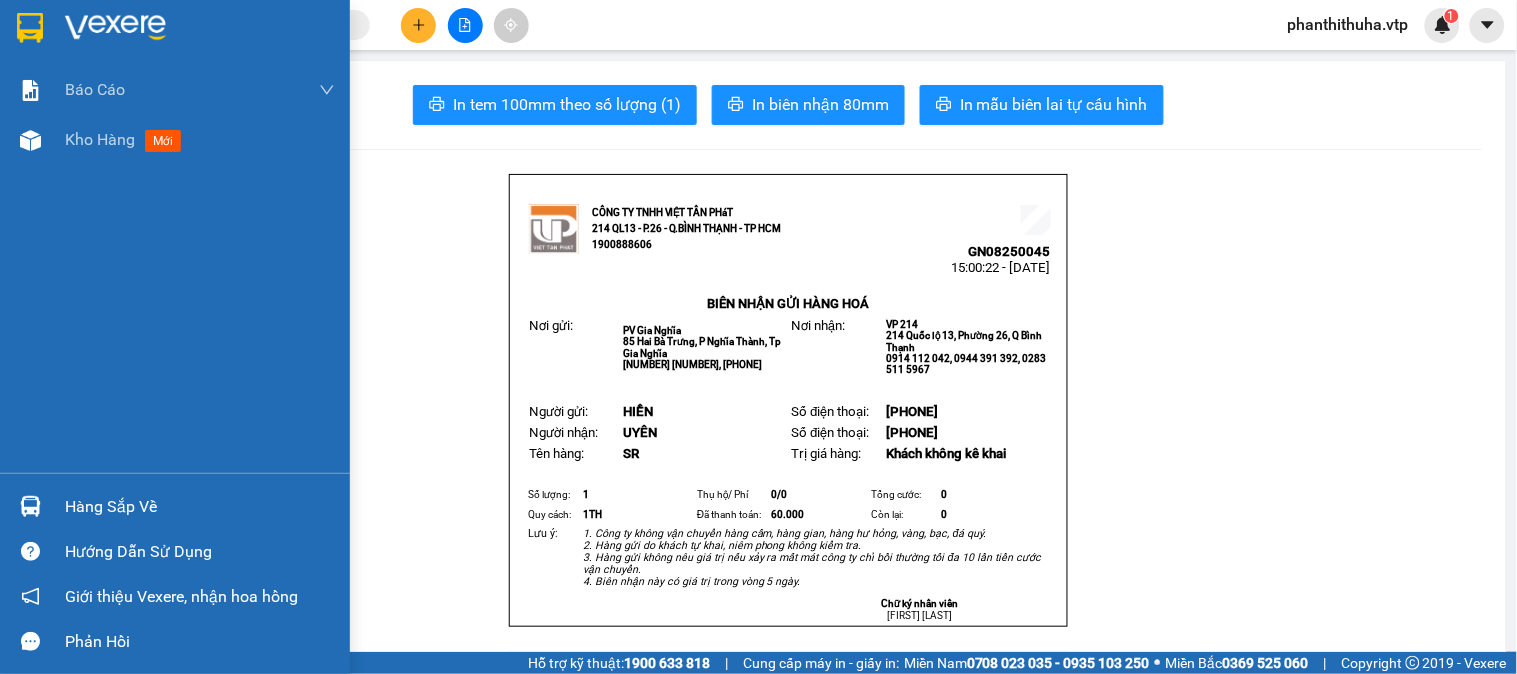 click at bounding box center [115, 28] 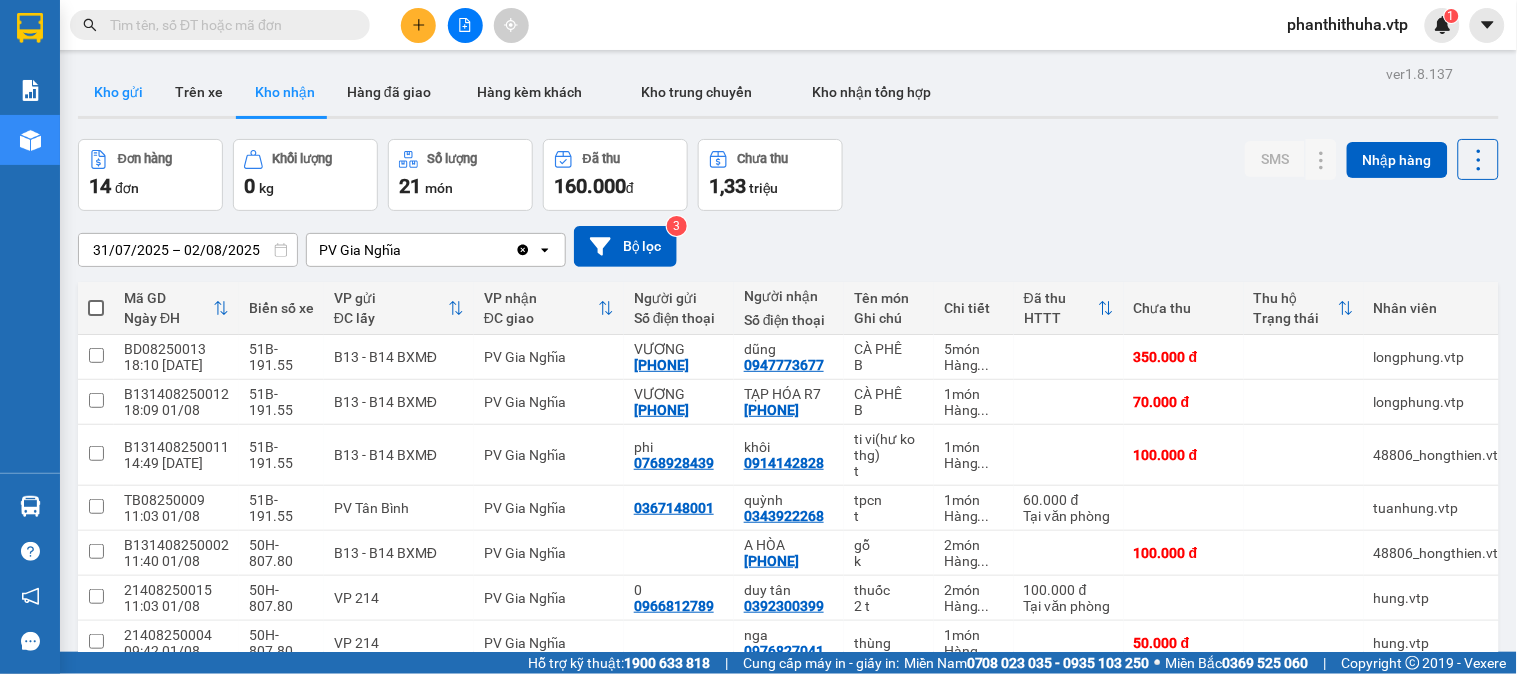 click on "Kho gửi" at bounding box center [118, 92] 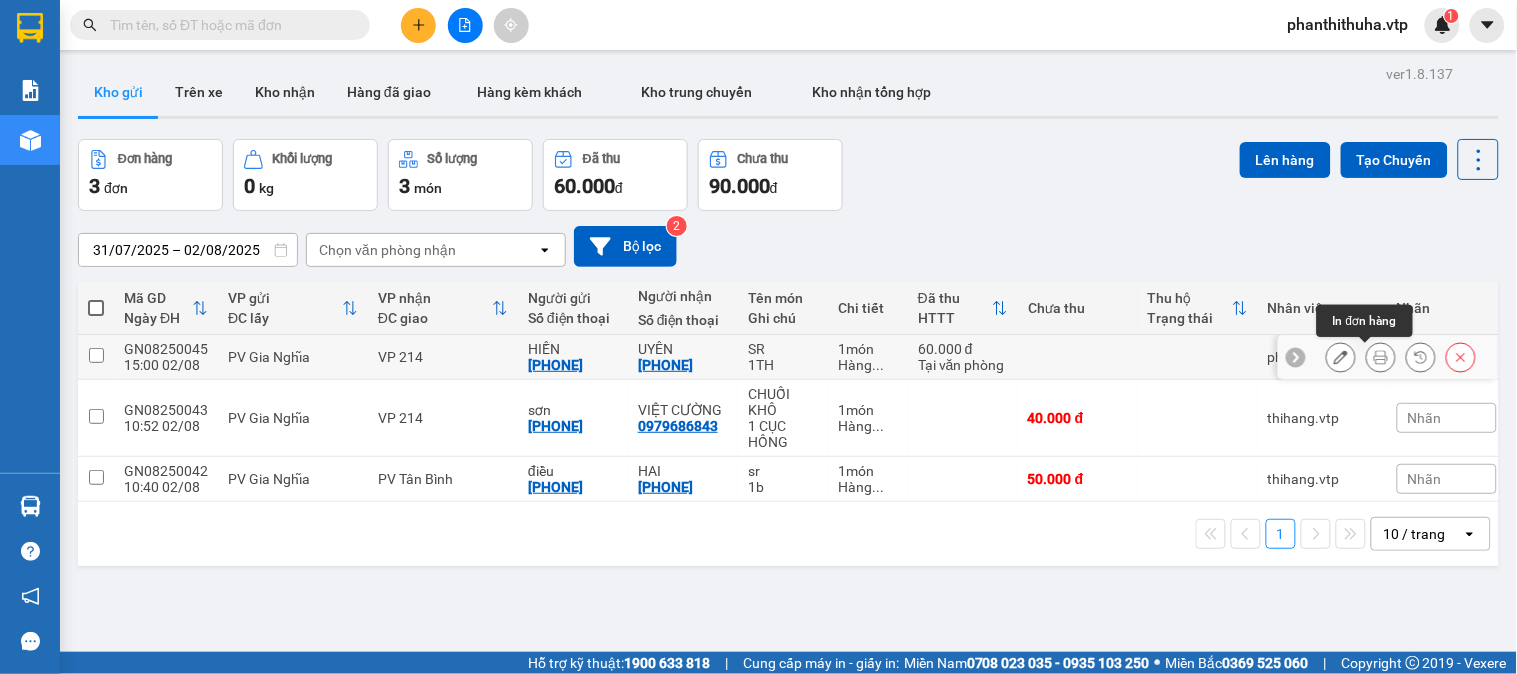 click 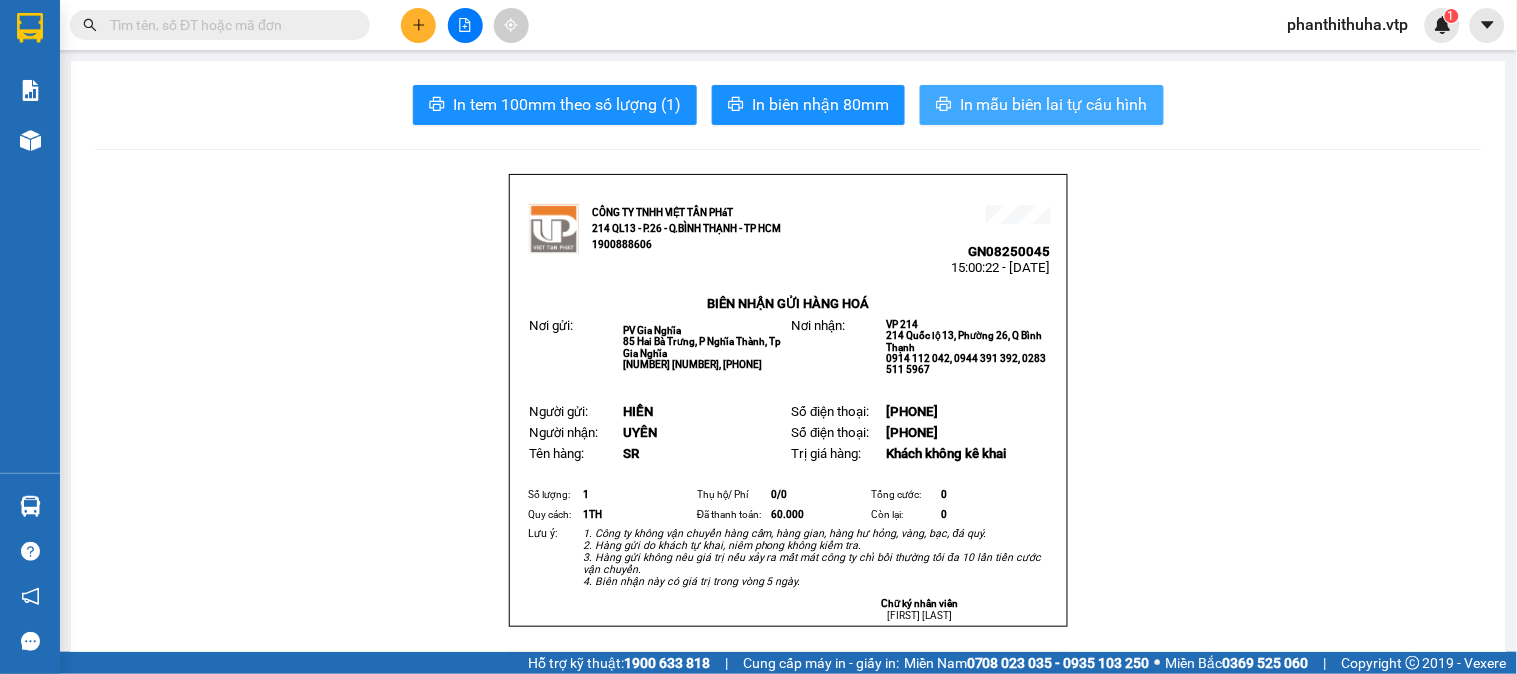 click on "In mẫu biên lai tự cấu hình" at bounding box center (1054, 104) 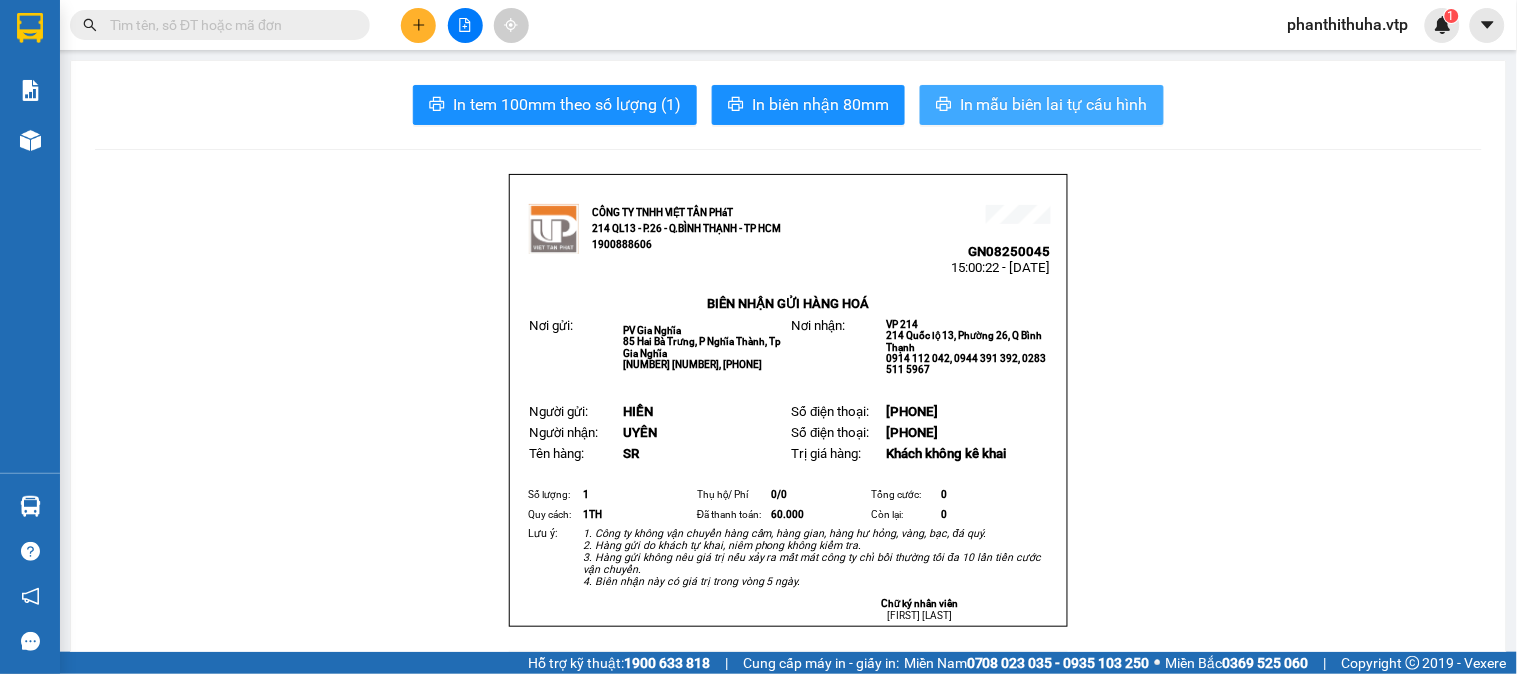 scroll, scrollTop: 0, scrollLeft: 0, axis: both 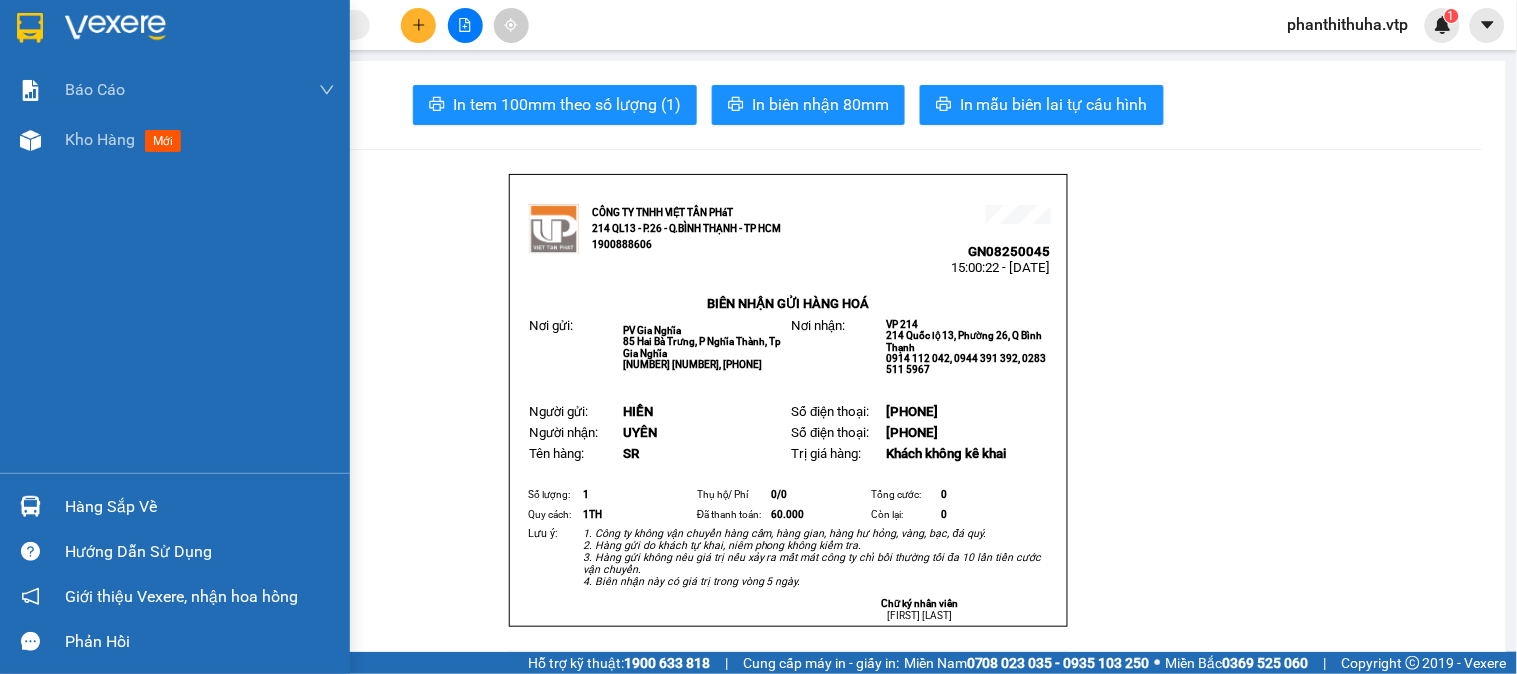 click at bounding box center [115, 28] 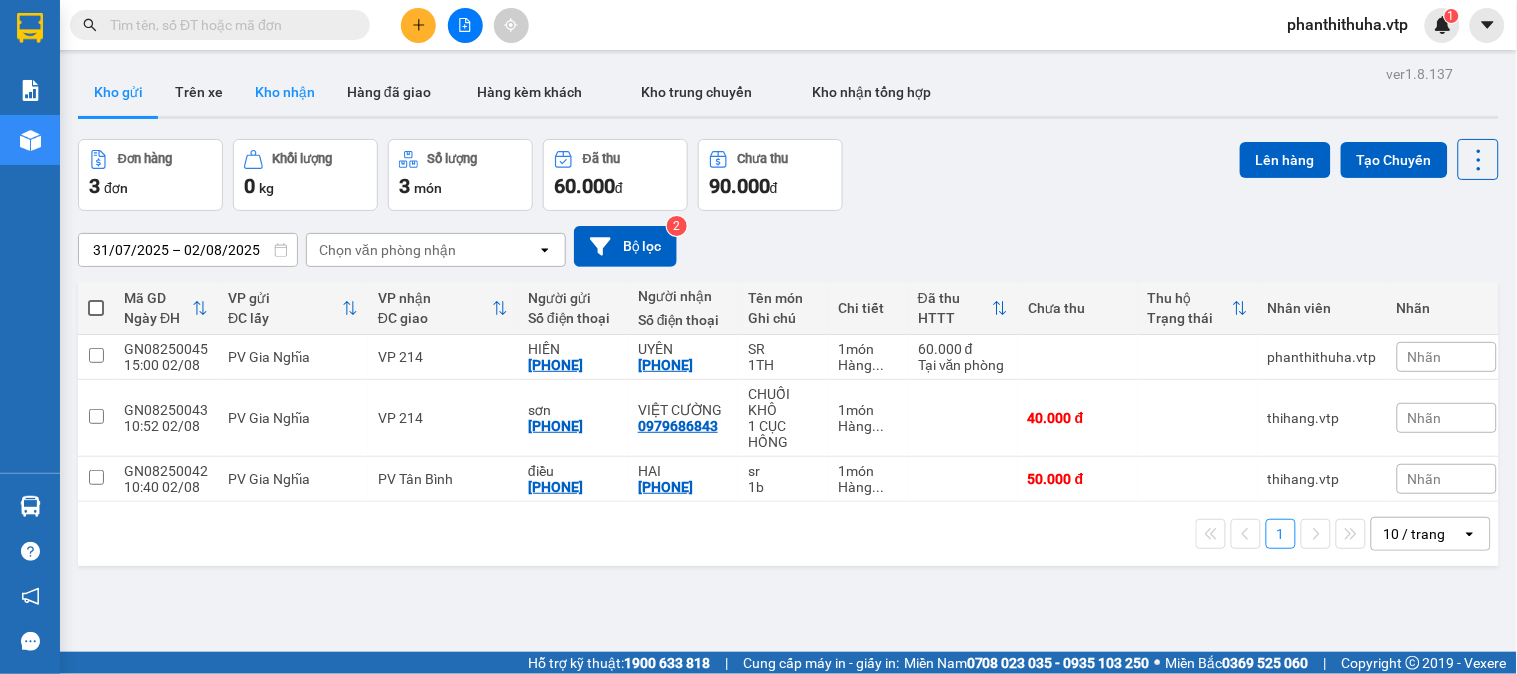 click on "Kho nhận" at bounding box center (285, 92) 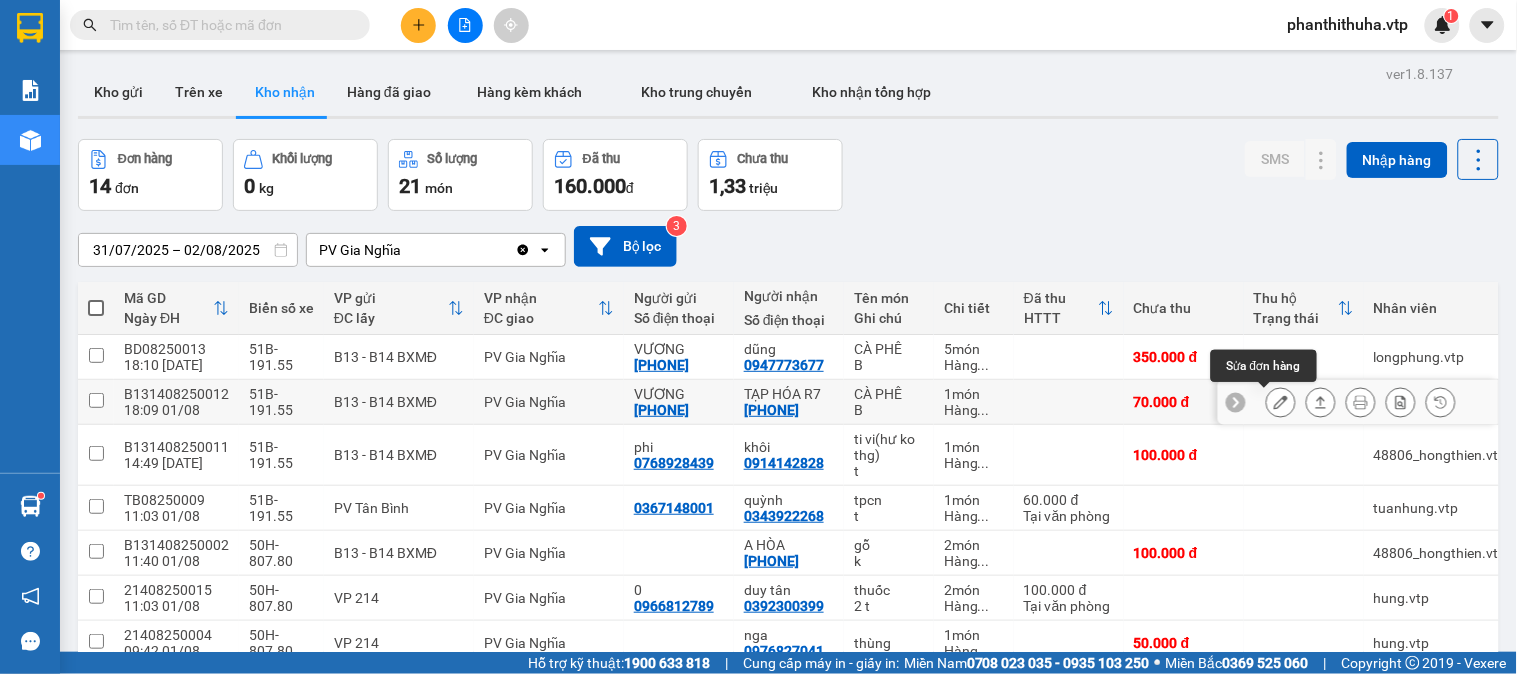 click 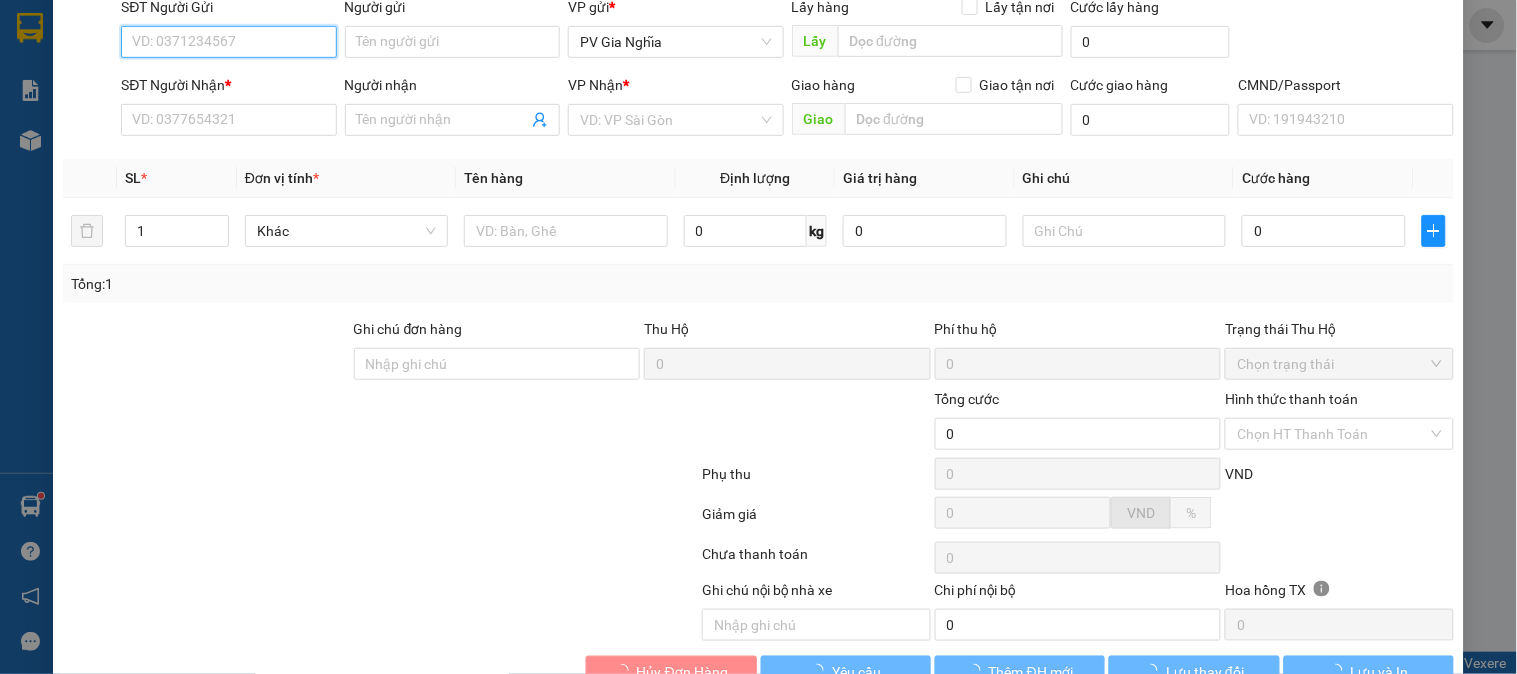scroll, scrollTop: 222, scrollLeft: 0, axis: vertical 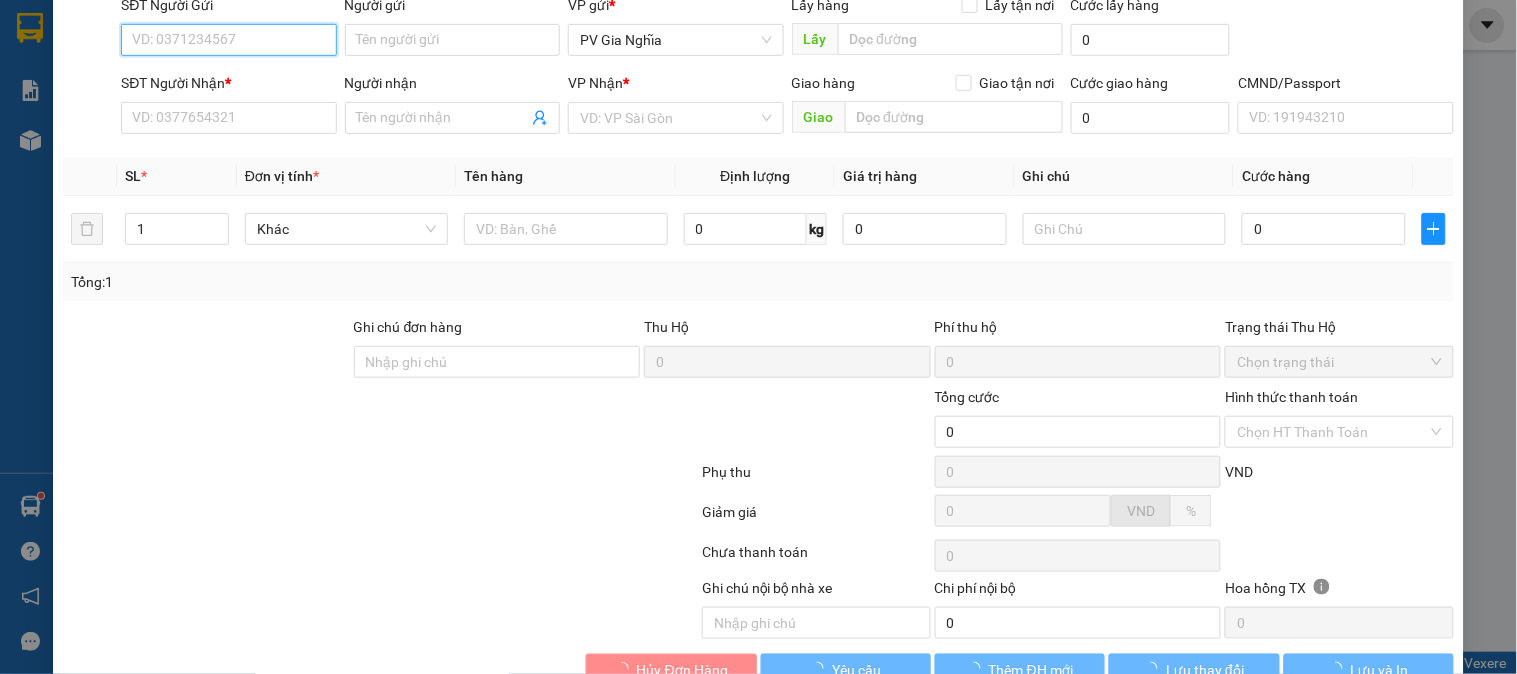 type on "[PHONE]" 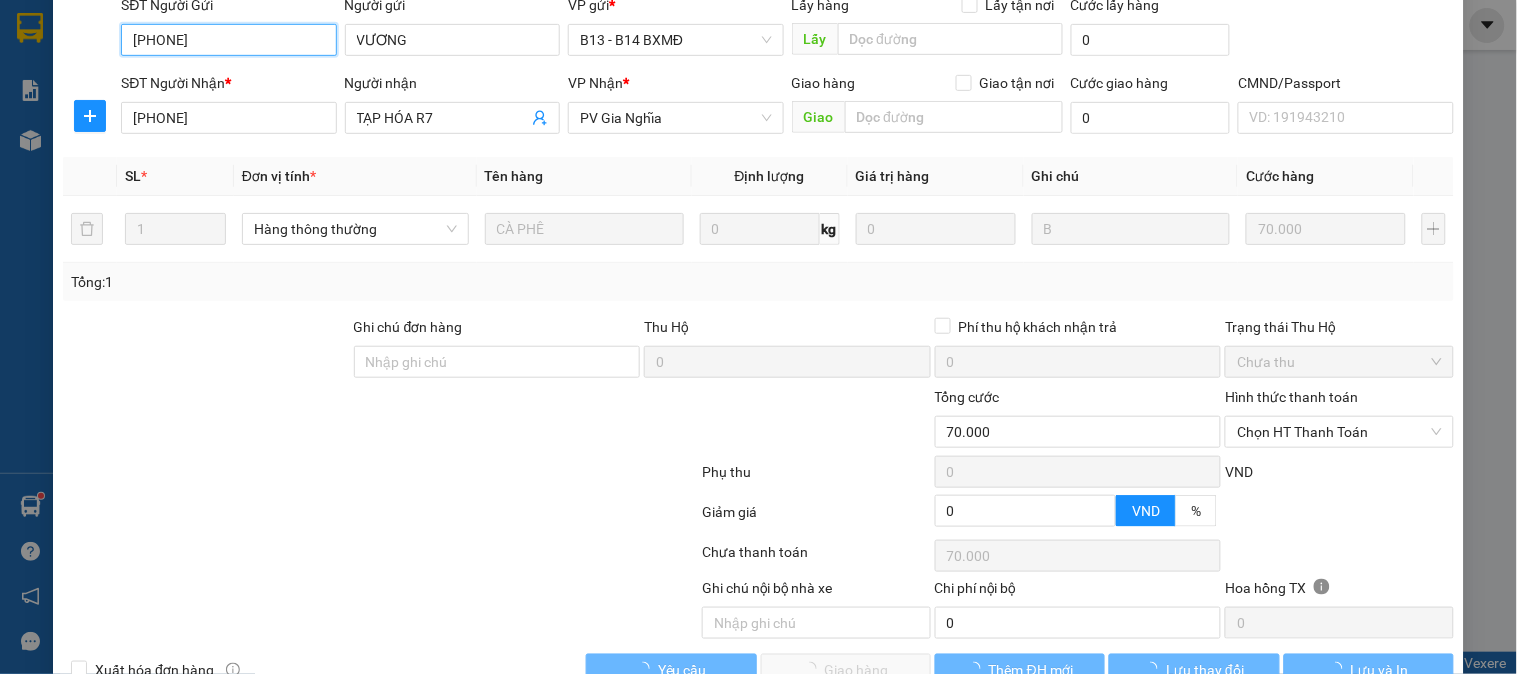 click on "Chọn HT Thanh Toán" at bounding box center [1339, 432] 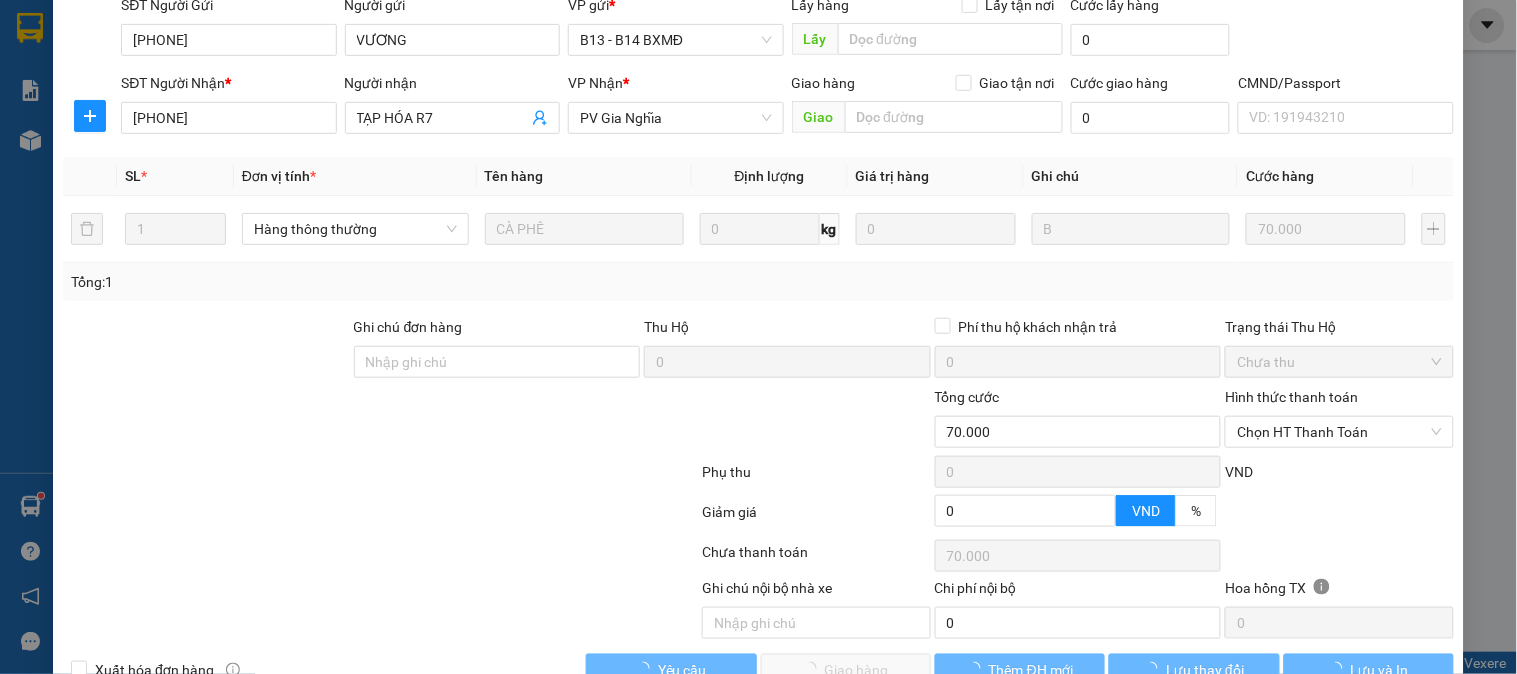 type on "3.500" 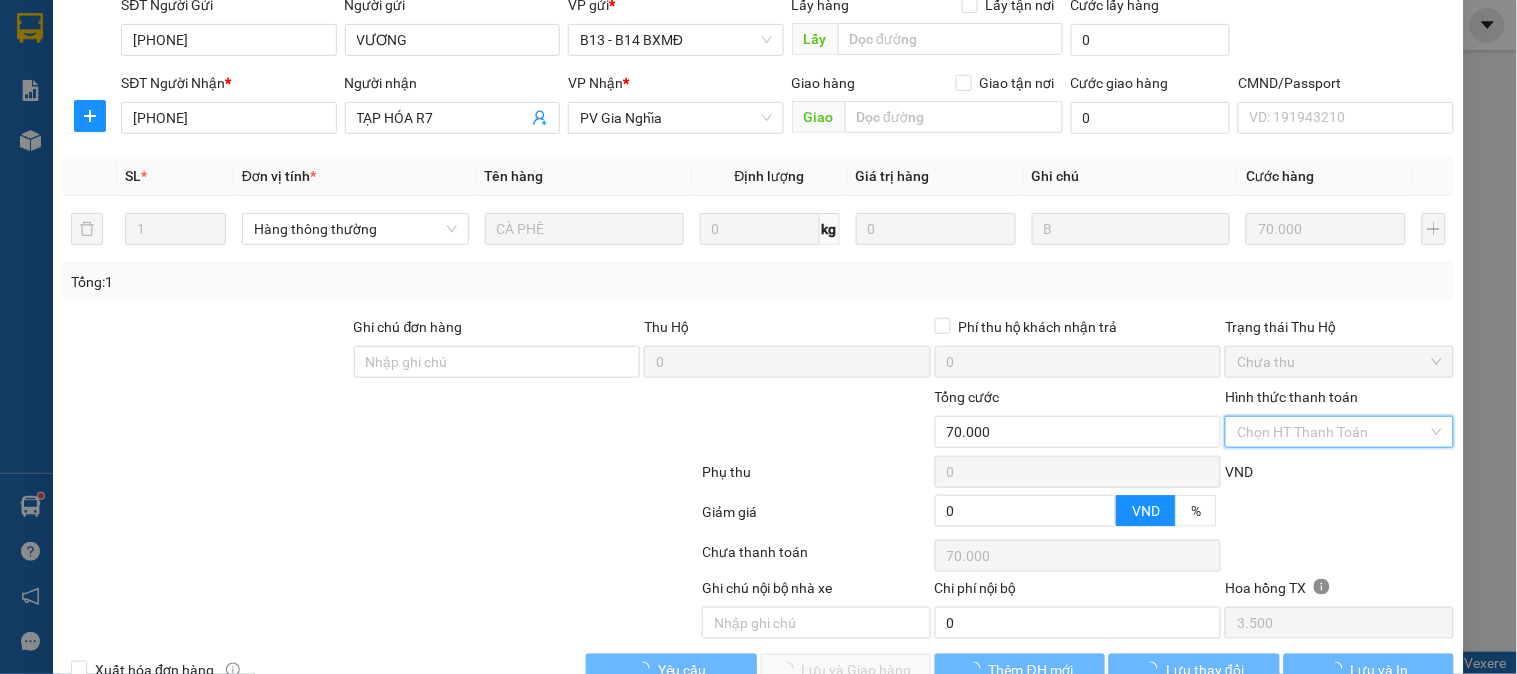 click on "Chọn HT Thanh Toán" at bounding box center (1339, 432) 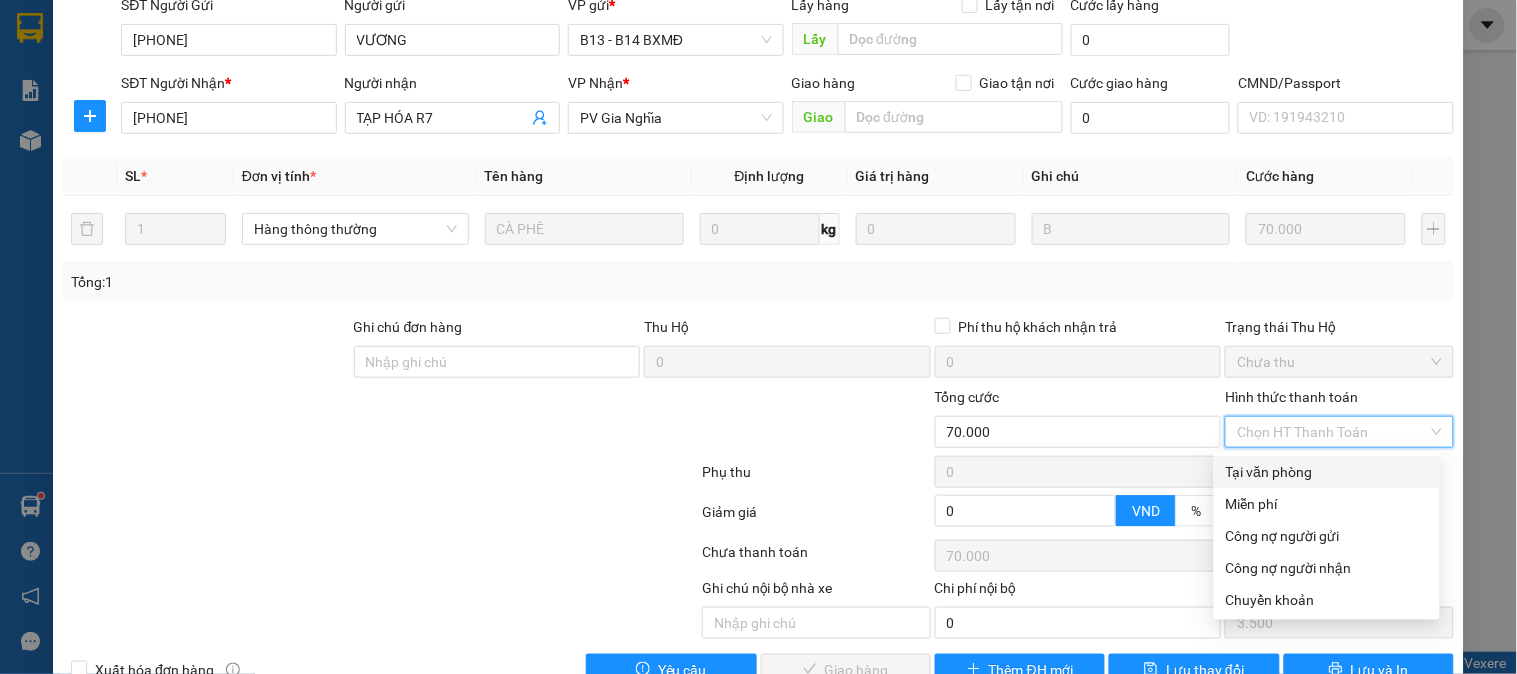 drag, startPoint x: 1258, startPoint y: 465, endPoint x: 1262, endPoint y: 455, distance: 10.770329 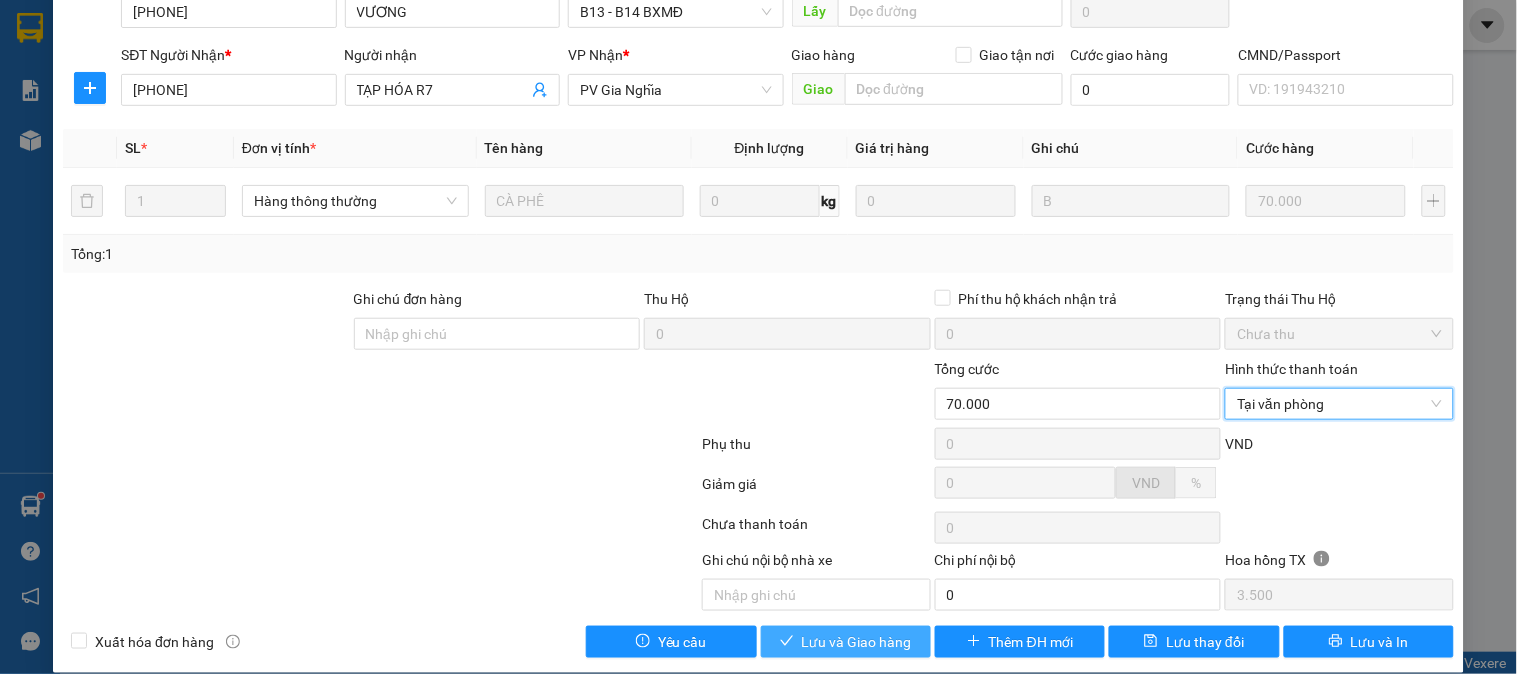 scroll, scrollTop: 273, scrollLeft: 0, axis: vertical 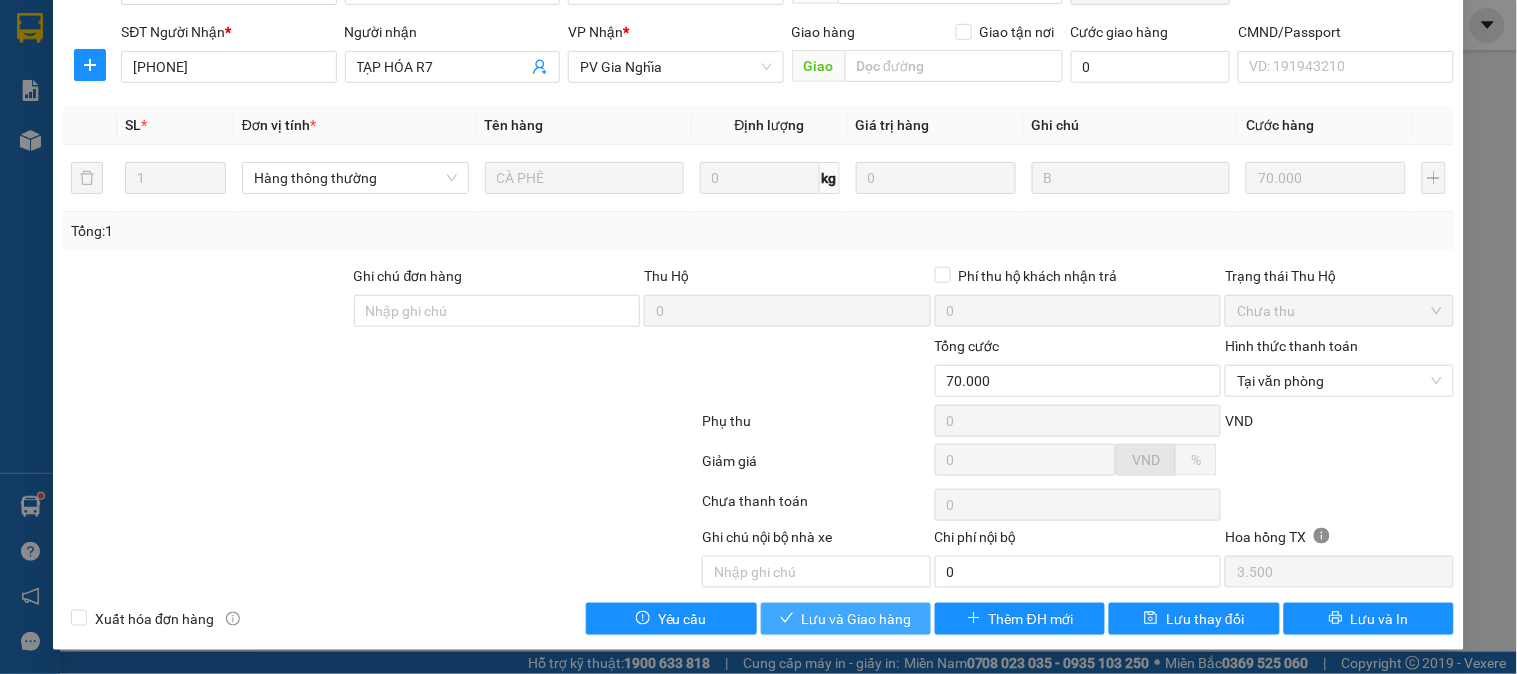 click on "Lưu và Giao hàng" at bounding box center [857, 619] 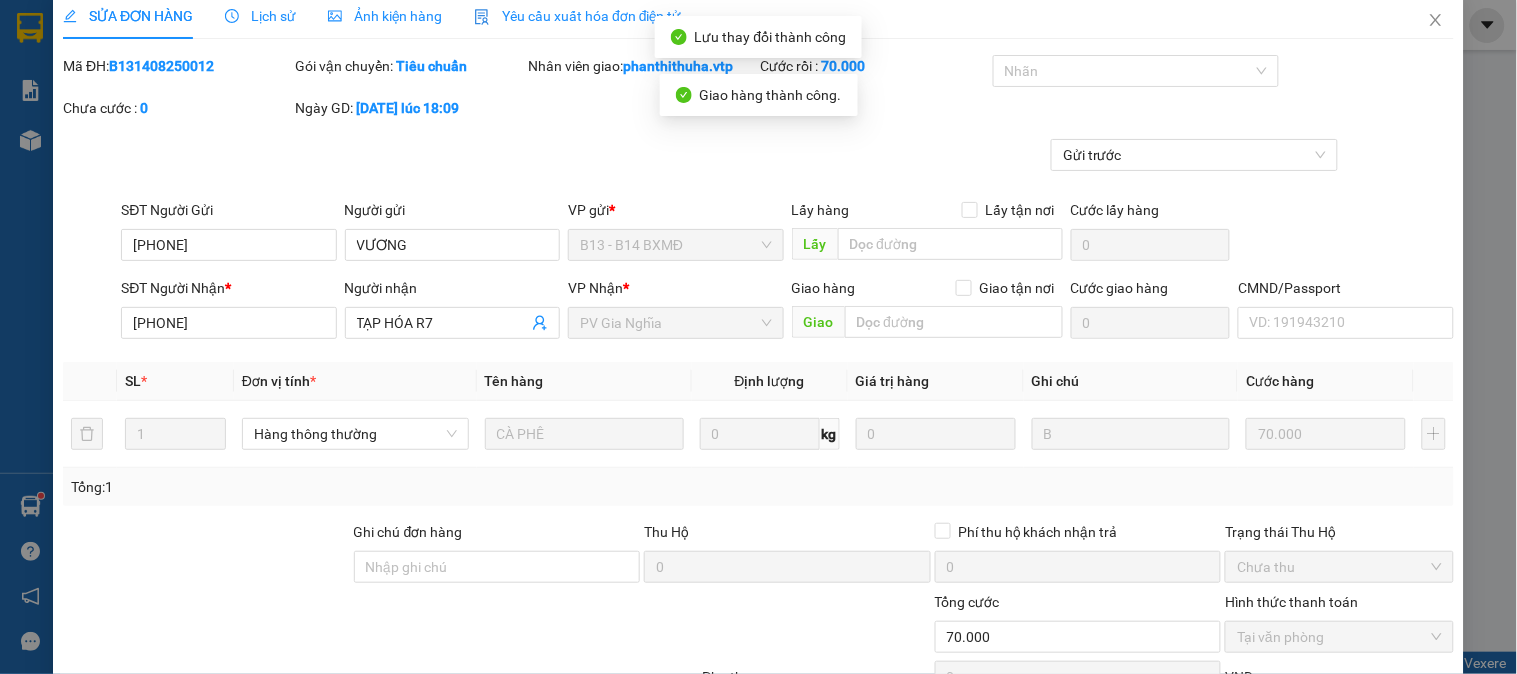 scroll, scrollTop: 0, scrollLeft: 0, axis: both 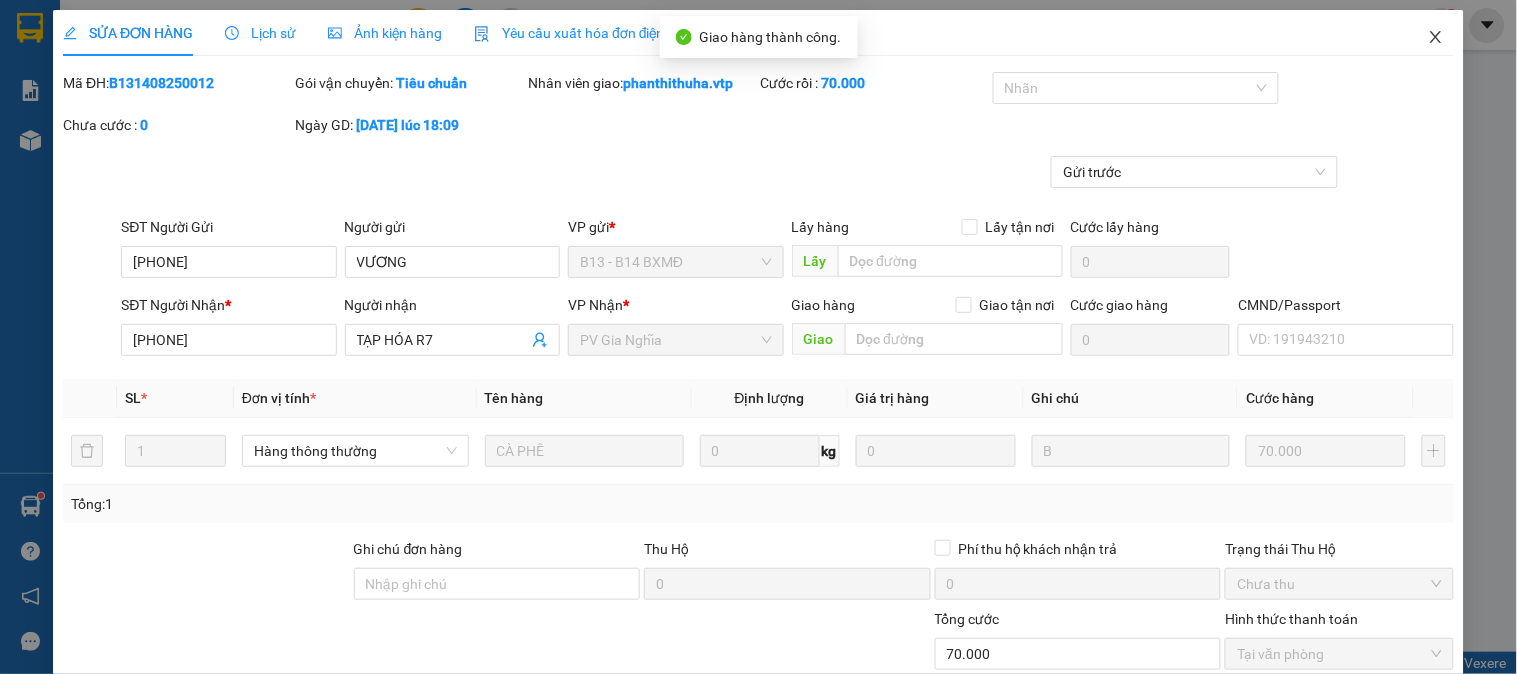 click 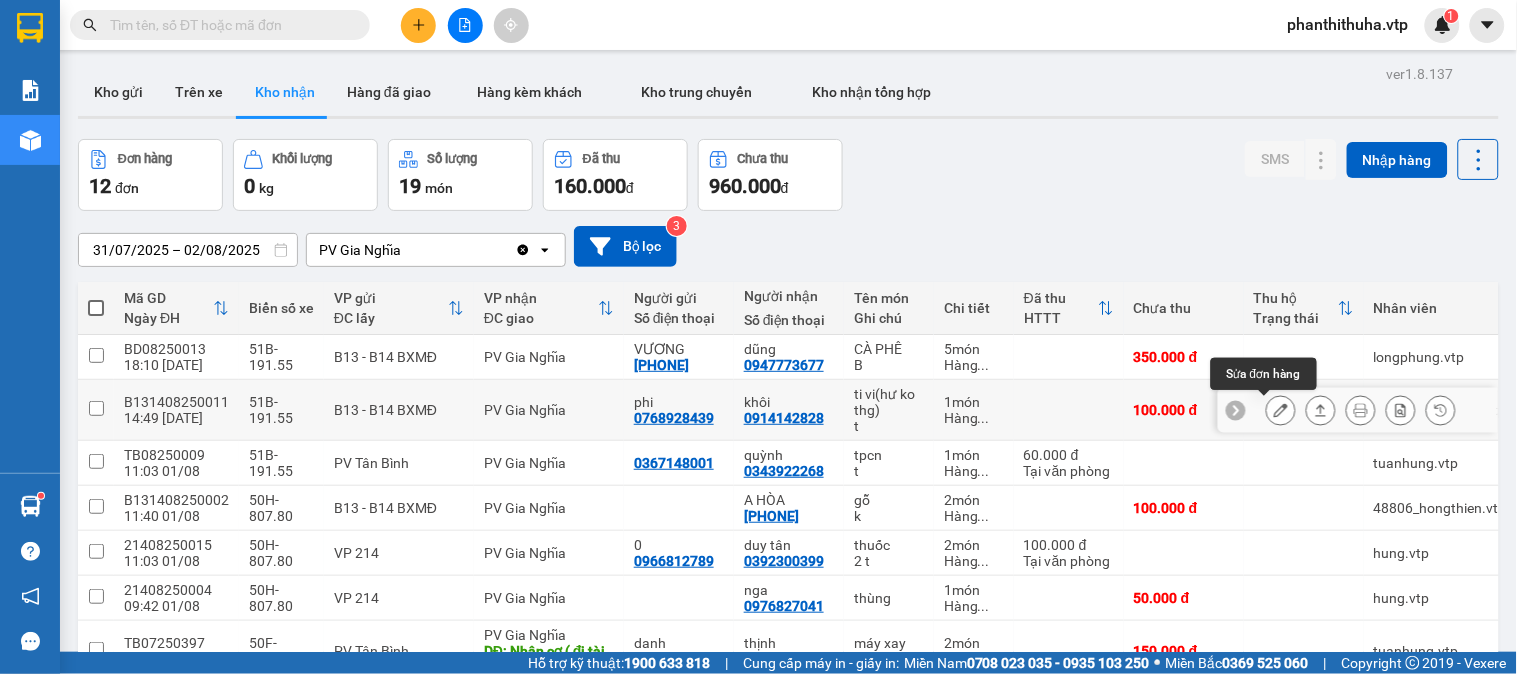 click at bounding box center [1281, 410] 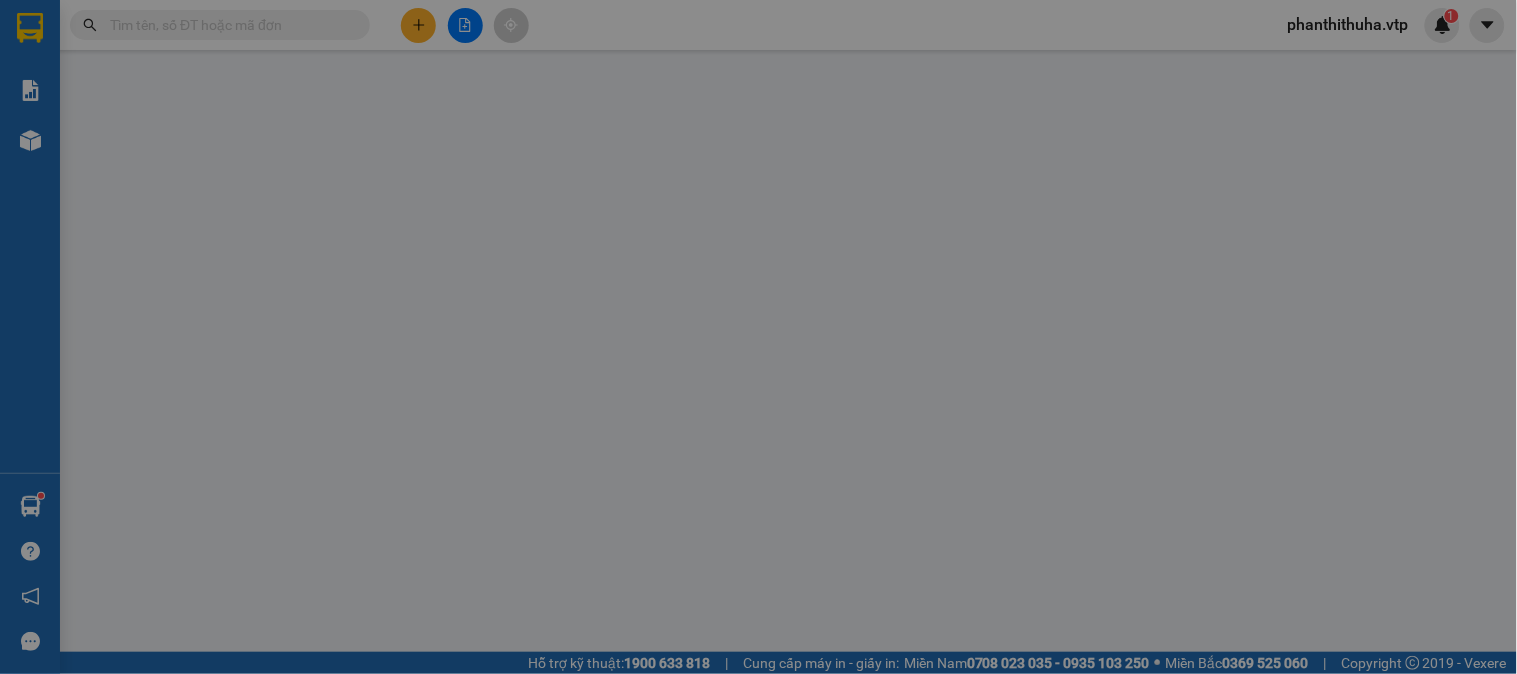 type on "0768928439" 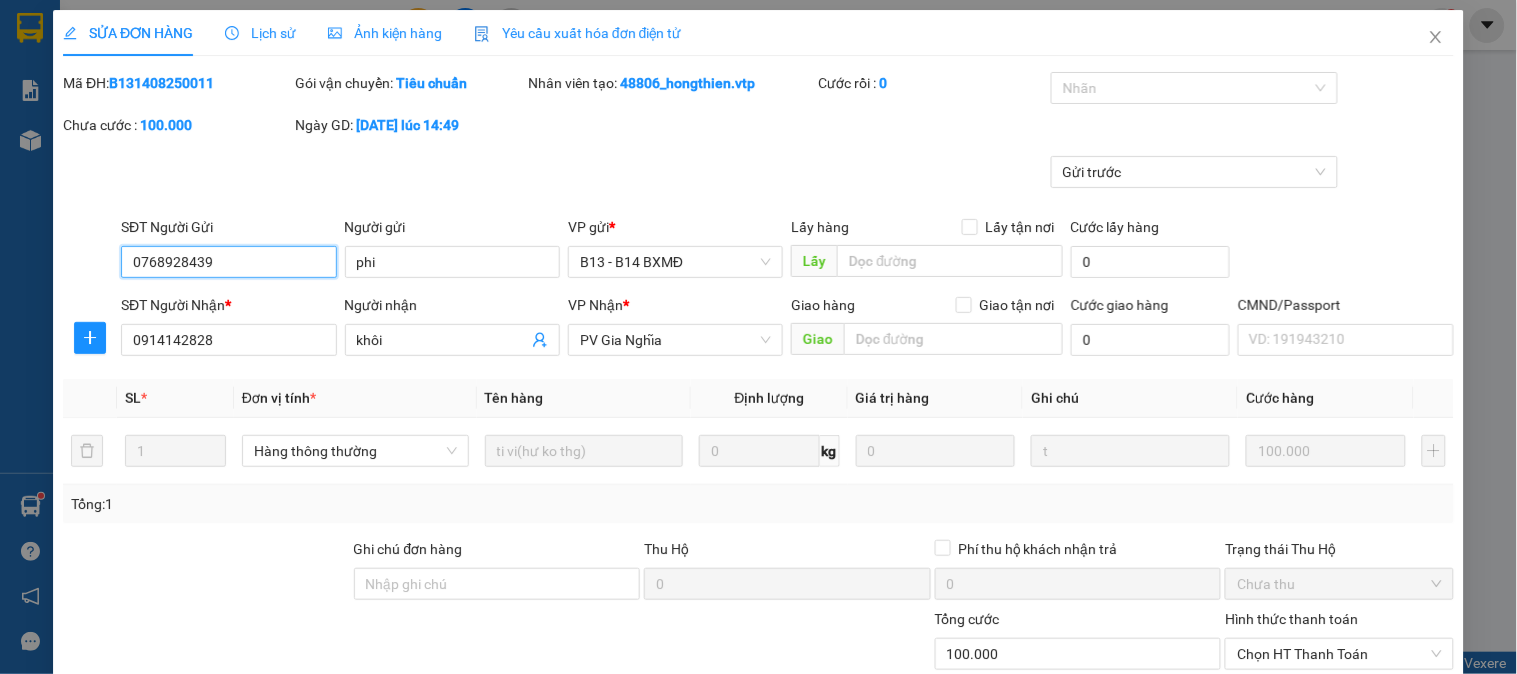 type on "5.000" 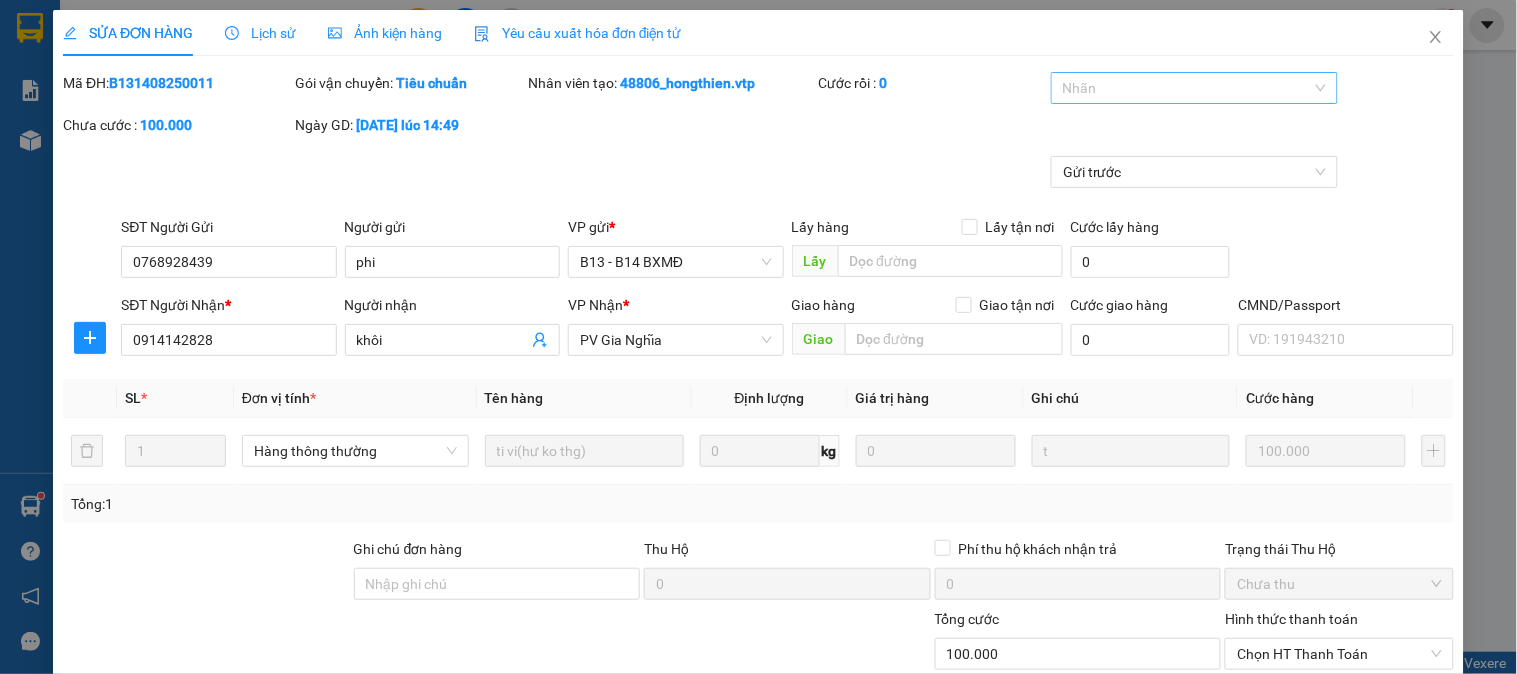 click at bounding box center (1184, 88) 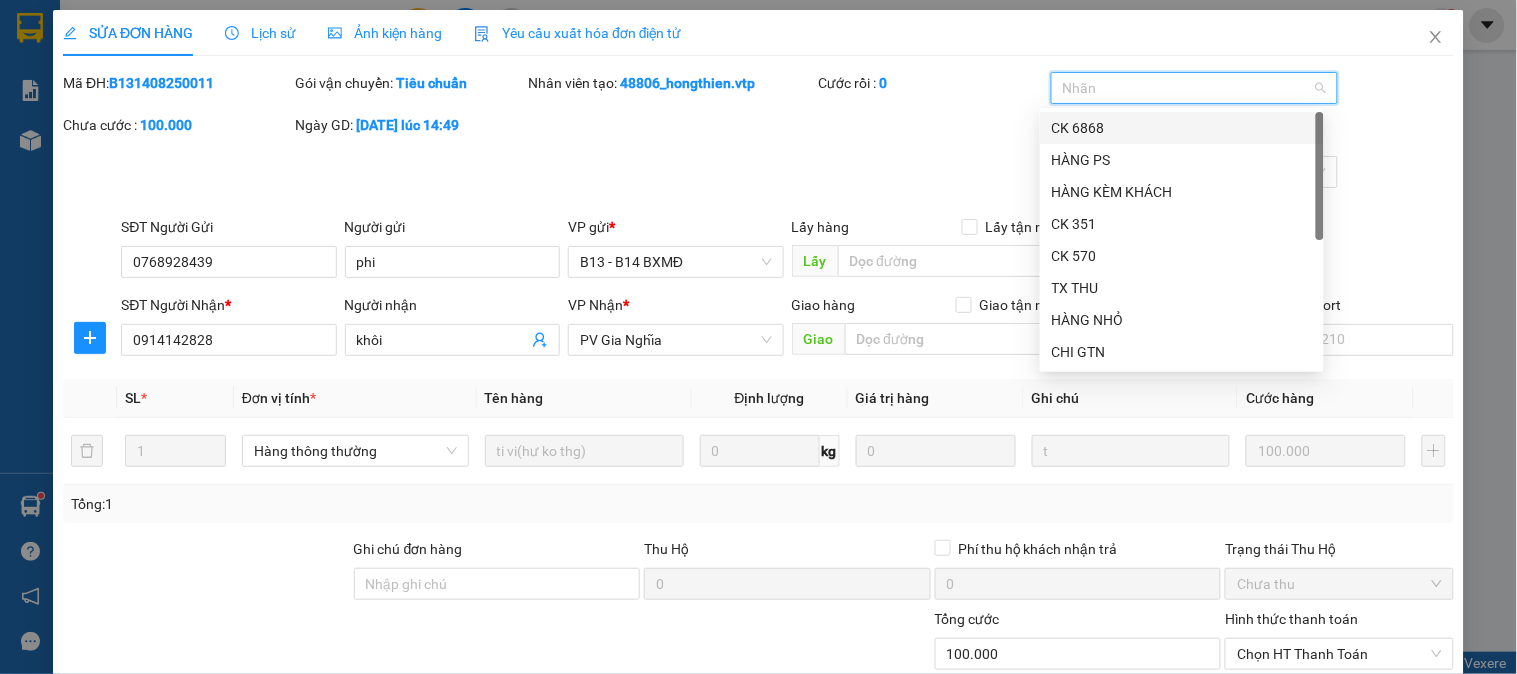 drag, startPoint x: 1102, startPoint y: 118, endPoint x: 986, endPoint y: 138, distance: 117.71151 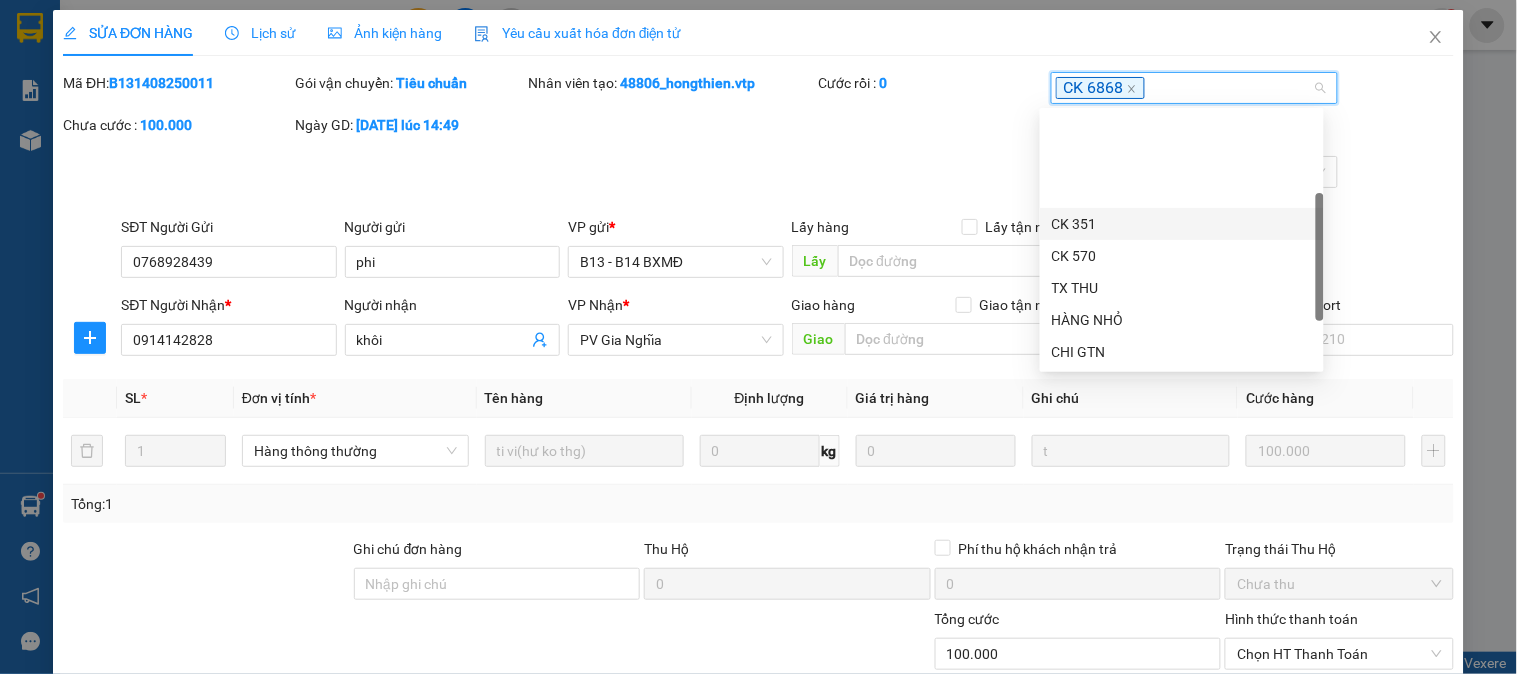 scroll, scrollTop: 111, scrollLeft: 0, axis: vertical 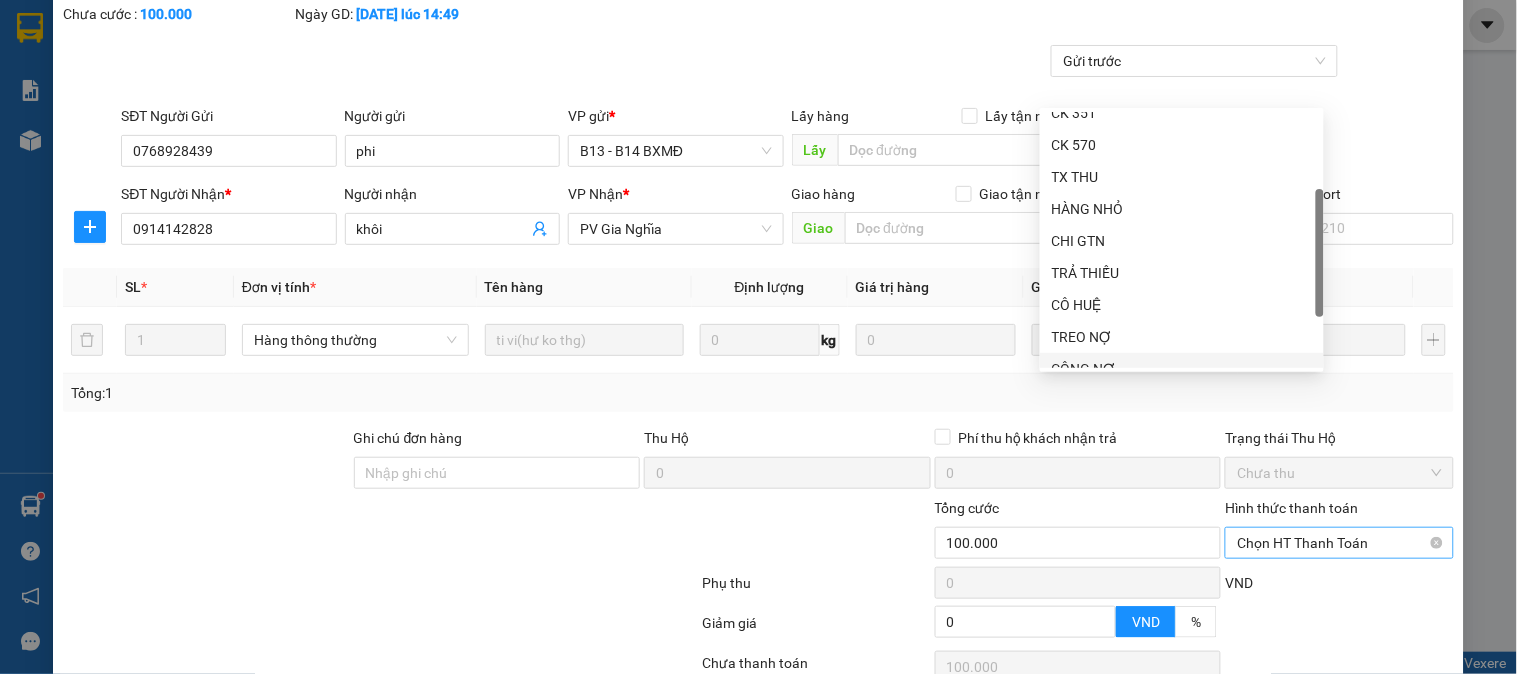 click on "Chọn HT Thanh Toán" at bounding box center (1339, 543) 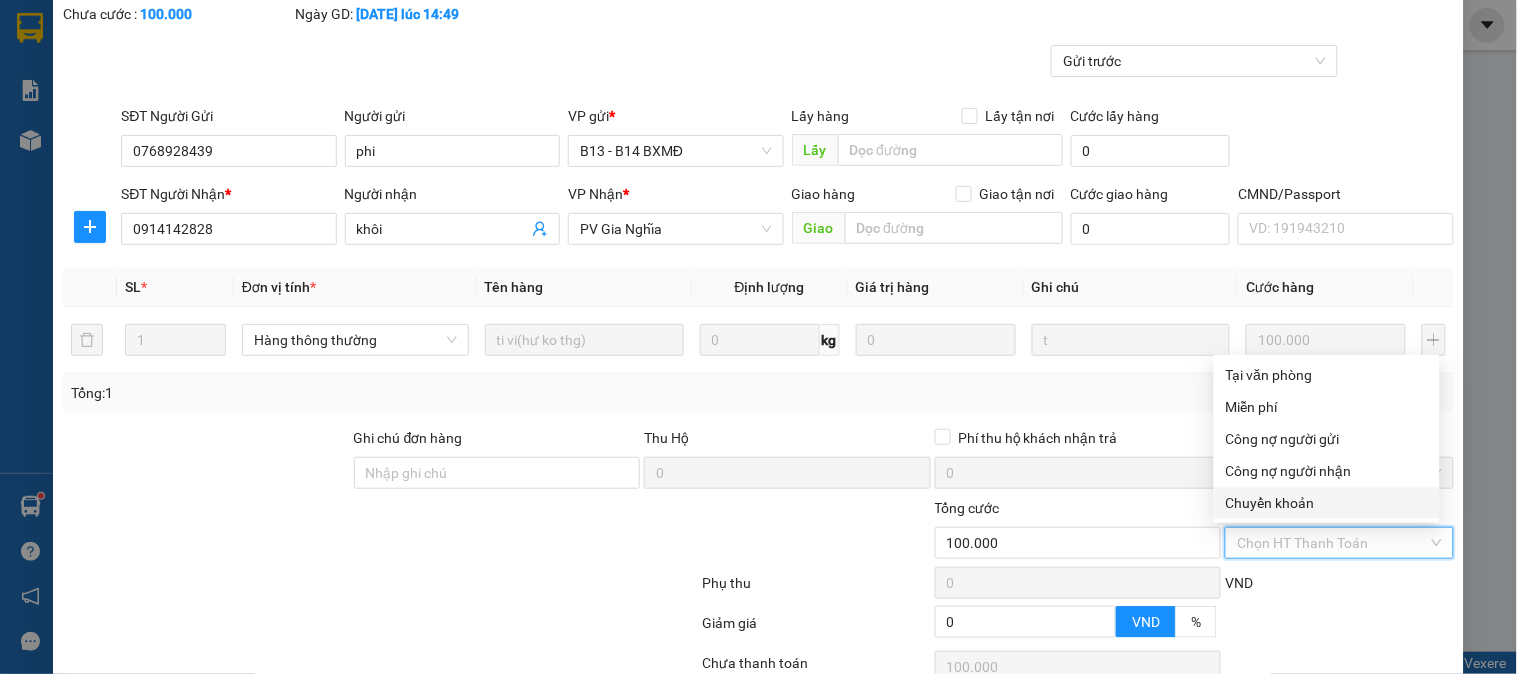click on "Chuyển khoản" at bounding box center (1327, 503) 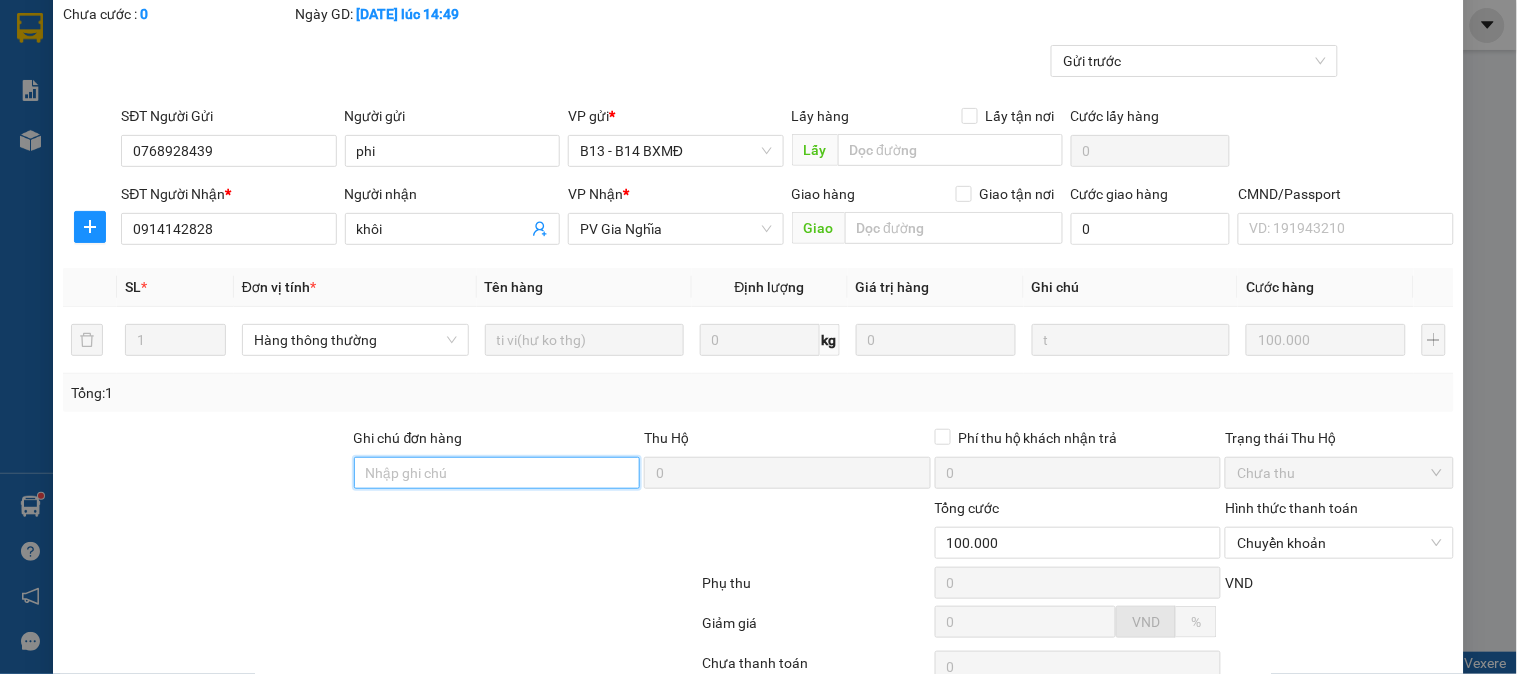 click on "Ghi chú đơn hàng" at bounding box center [497, 473] 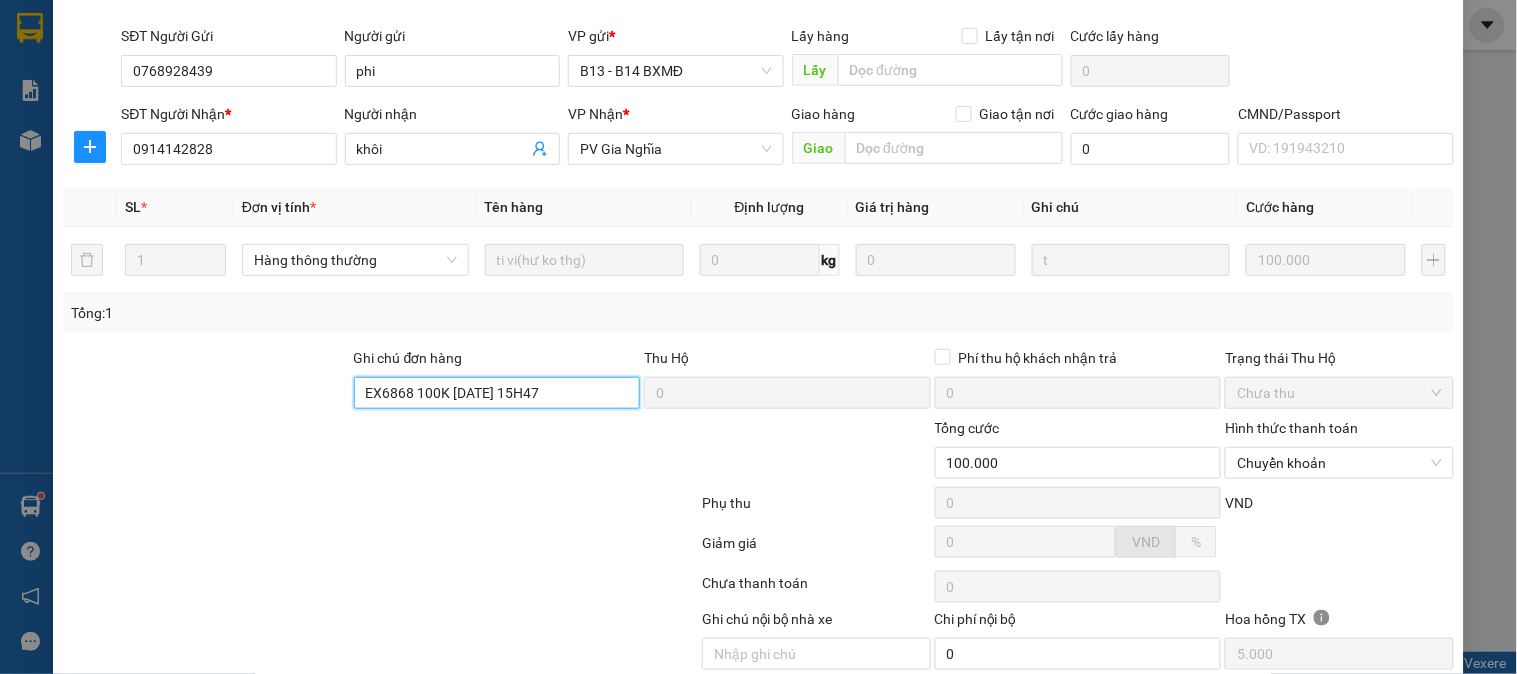 scroll, scrollTop: 273, scrollLeft: 0, axis: vertical 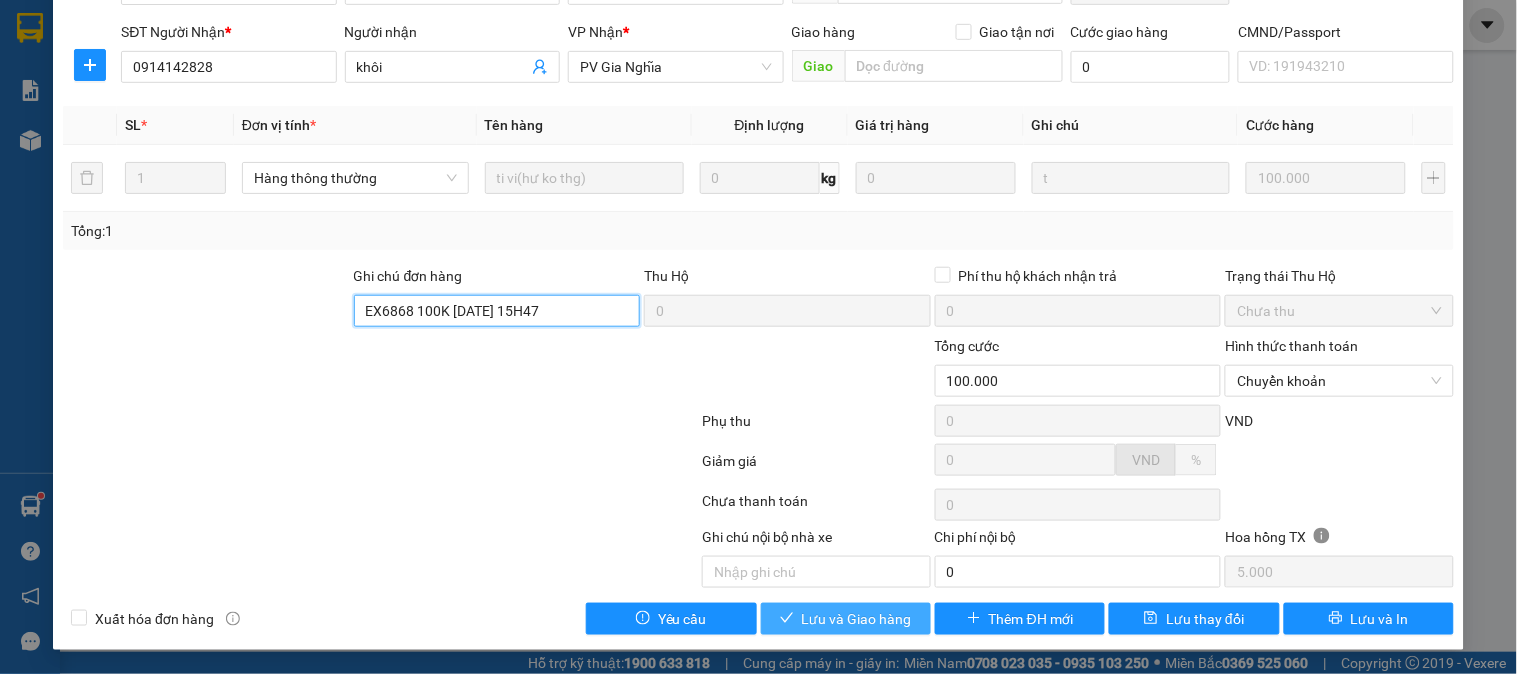 type on "EX6868 100K [DATE] 15H47" 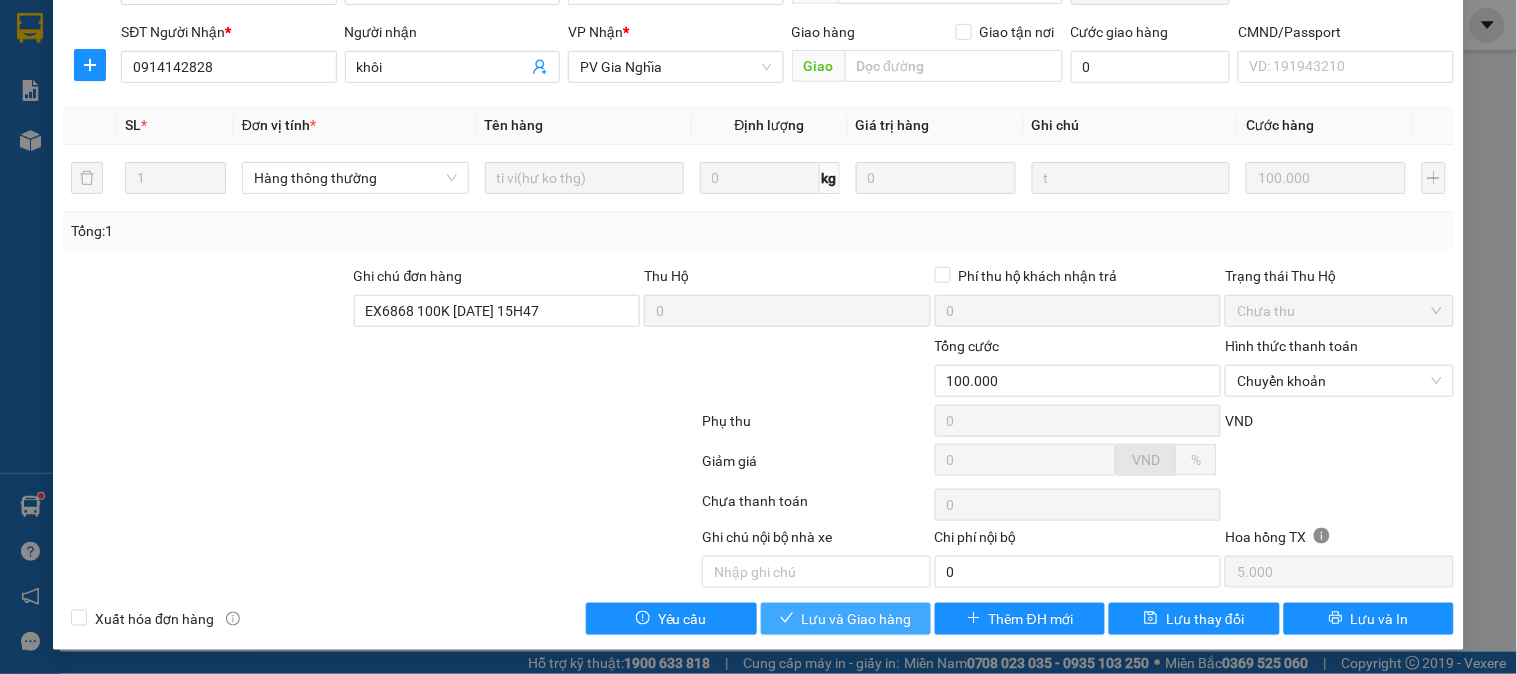 click on "Lưu và Giao hàng" at bounding box center [857, 619] 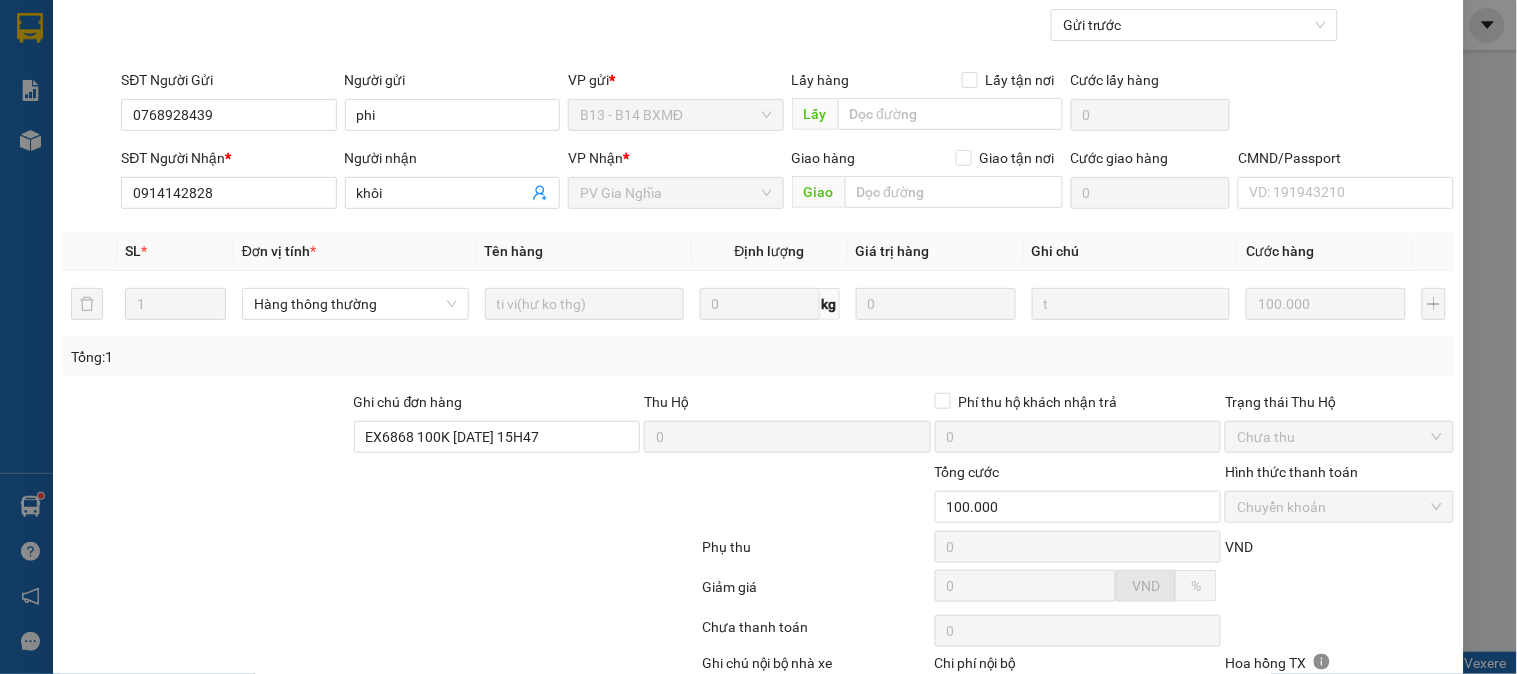 scroll, scrollTop: 0, scrollLeft: 0, axis: both 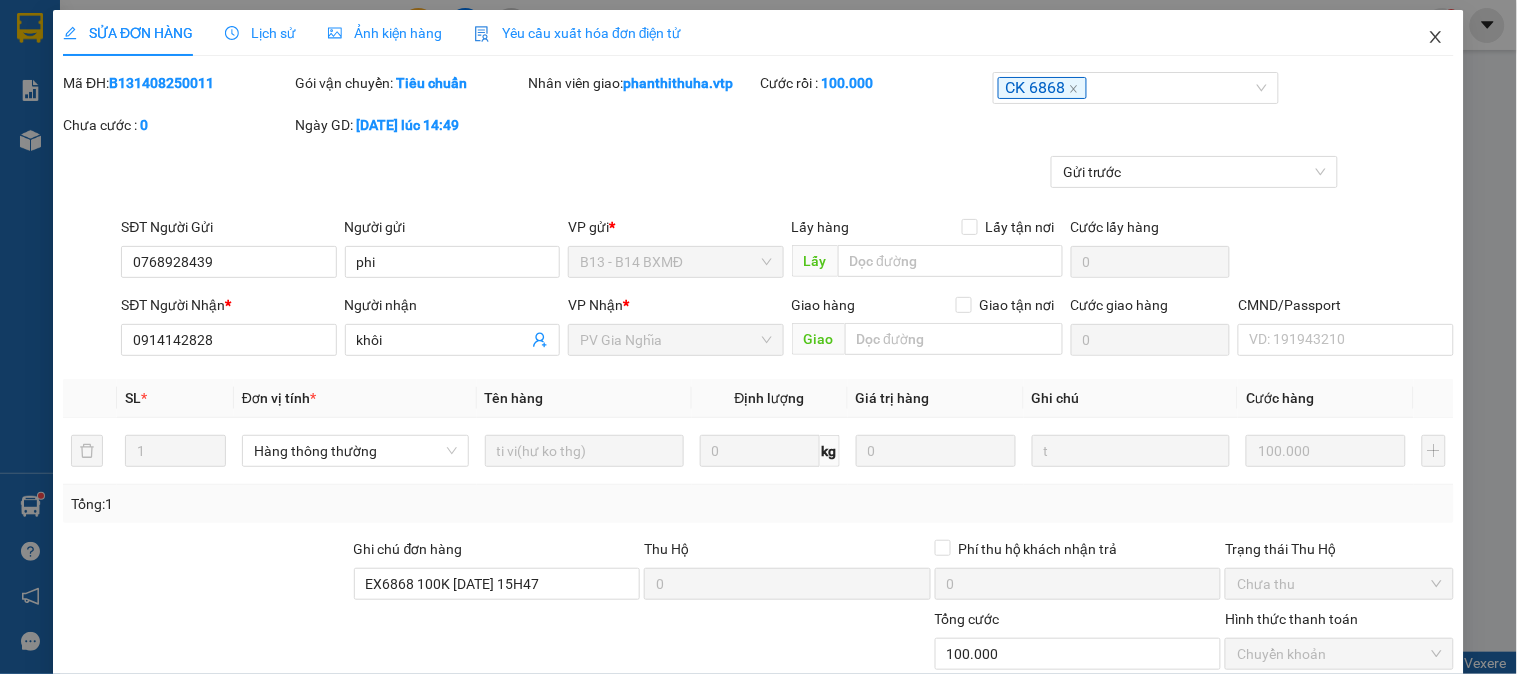 click 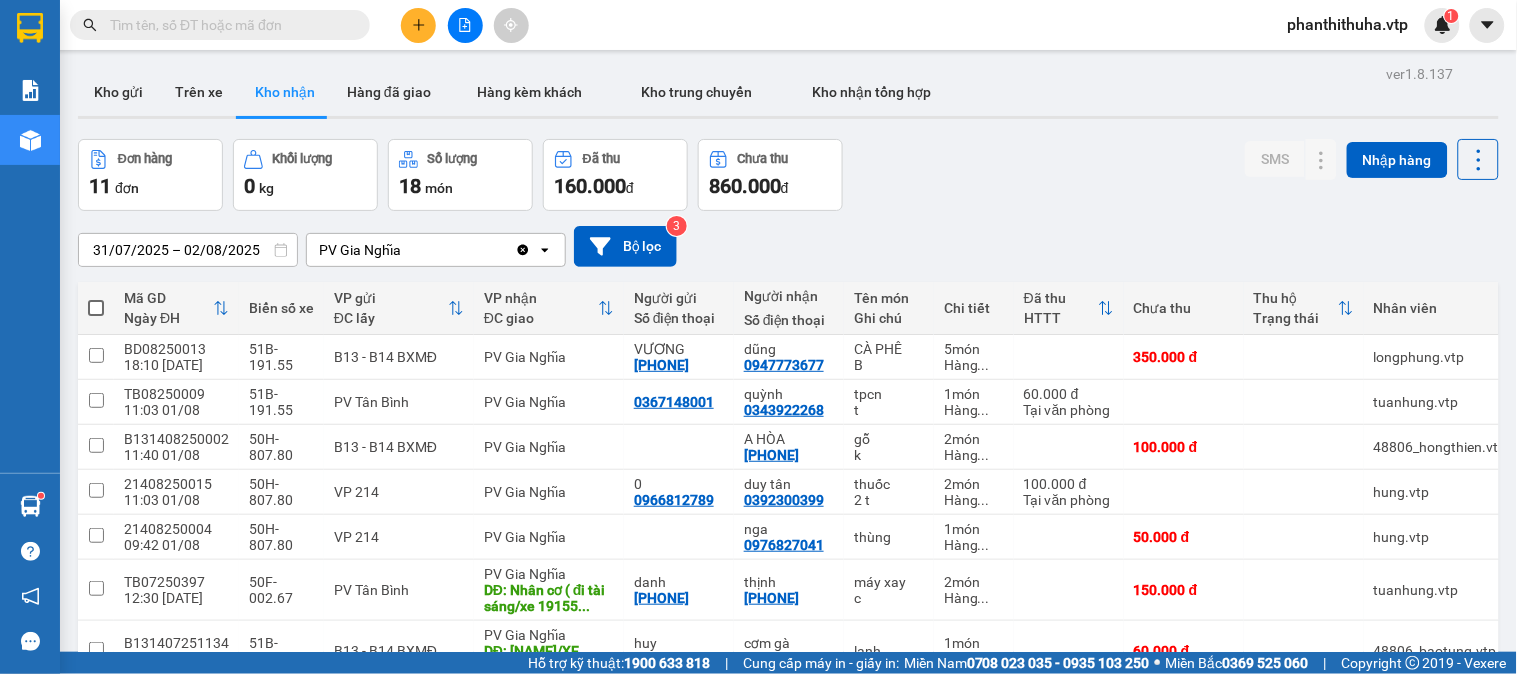 click on "ver  1.8.137 Kho gửi Trên xe Kho nhận Hàng đã giao Hàng kèm khách Kho trung chuyển Kho nhận tổng hợp Đơn hàng 11 đơn Khối lượng 0 kg Số lượng 18 món Đã thu 160.000  đ Chưa thu 860.000  đ SMS Nhập hàng [DATE] – [DATE] Press the down arrow key to interact with the calendar and select a date. Press the escape button to close the calendar. Selected date range is from [DATE] to [DATE]. PV Gia Nghĩa Clear value open Bộ lọc 3 Mã GD Ngày ĐH Biển số xe VP gửi ĐC lấy VP nhận ĐC giao Người gửi Số điện thoại Người nhận Số điện thoại Tên món Ghi chú Chi tiết Đã thu HTTT Chưa thu Thu hộ Trạng thái Nhân viên SMS Nhãn BD08250013 18:10 01/08 51B-191.55 B13 - B14 BXMĐ PV Gia Nghĩa VƯƠNG [PHONE] dũng [PHONE] CÀ PHÊ B 5  món Hàng ... 350.000 đ longphung.vtp 0 Nhãn TB08250009 11:03 01/08 51B-191.55 PV Tân Bình PV Gia Nghĩa [PHONE] quỳnh [PHONE] tpcn t 1  món Hàng ... 60.000 đ 0 k" at bounding box center (788, 505) 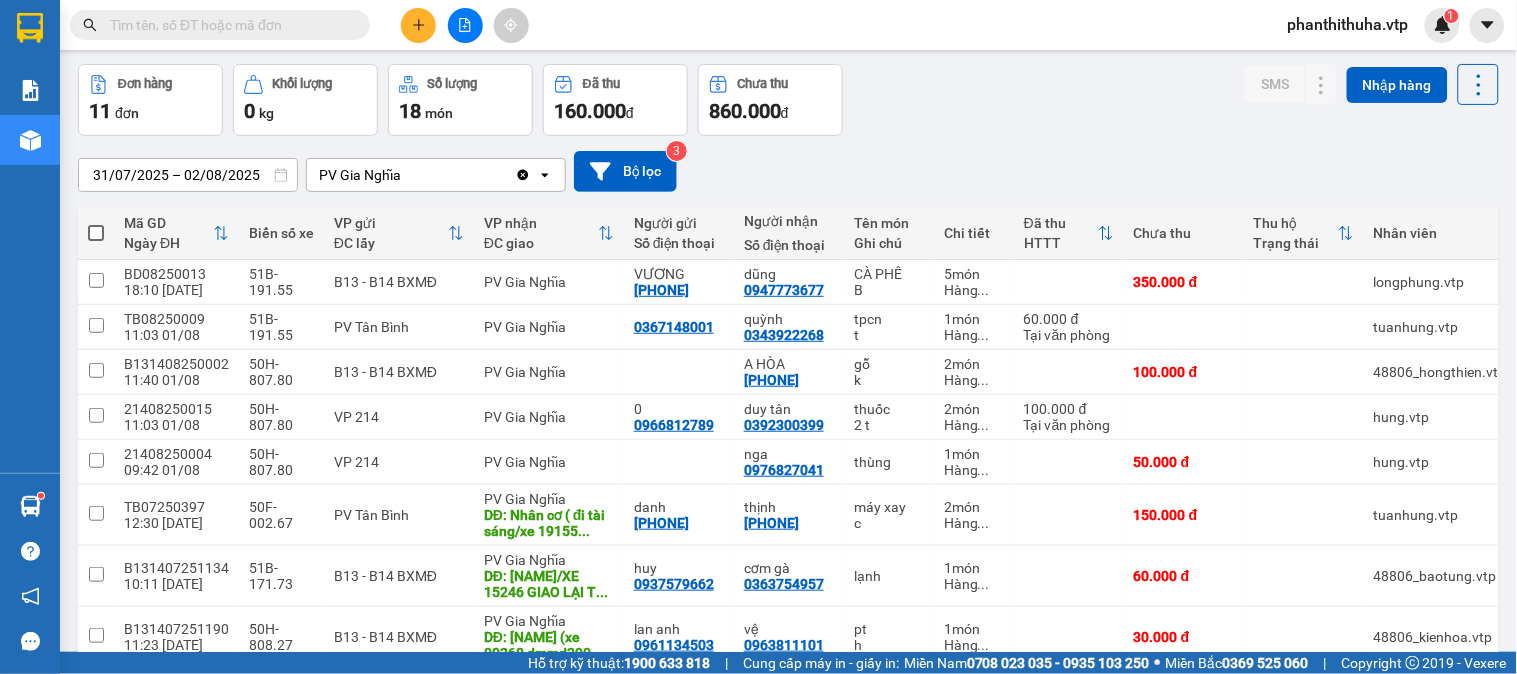 scroll, scrollTop: 111, scrollLeft: 0, axis: vertical 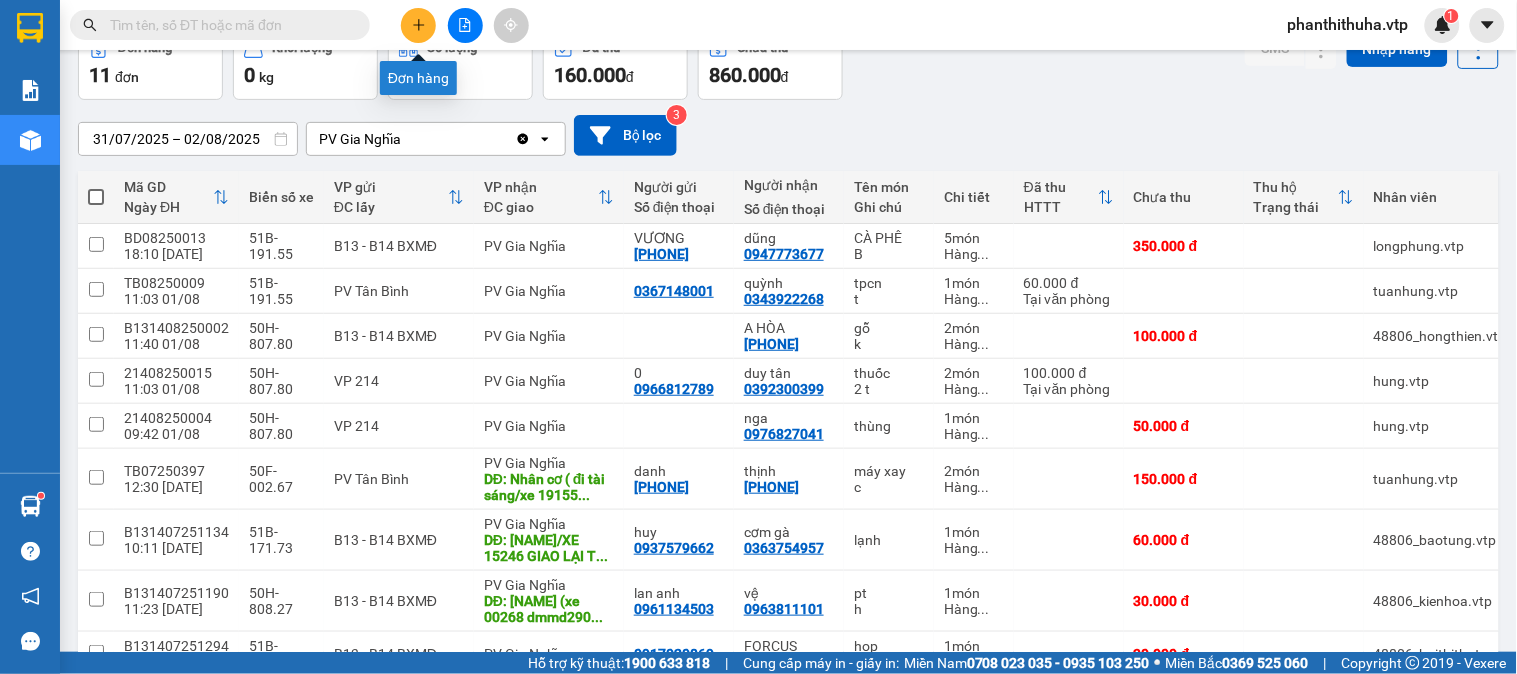 click at bounding box center (418, 25) 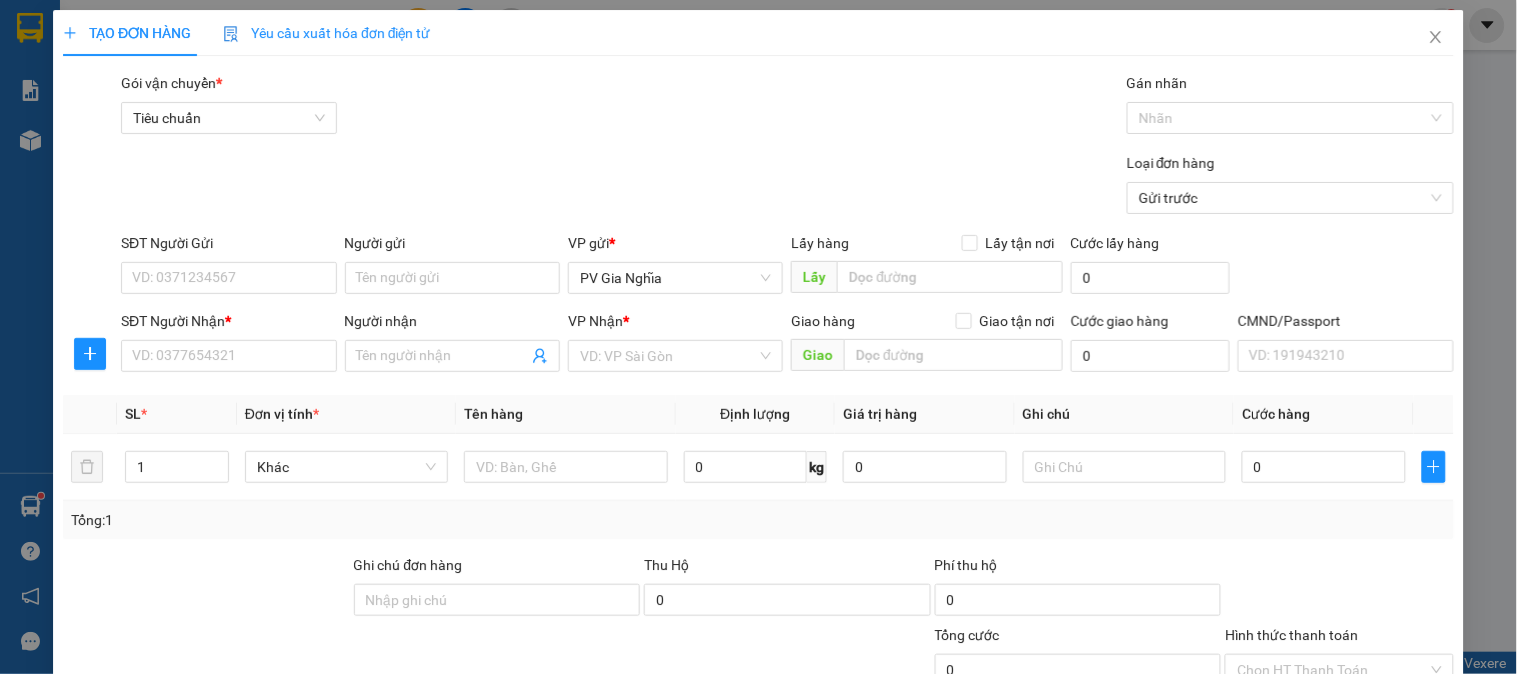 scroll, scrollTop: 0, scrollLeft: 0, axis: both 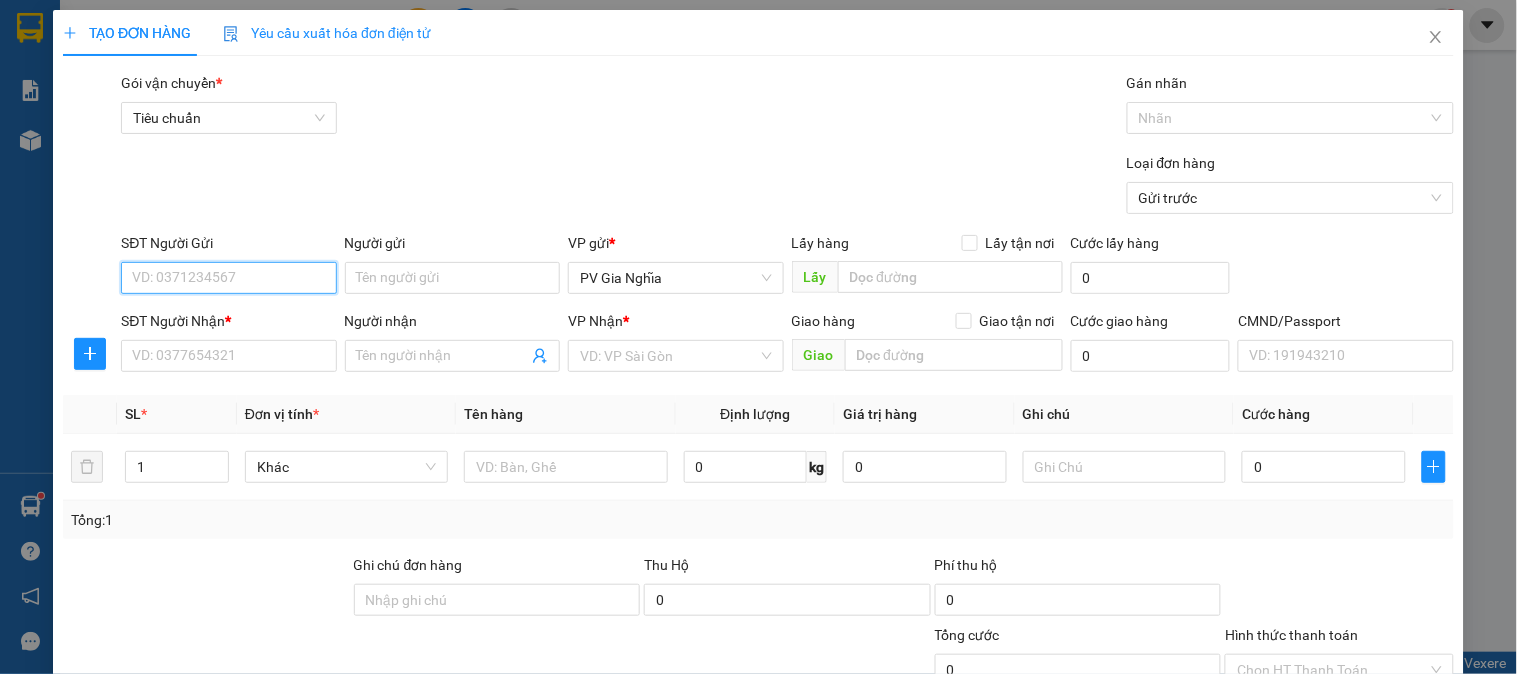 click on "SĐT Người Gửi" at bounding box center (228, 278) 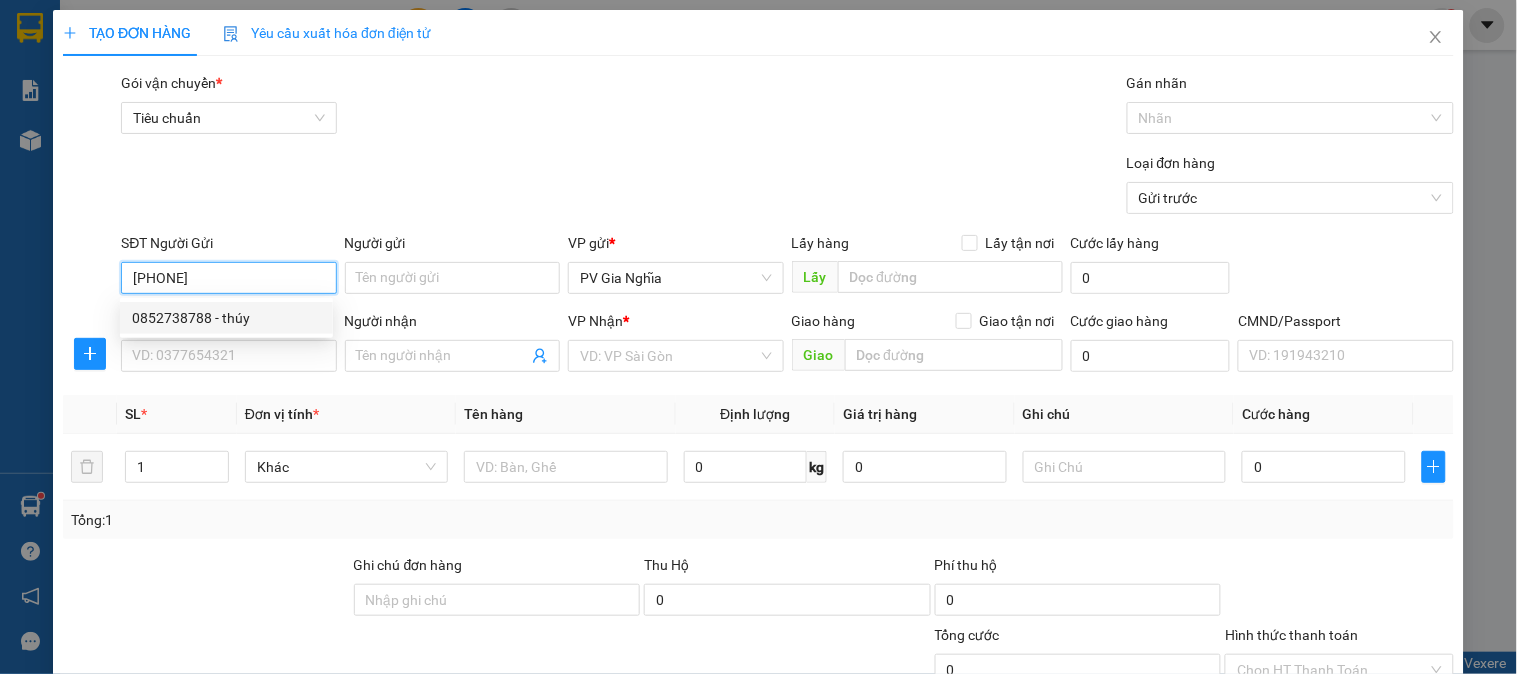click on "0852738788 - thúy" at bounding box center (226, 318) 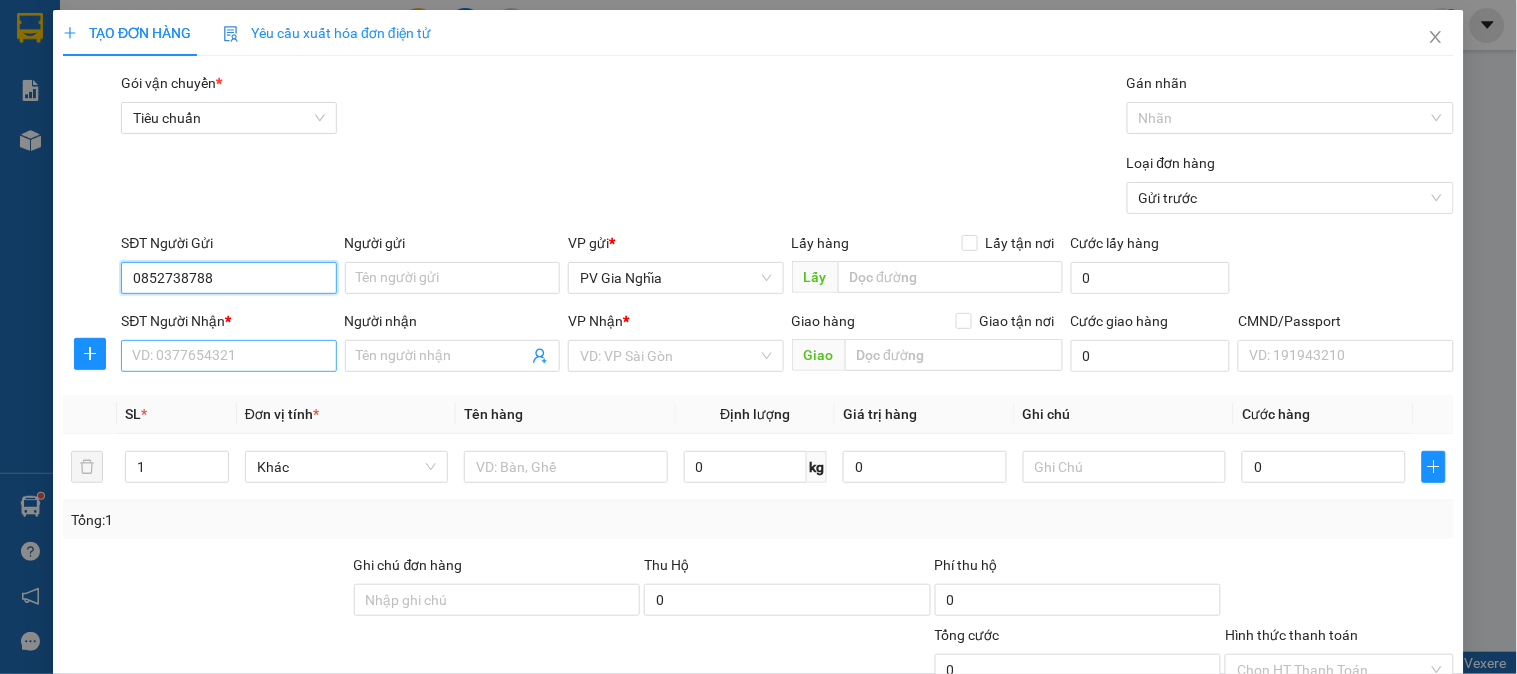 type on "0852738788" 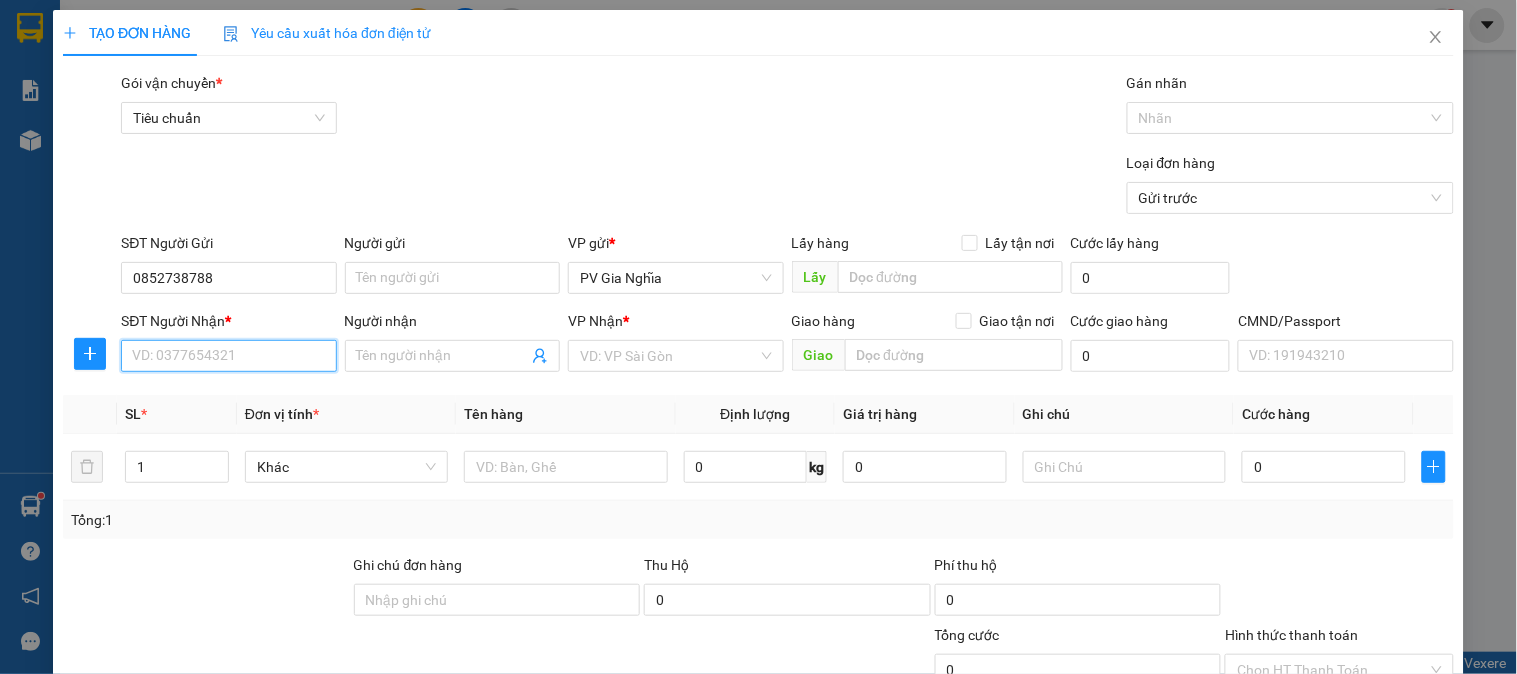 click on "SĐT Người Nhận  *" at bounding box center [228, 356] 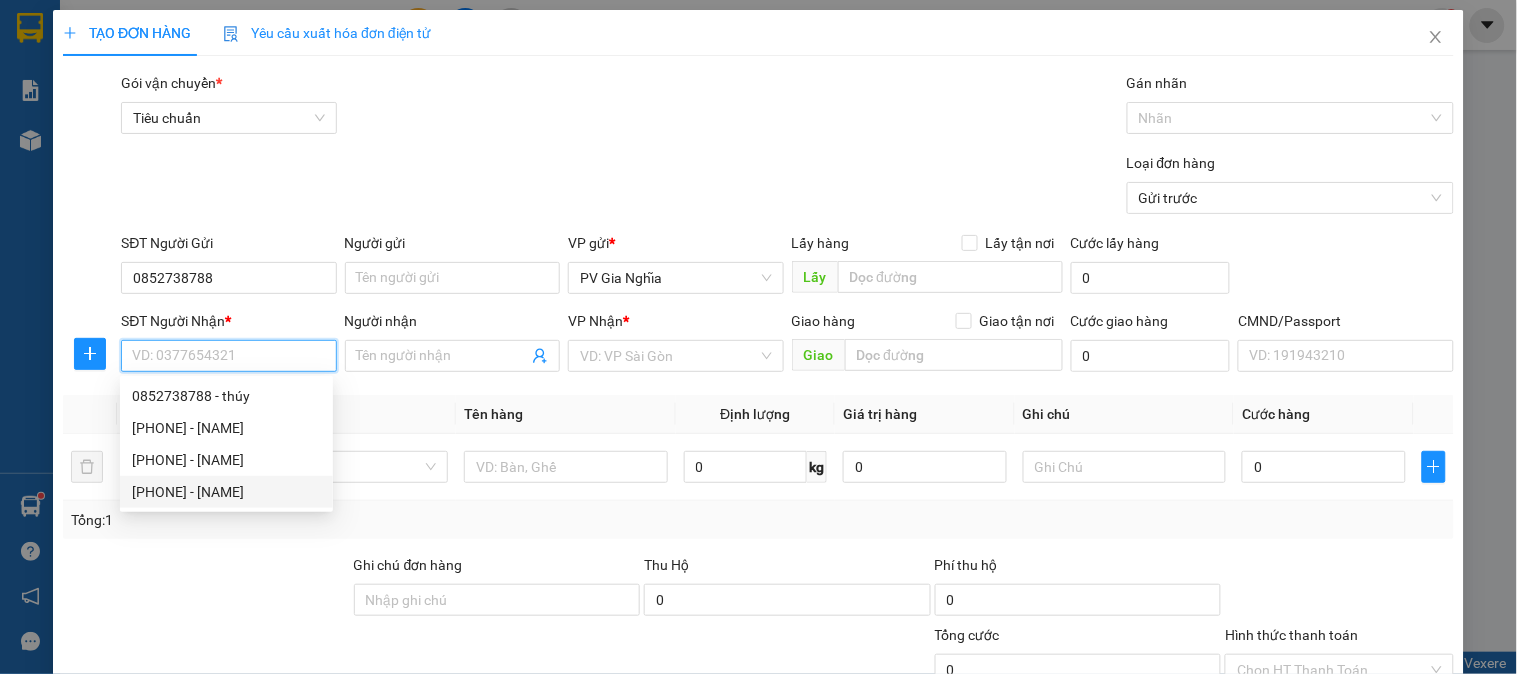 click on "[PHONE] - [NAME]" at bounding box center [226, 492] 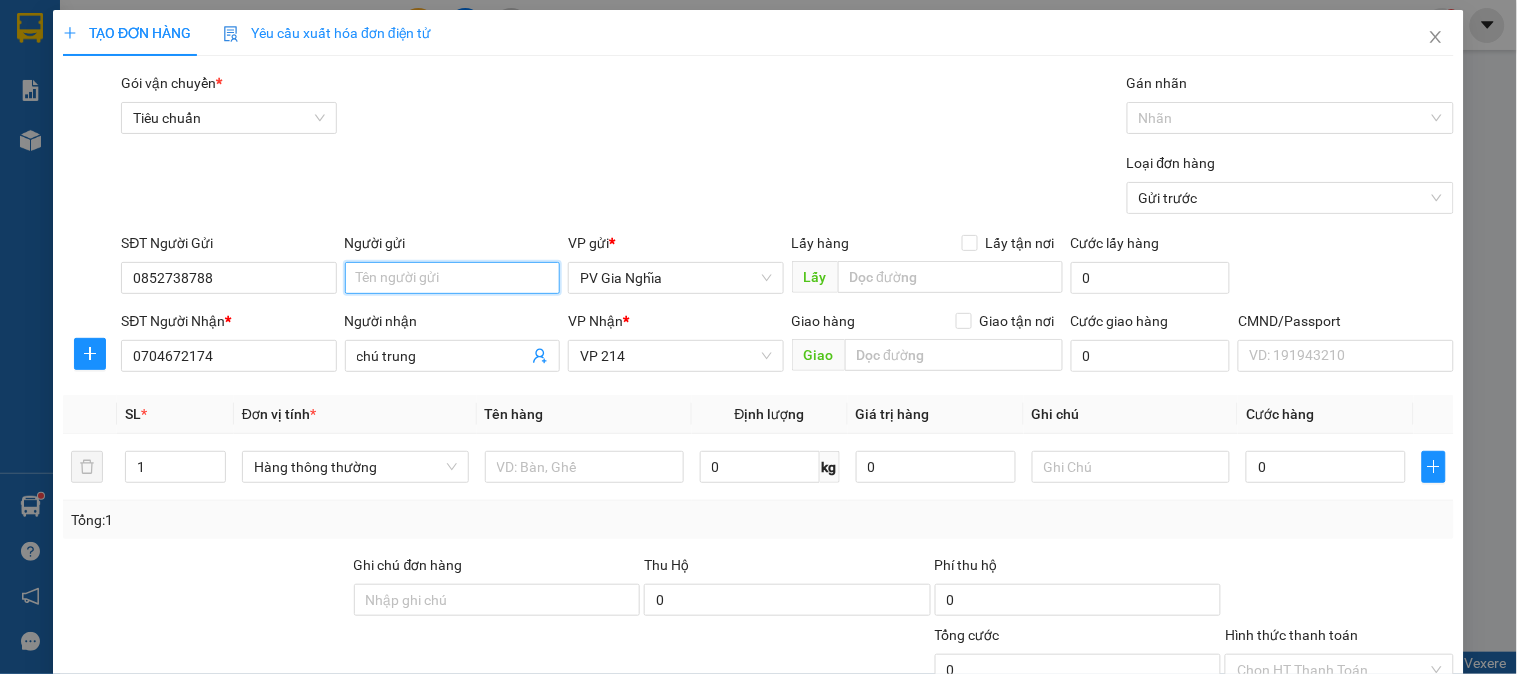 click on "Người gửi" at bounding box center [452, 278] 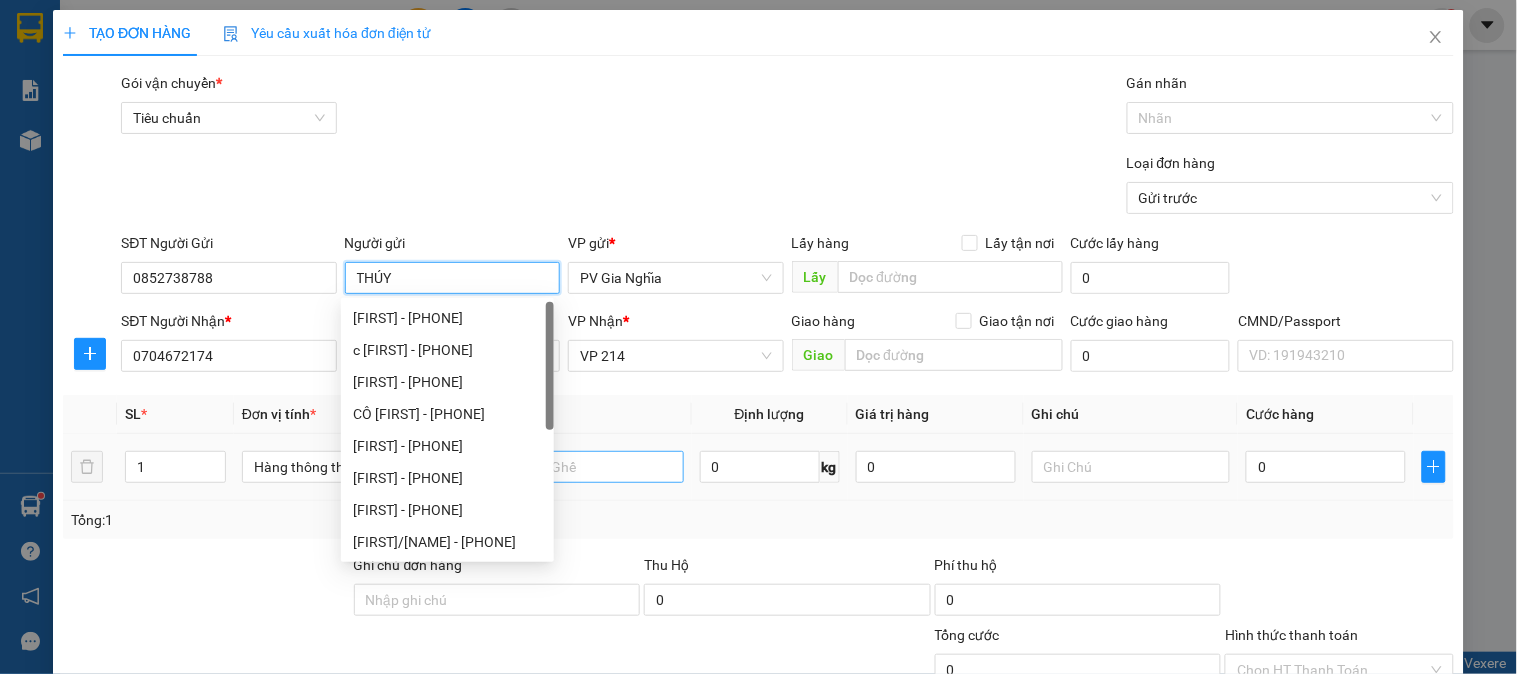 type on "THÚY" 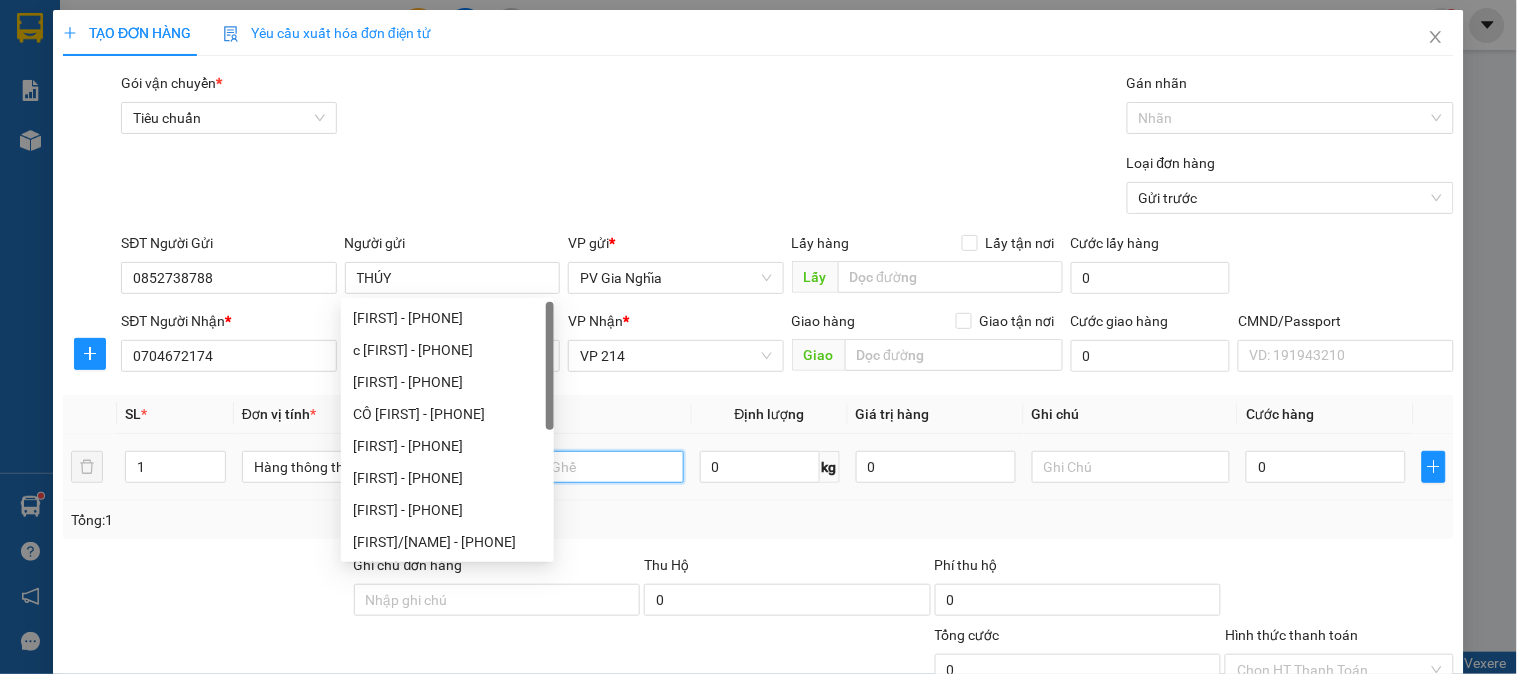 click at bounding box center (584, 467) 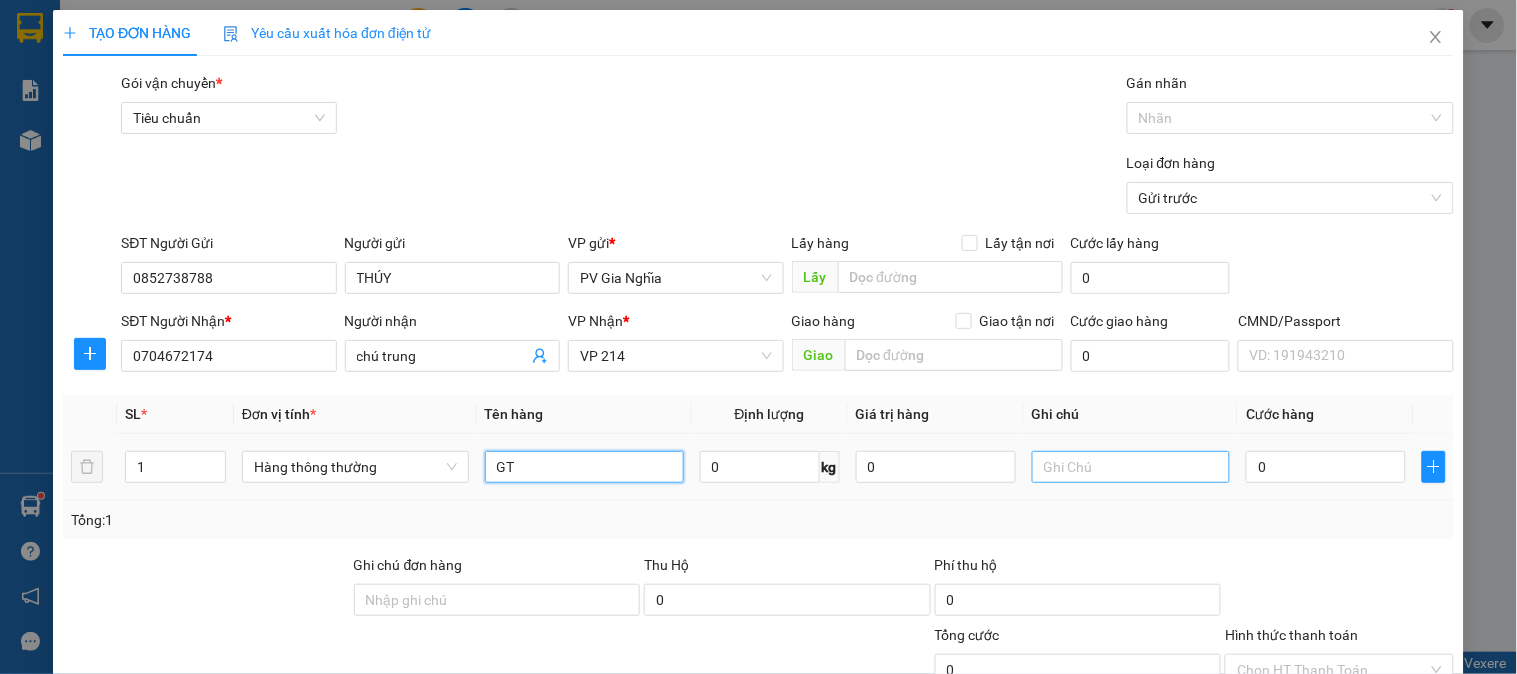 type on "GT" 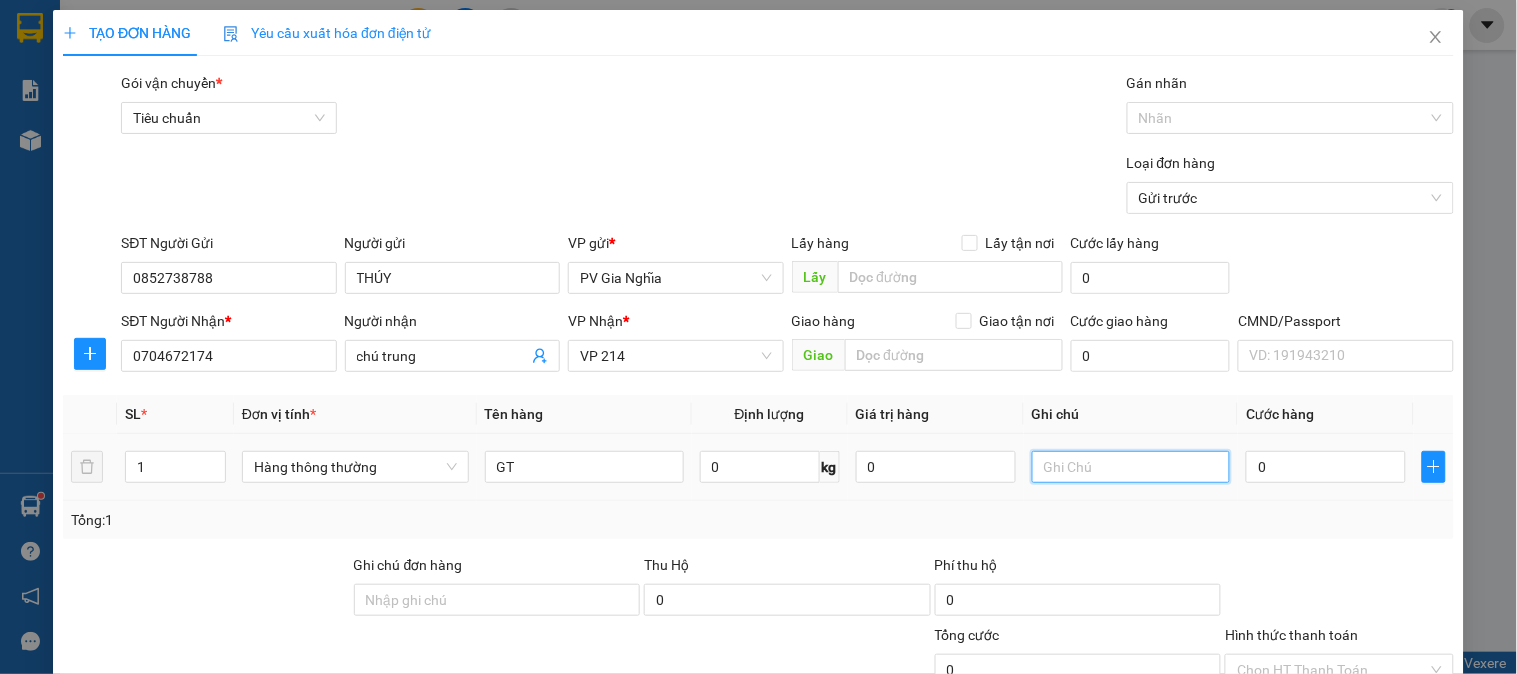 click at bounding box center (1131, 467) 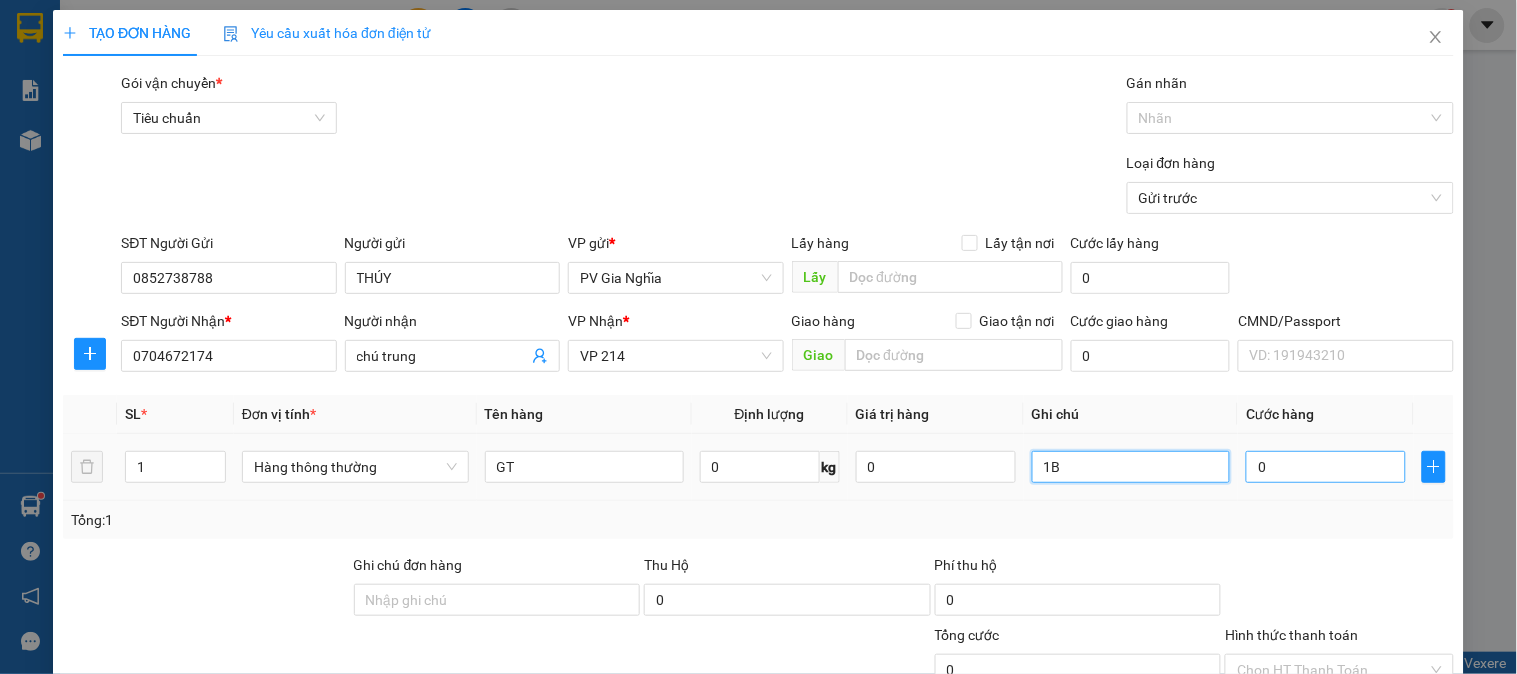 type on "1B" 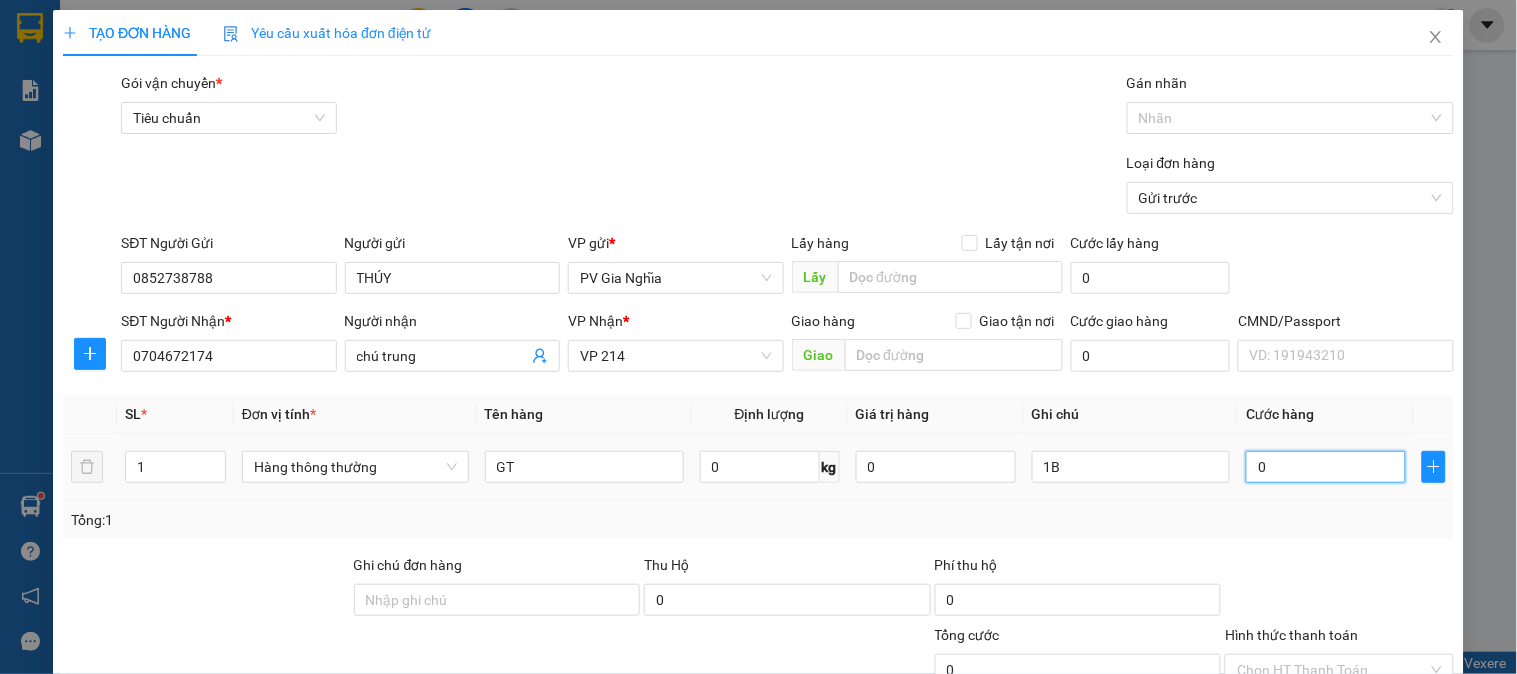 click on "0" at bounding box center (1326, 467) 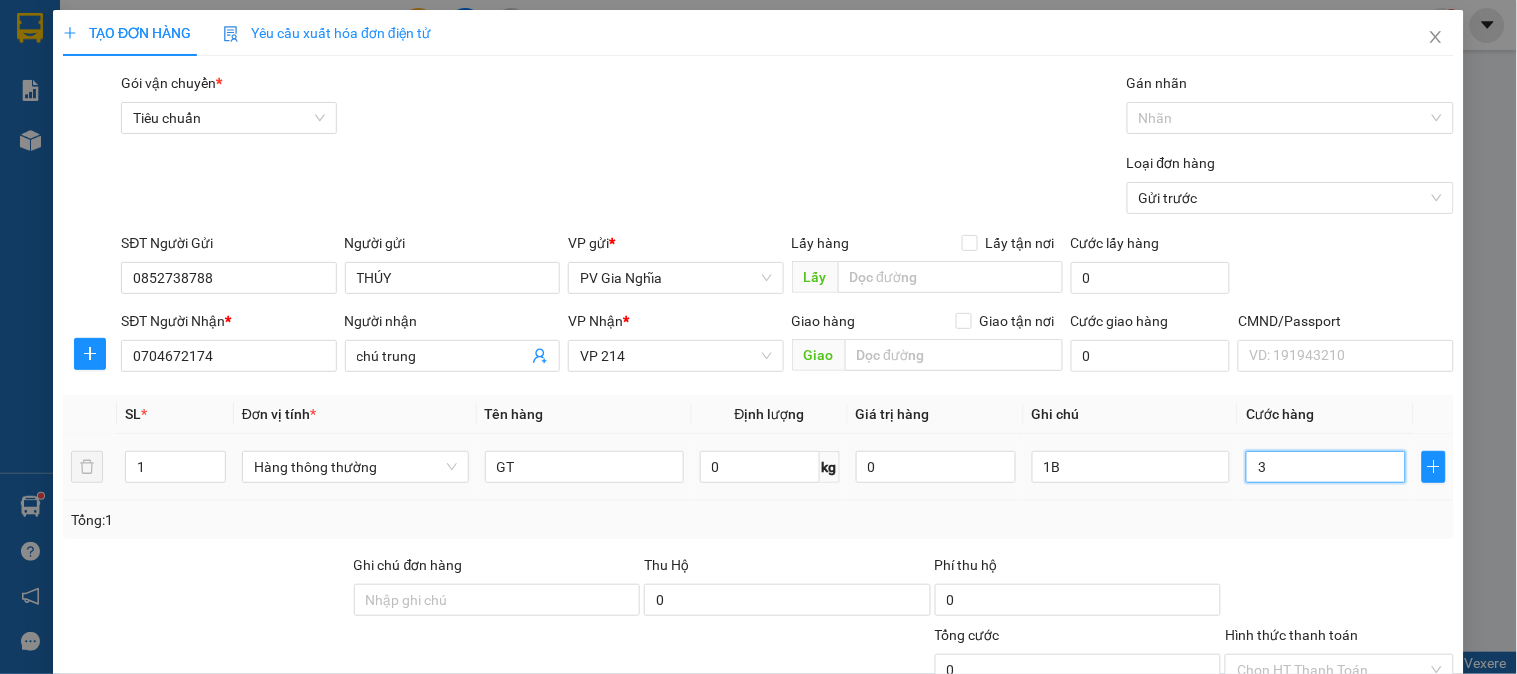 type on "3" 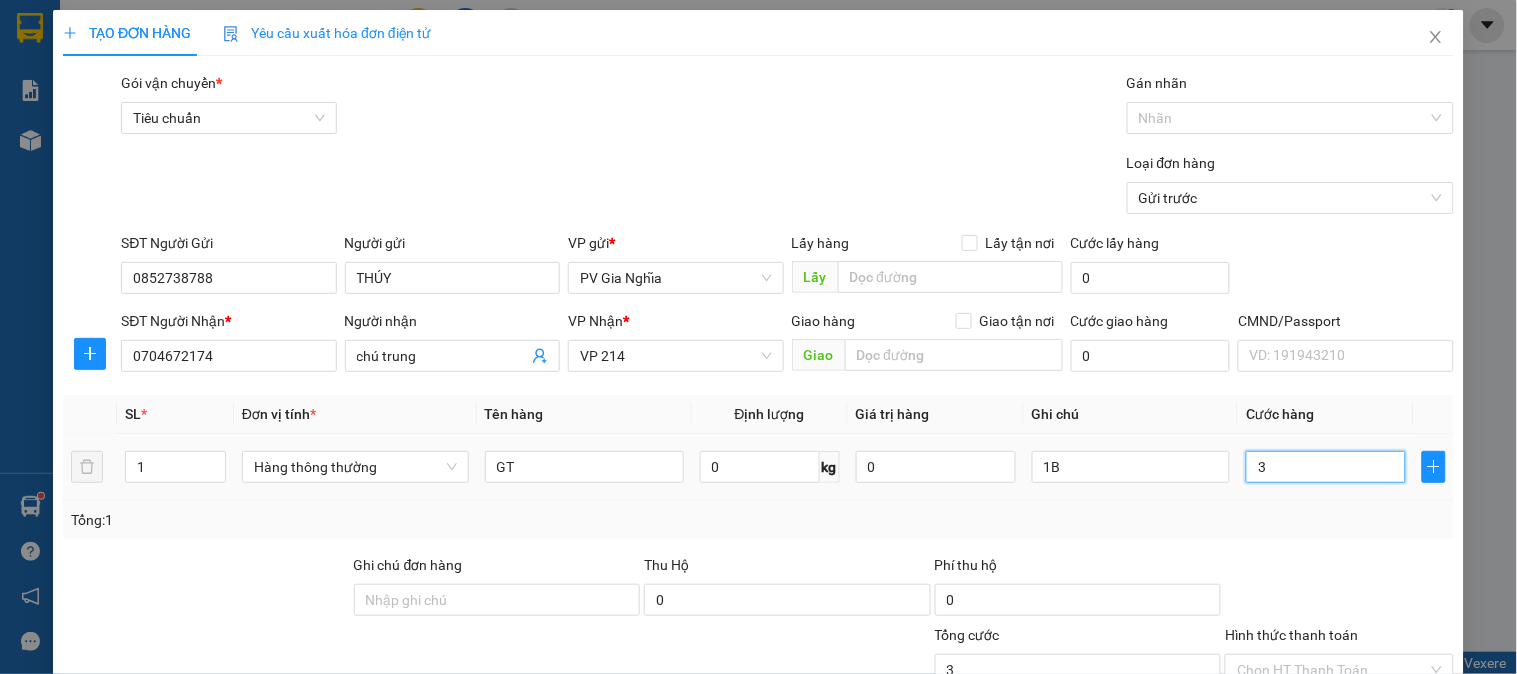type on "30" 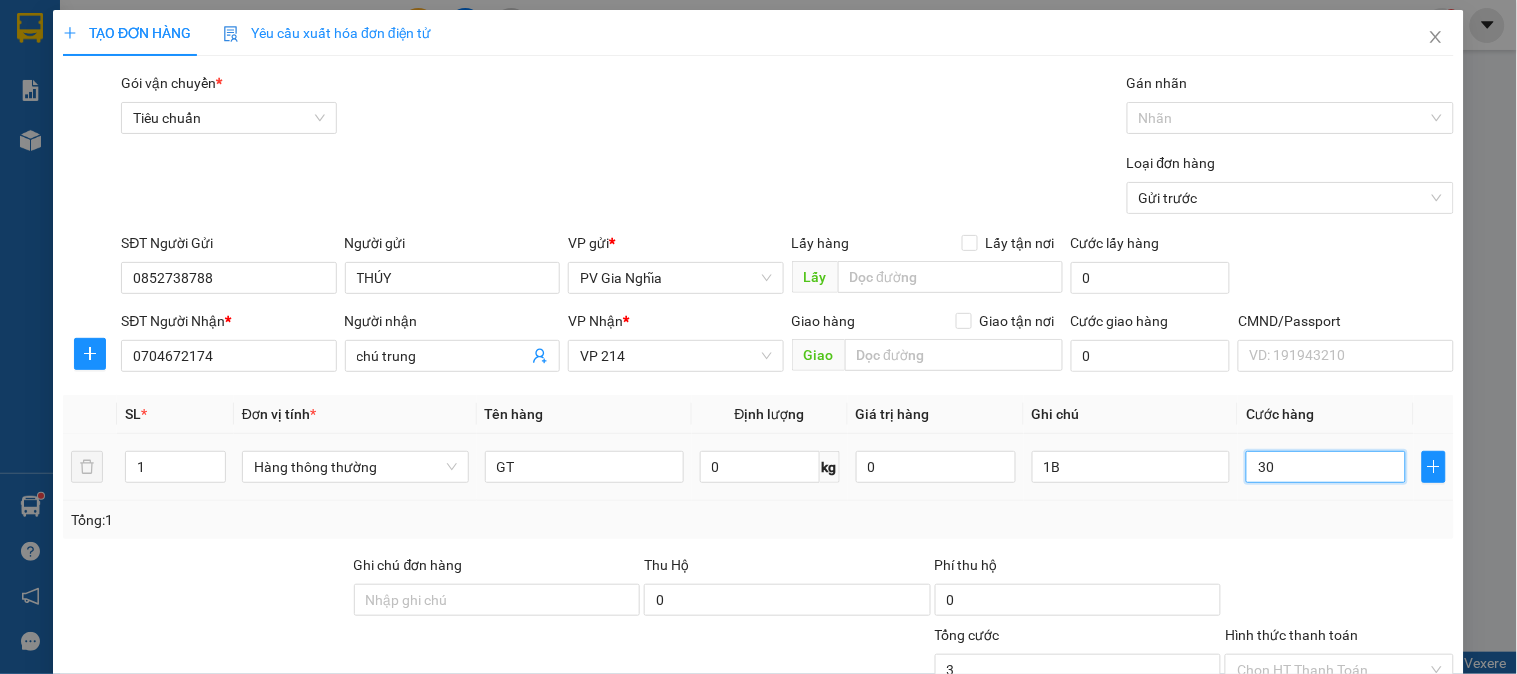 type on "30" 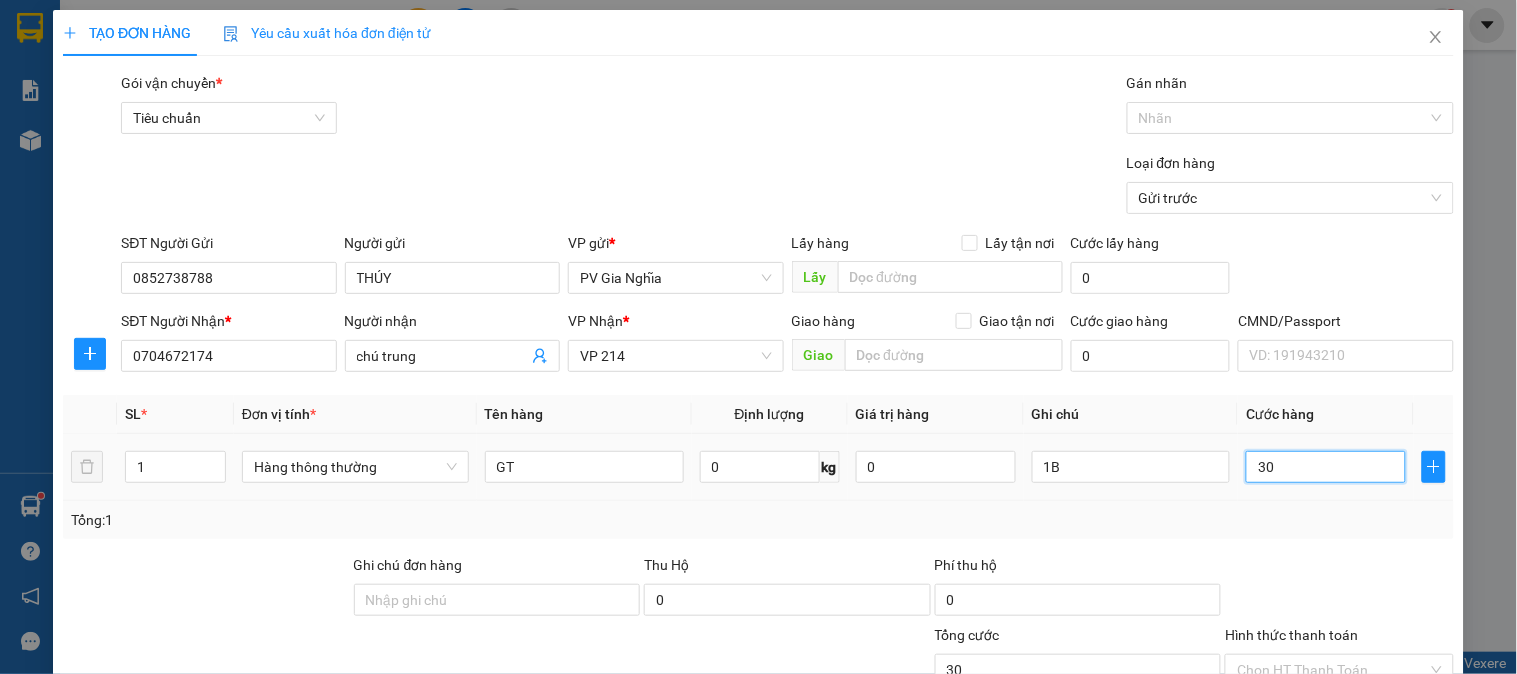 type on "300" 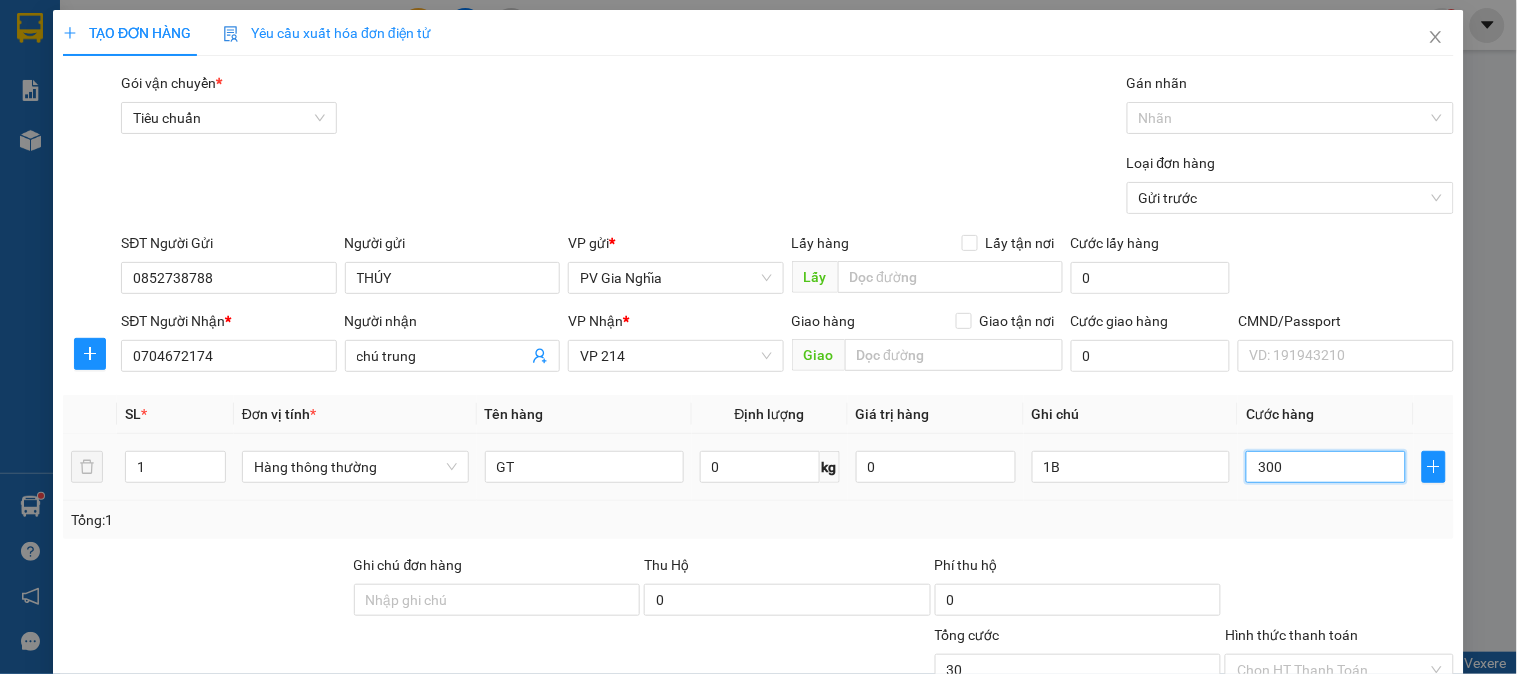 type on "300" 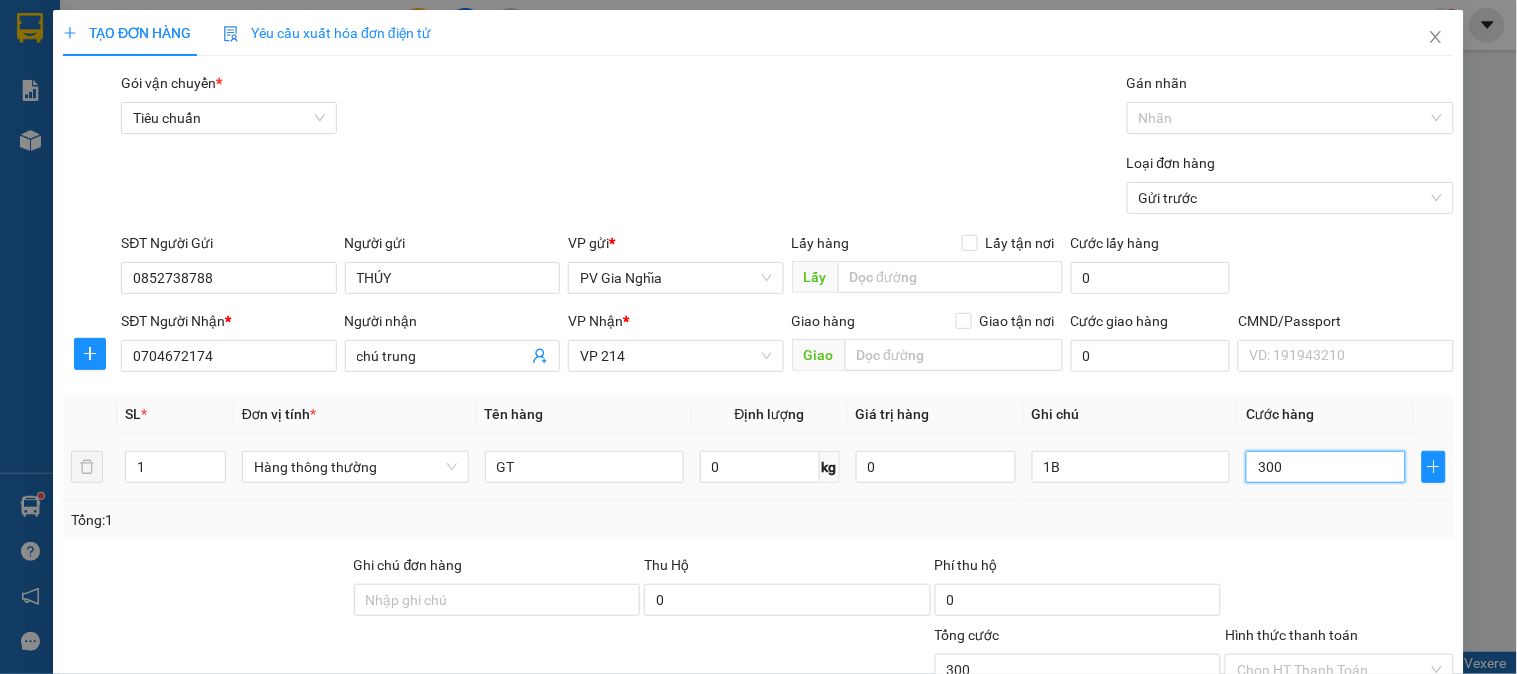 type on "3.000" 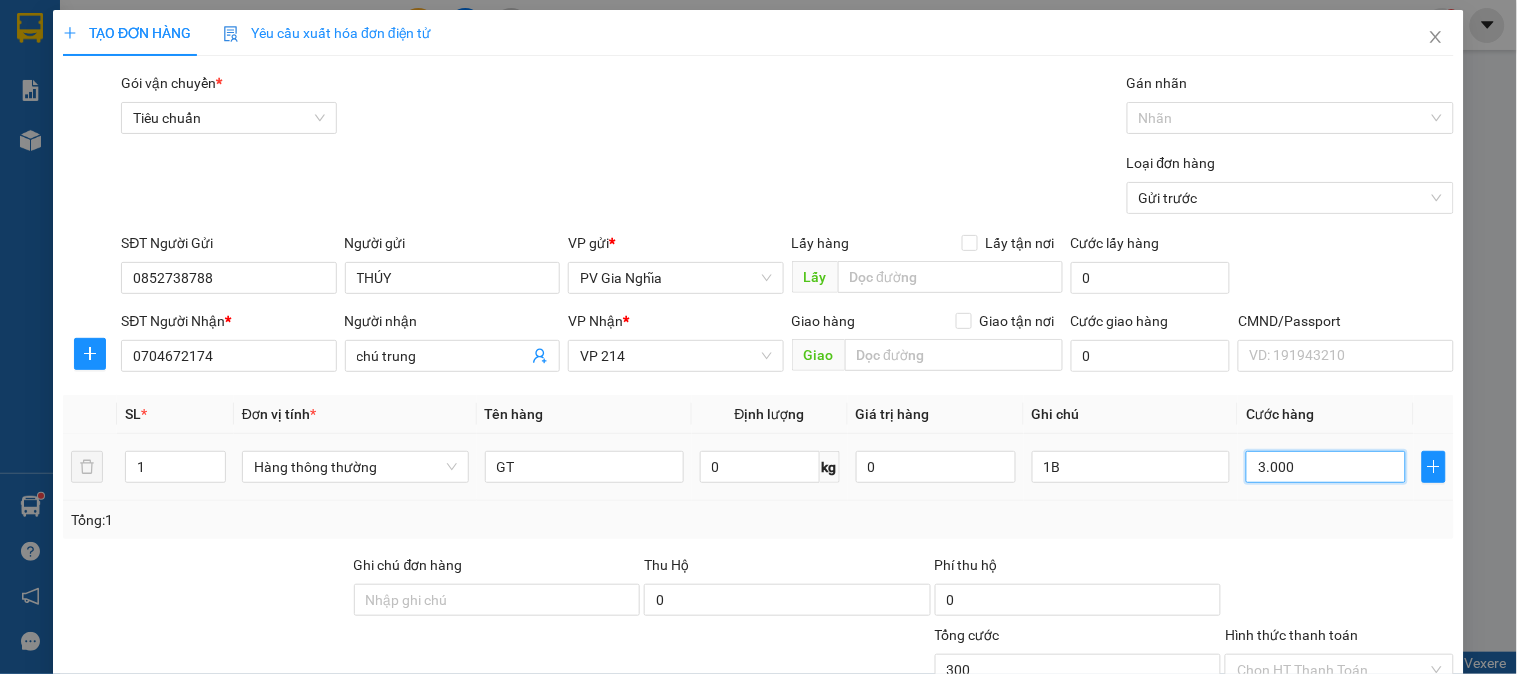 type on "3.000" 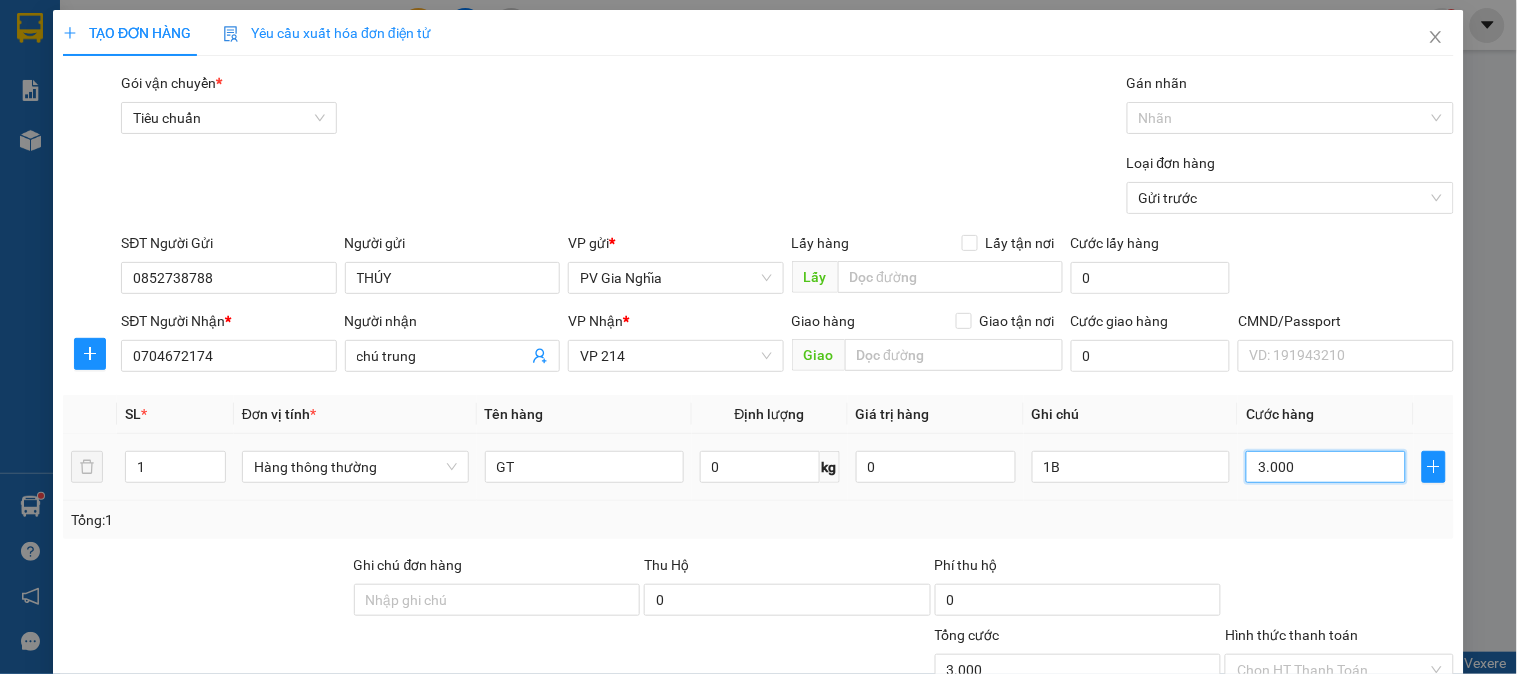 type on "30.000" 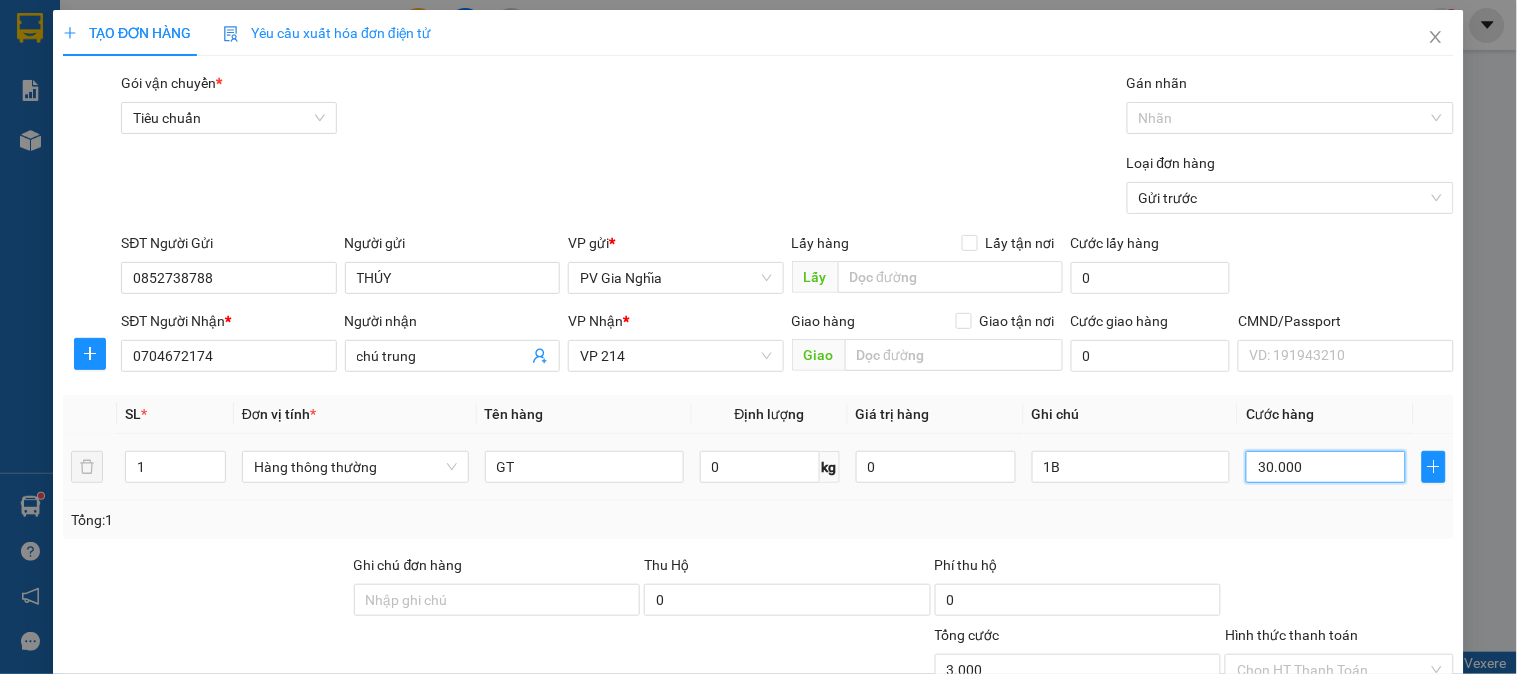 type on "30.000" 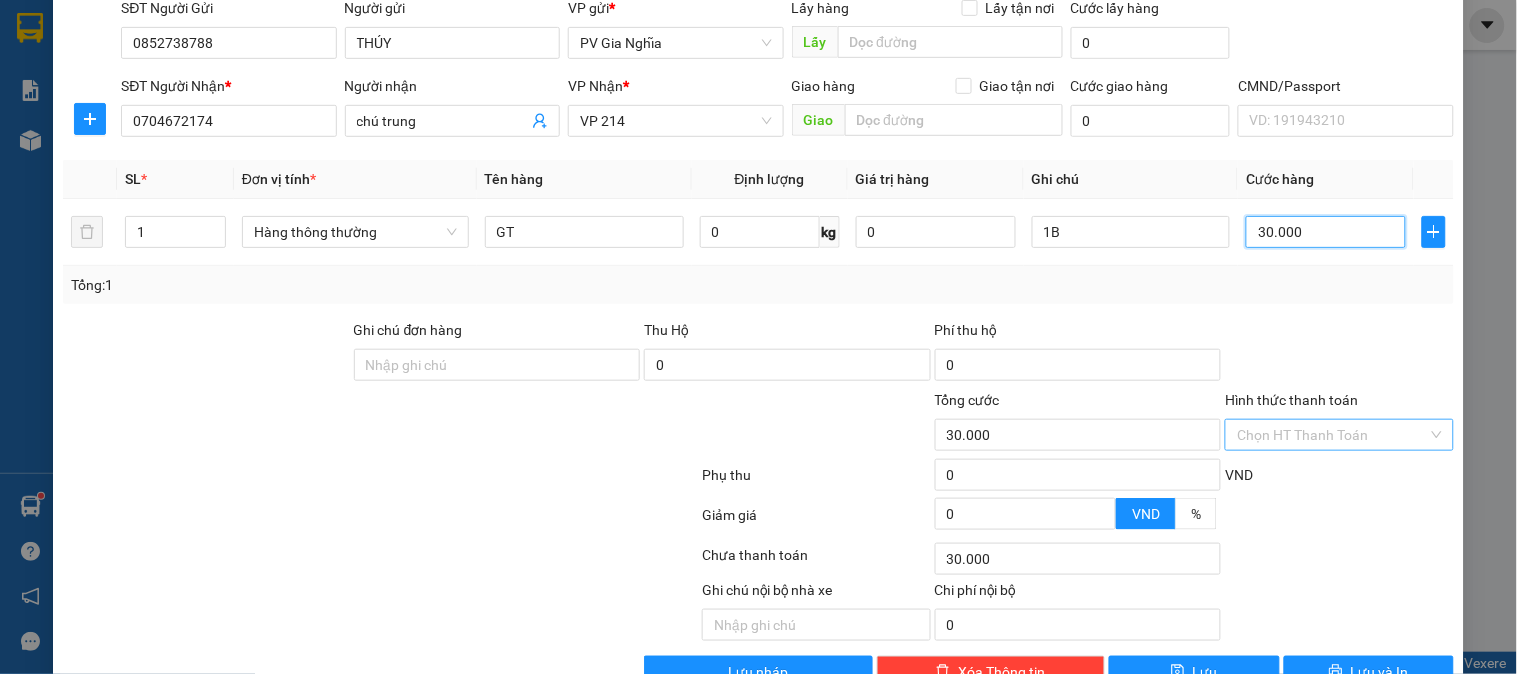 scroll, scrollTop: 287, scrollLeft: 0, axis: vertical 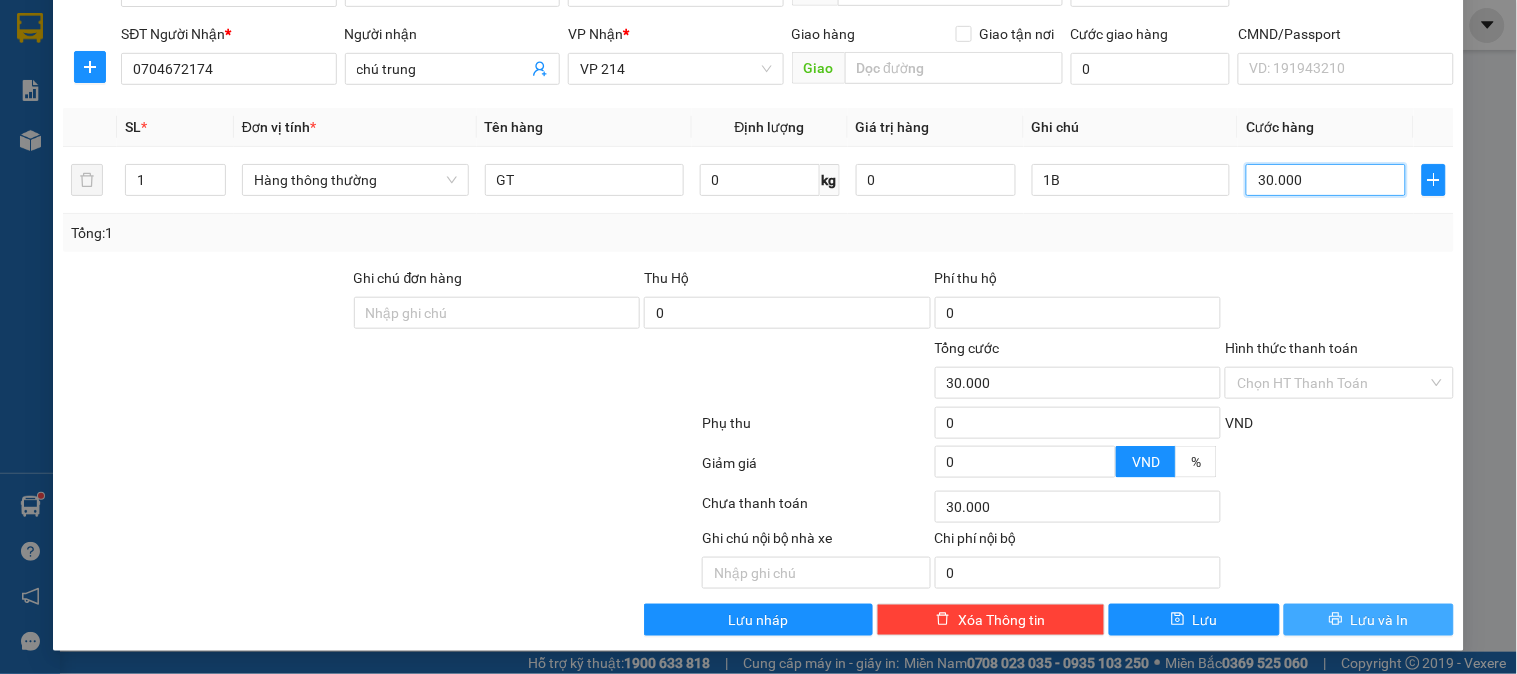 type on "30.000" 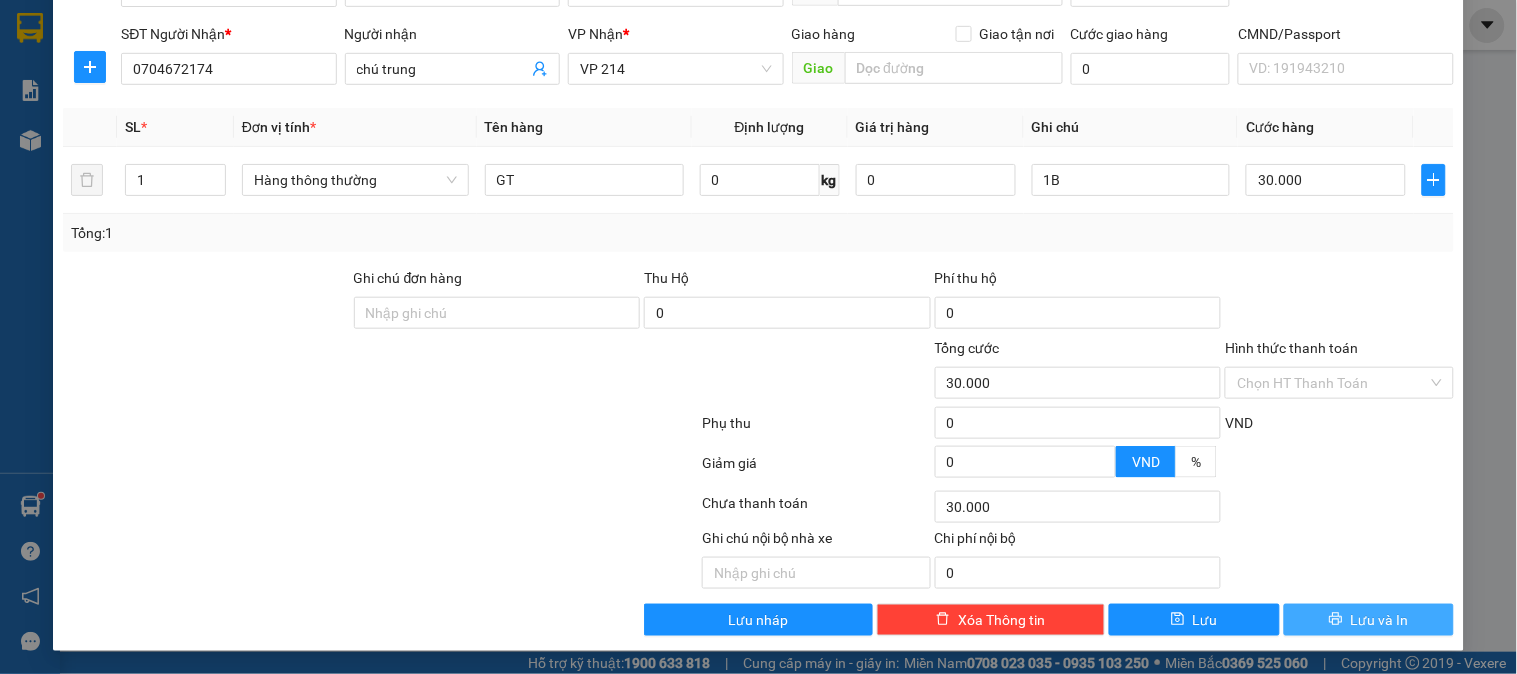 click on "Lưu và In" at bounding box center [1380, 620] 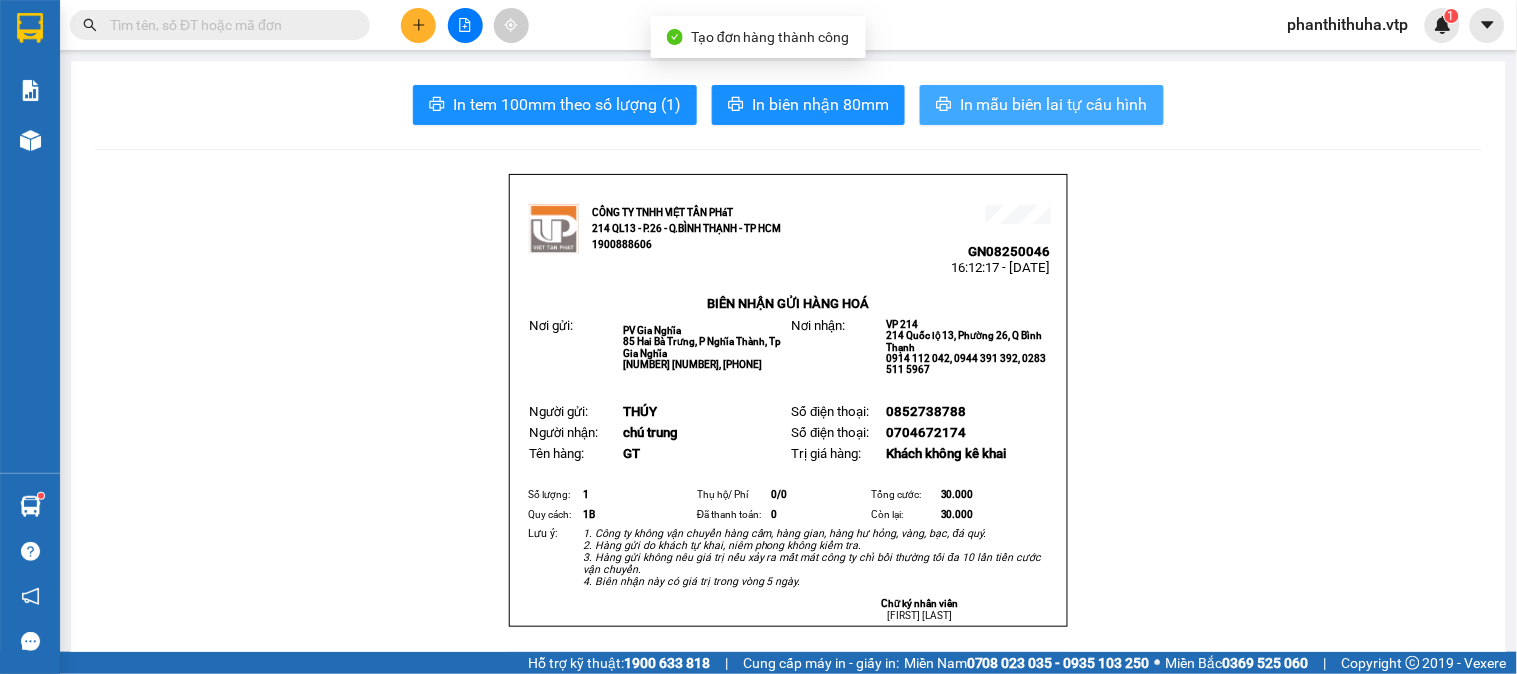 click on "In mẫu biên lai tự cấu hình" at bounding box center (1054, 104) 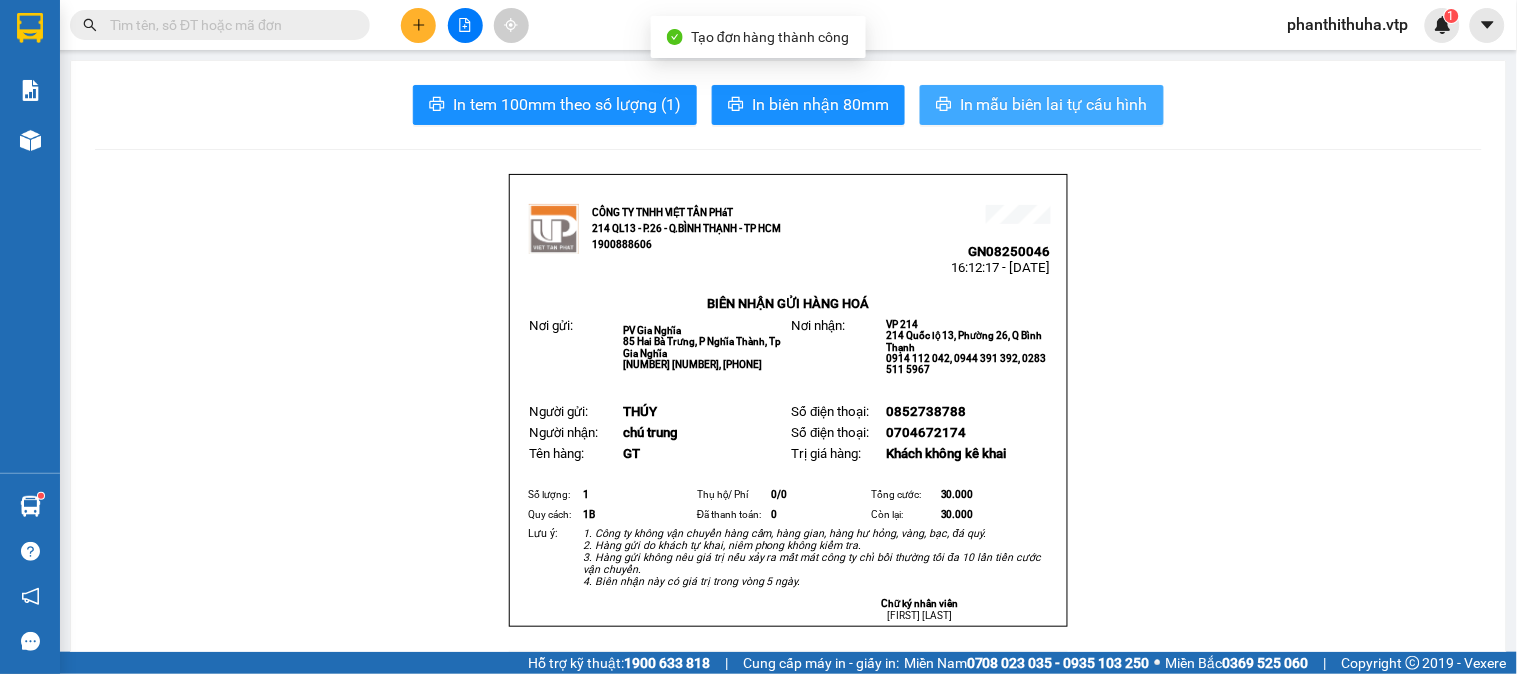 scroll, scrollTop: 0, scrollLeft: 0, axis: both 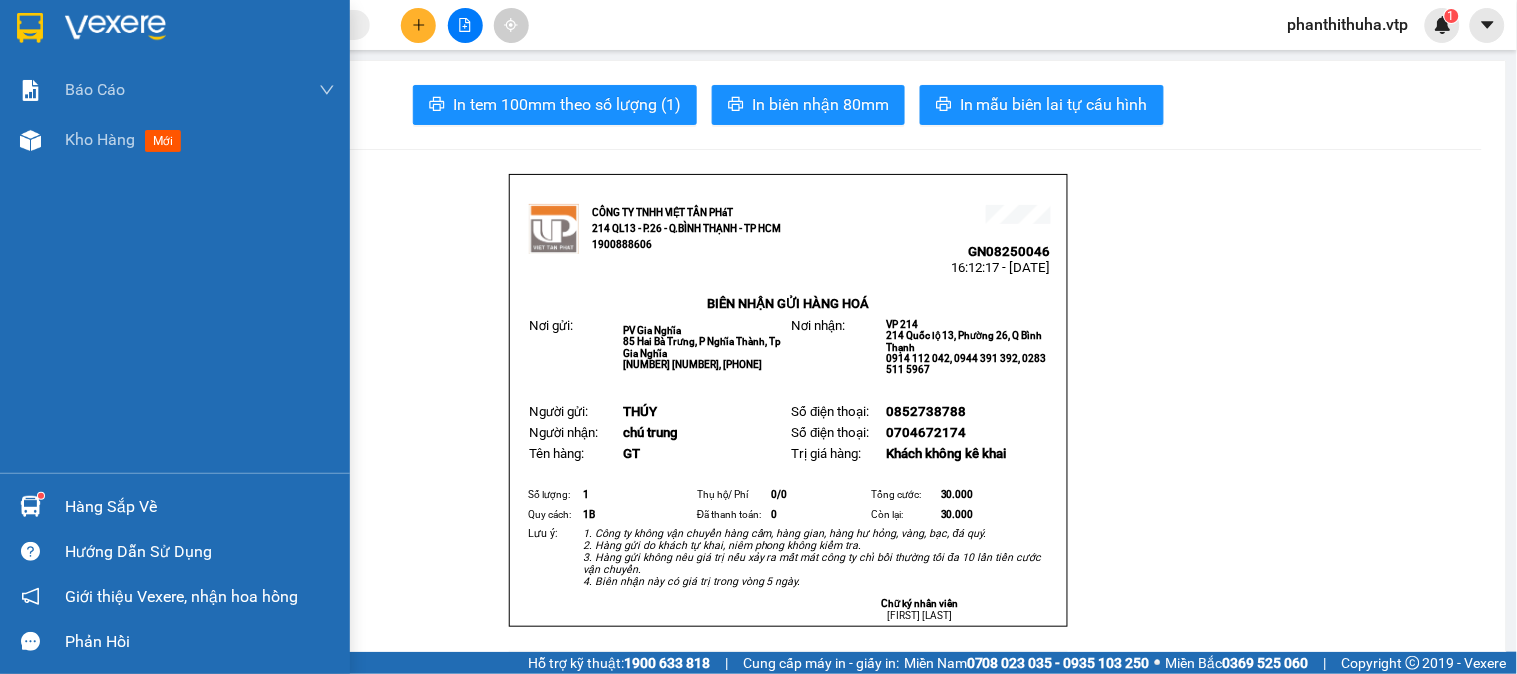 click at bounding box center (115, 28) 